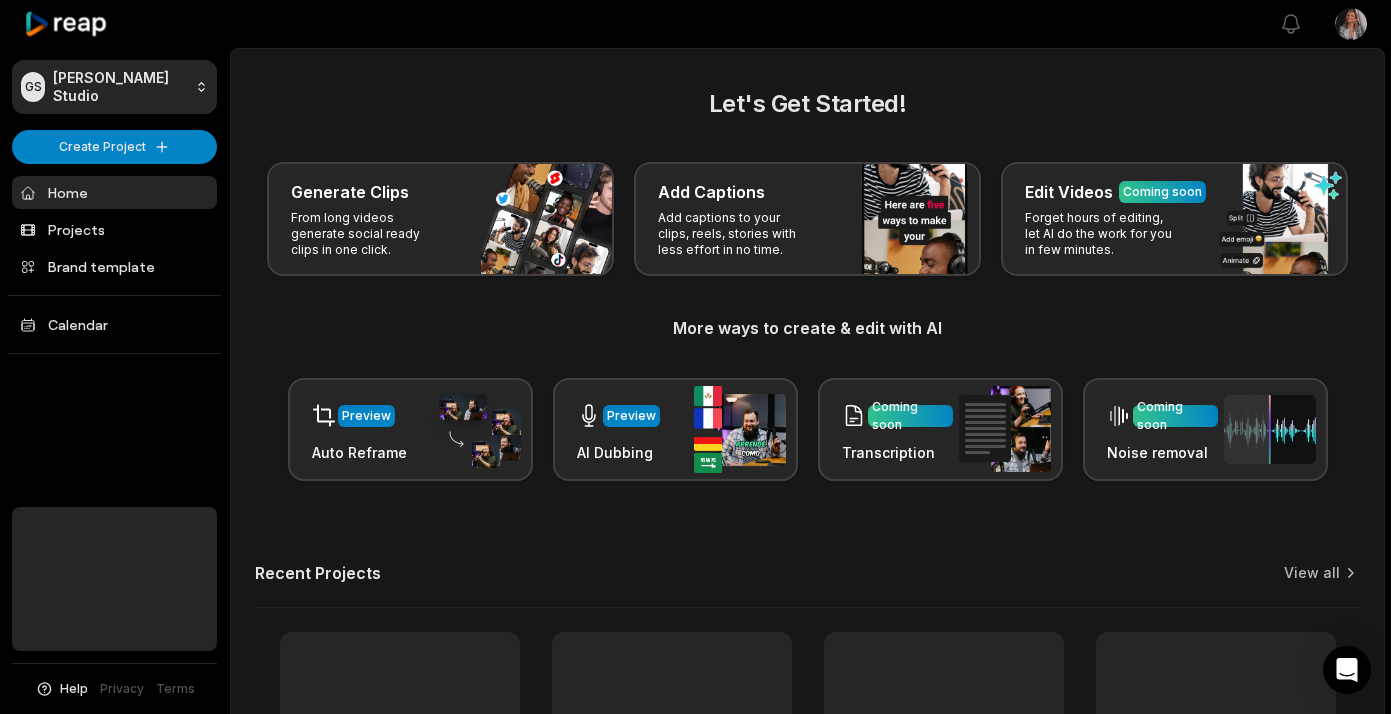 scroll, scrollTop: 0, scrollLeft: 0, axis: both 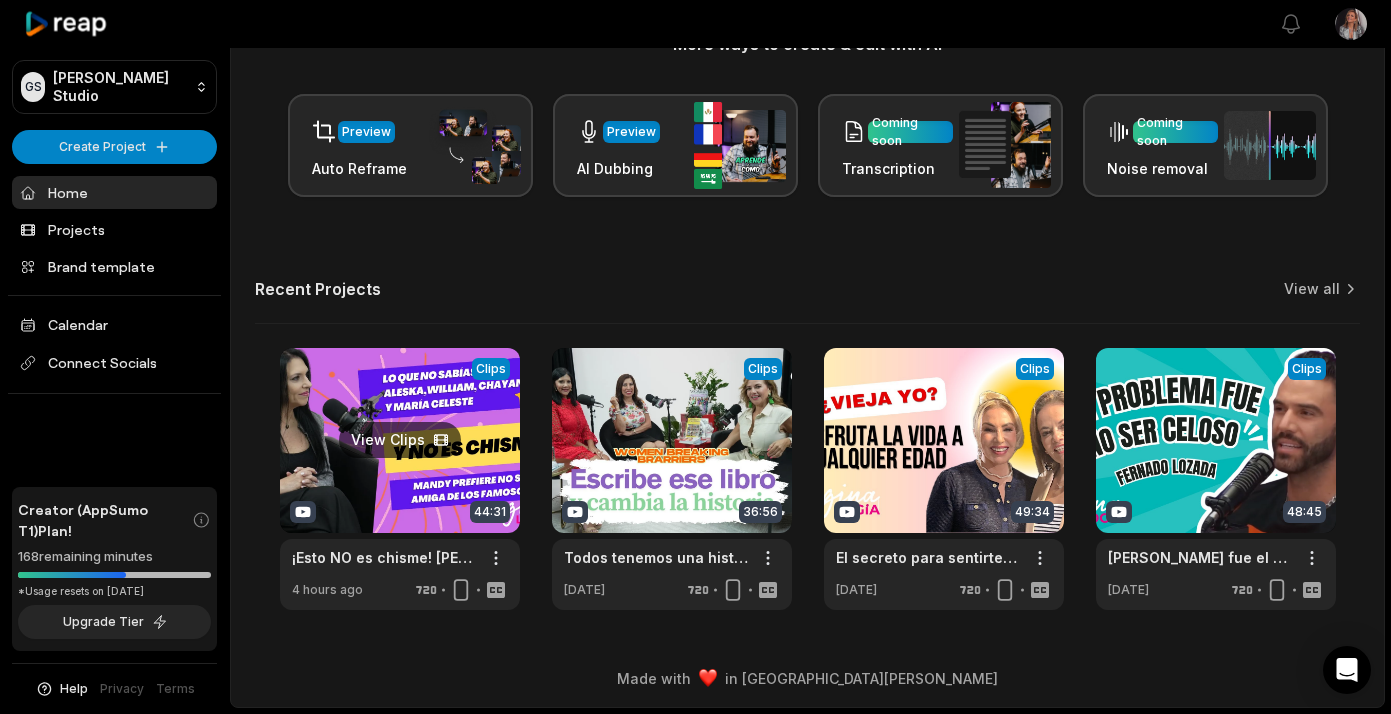 click at bounding box center [400, 479] 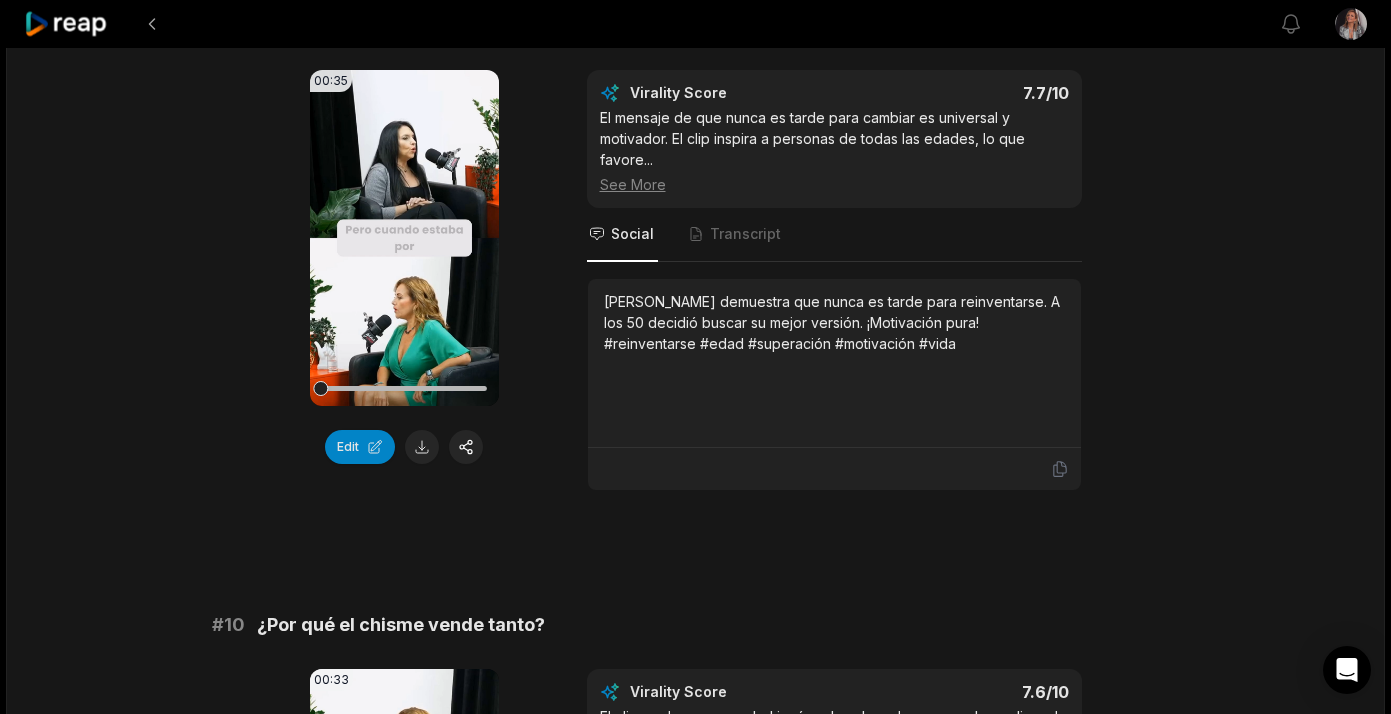scroll, scrollTop: 5434, scrollLeft: 0, axis: vertical 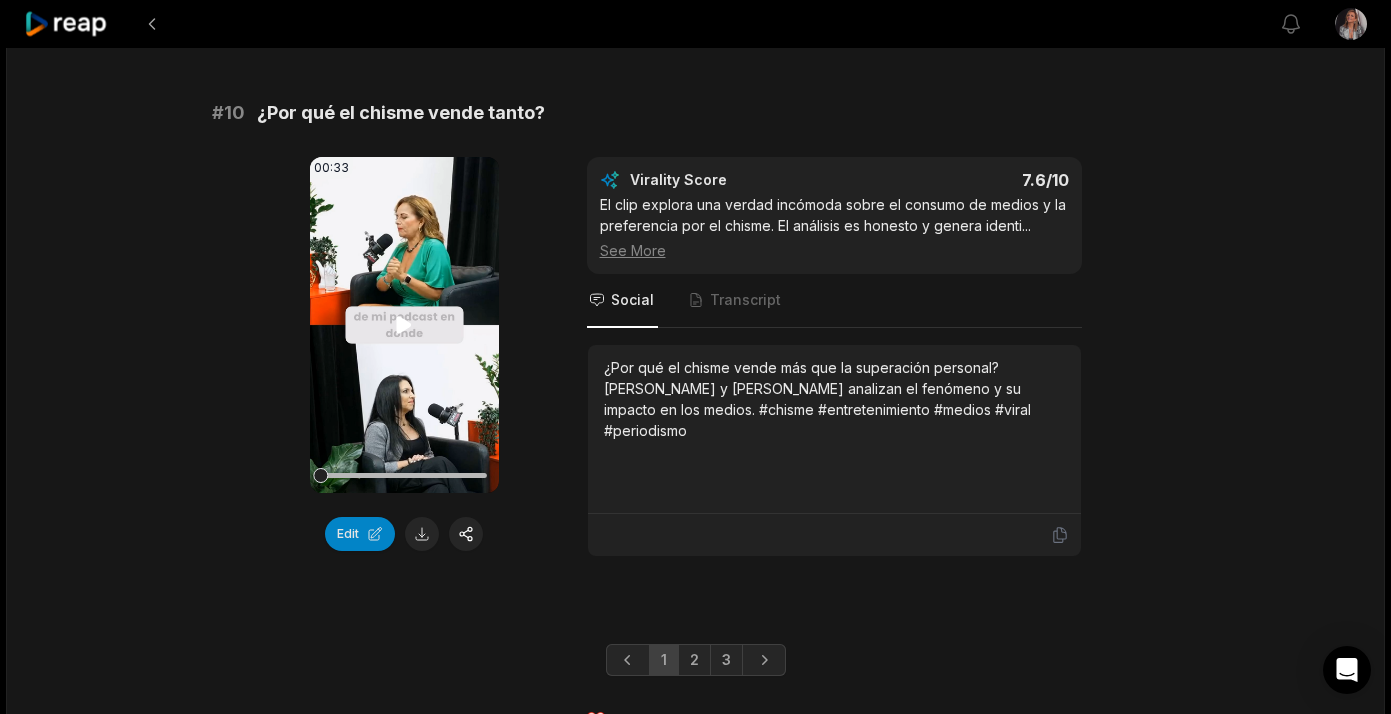 click 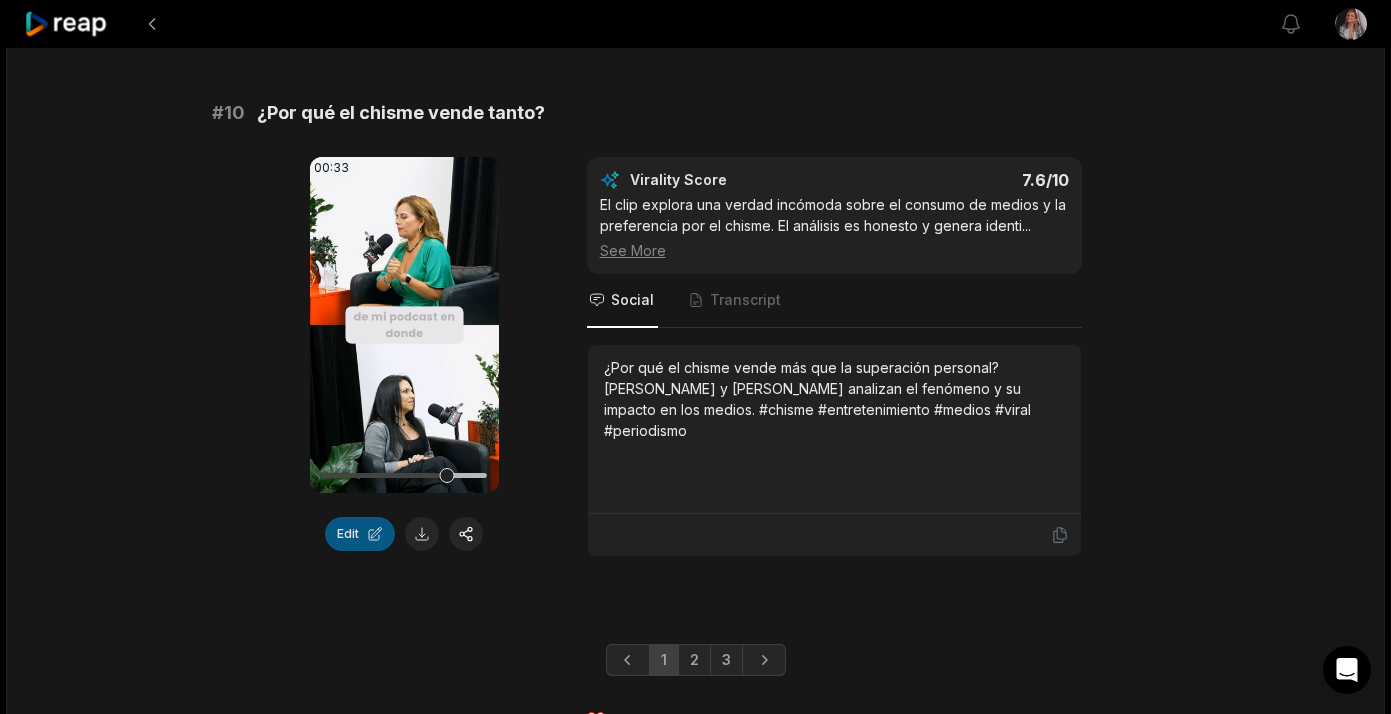 click on "Edit" at bounding box center (360, 534) 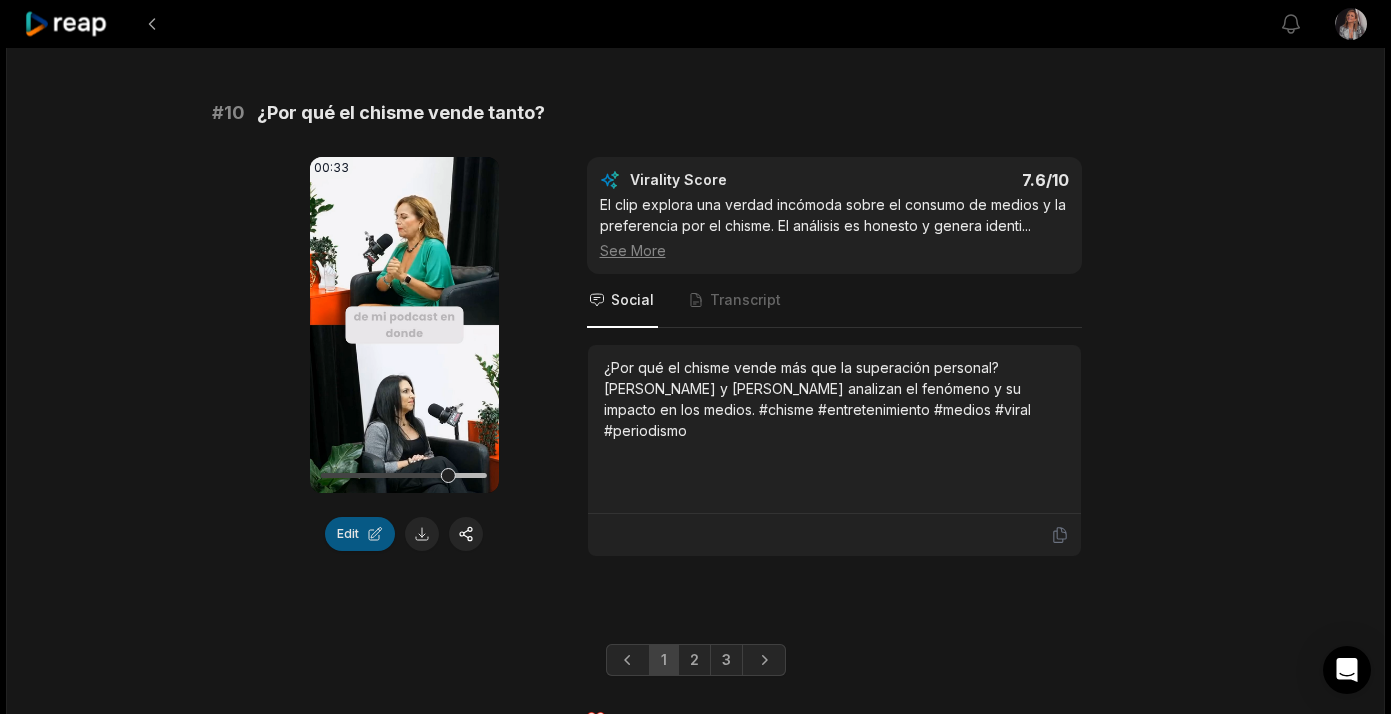 scroll, scrollTop: 0, scrollLeft: 0, axis: both 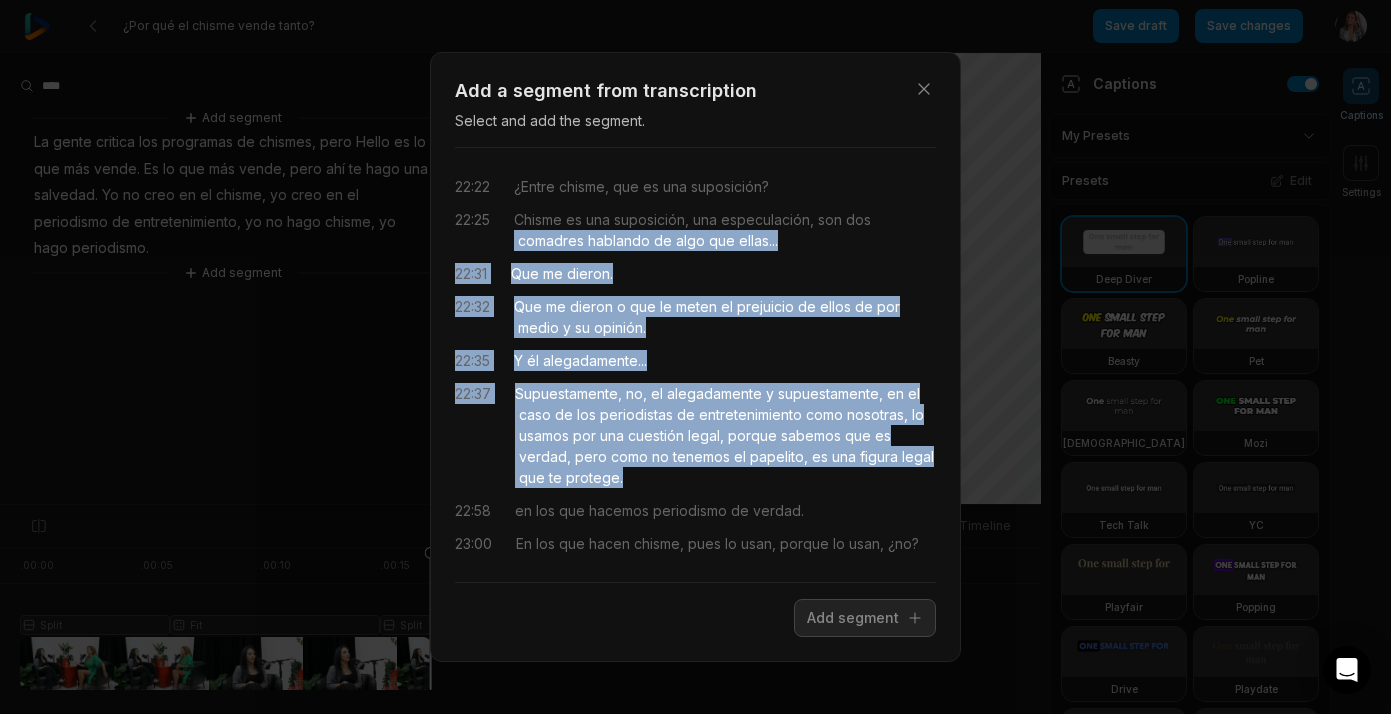 drag, startPoint x: 646, startPoint y: 482, endPoint x: 516, endPoint y: 233, distance: 280.89322 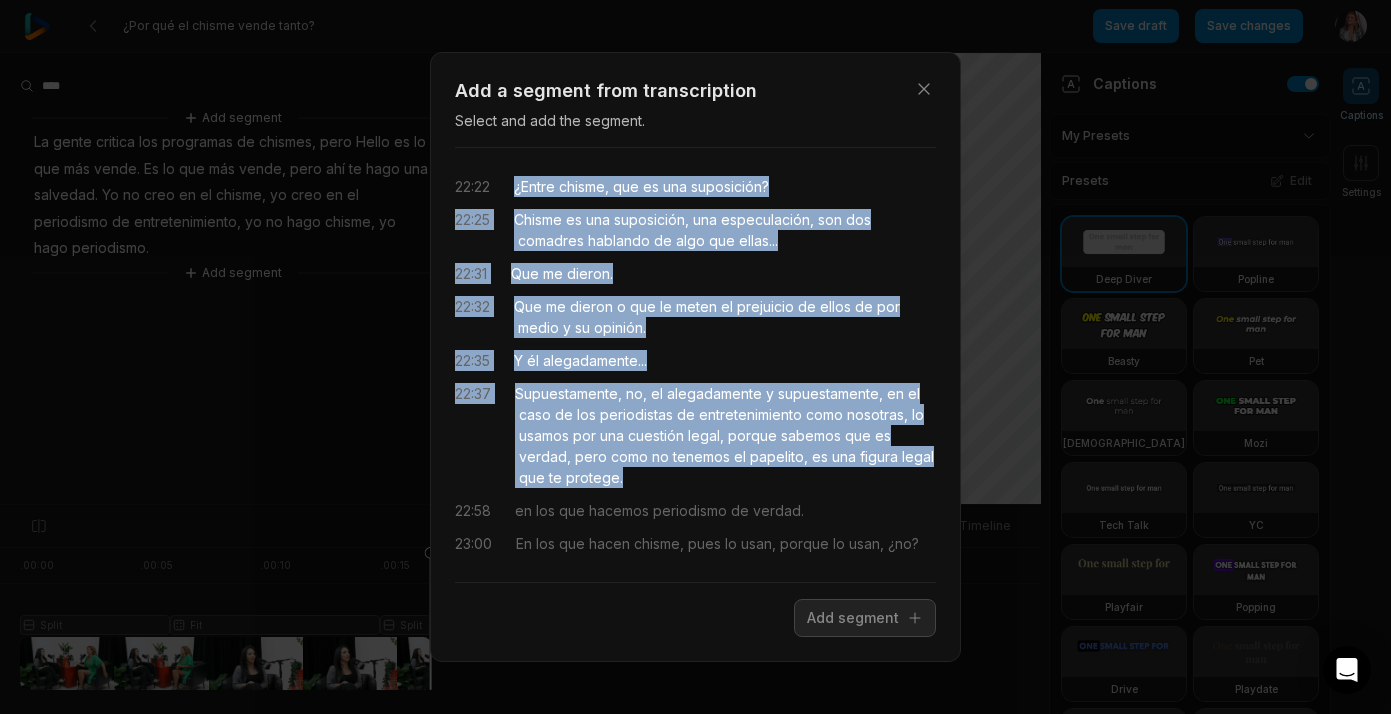 drag, startPoint x: 649, startPoint y: 486, endPoint x: 503, endPoint y: 180, distance: 339.04572 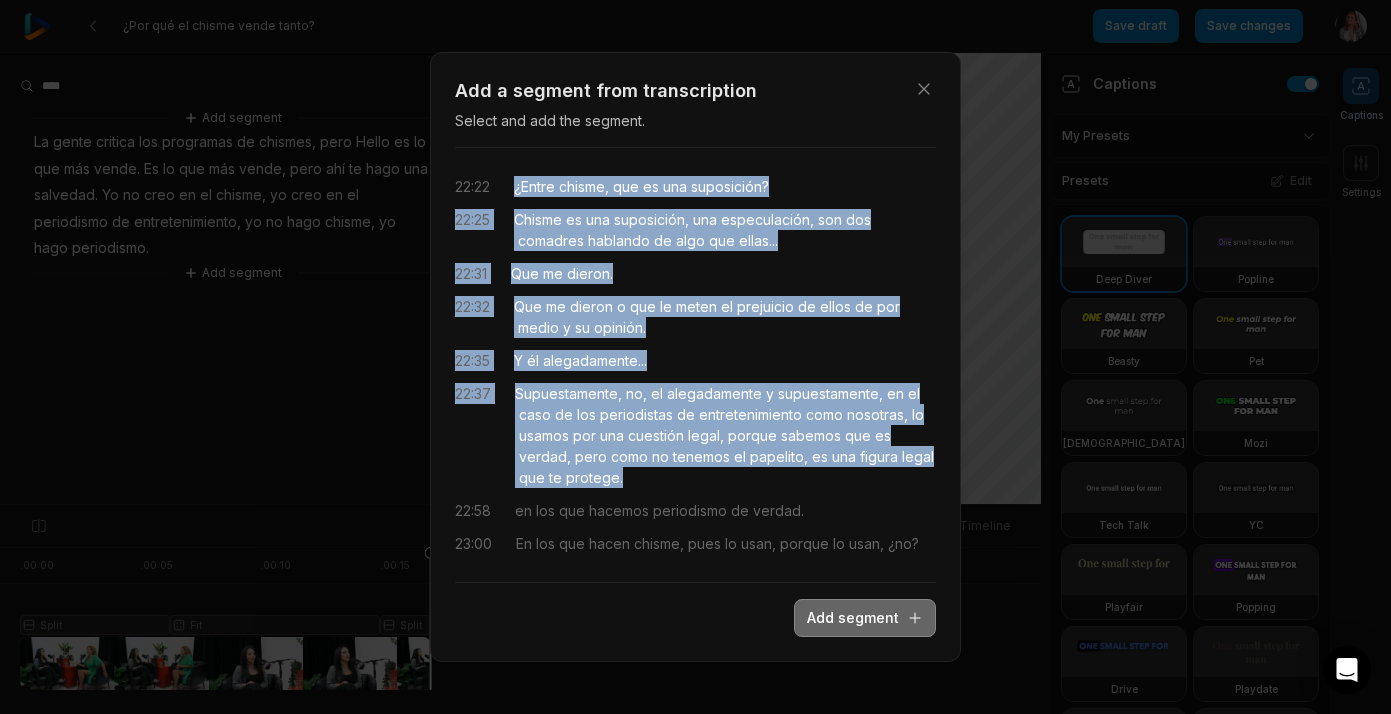 click on "Add segment" at bounding box center [865, 618] 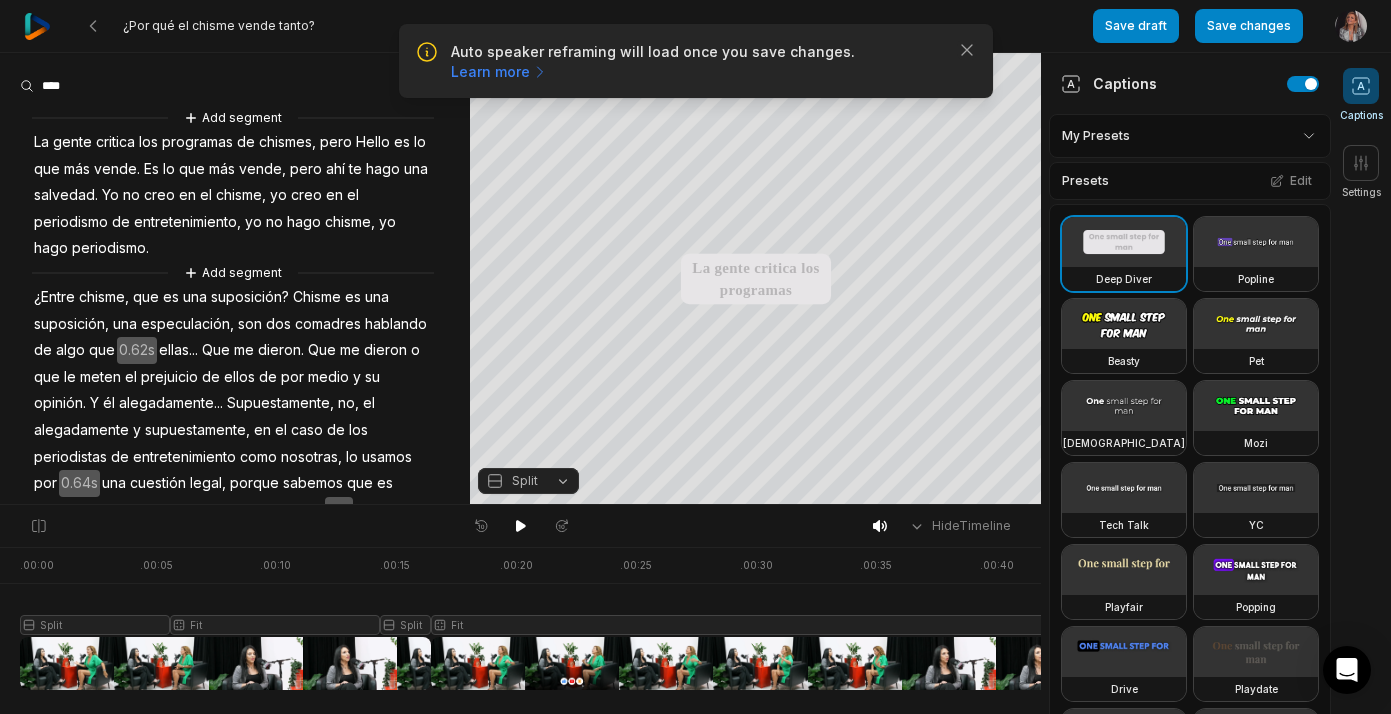 scroll, scrollTop: 86, scrollLeft: 0, axis: vertical 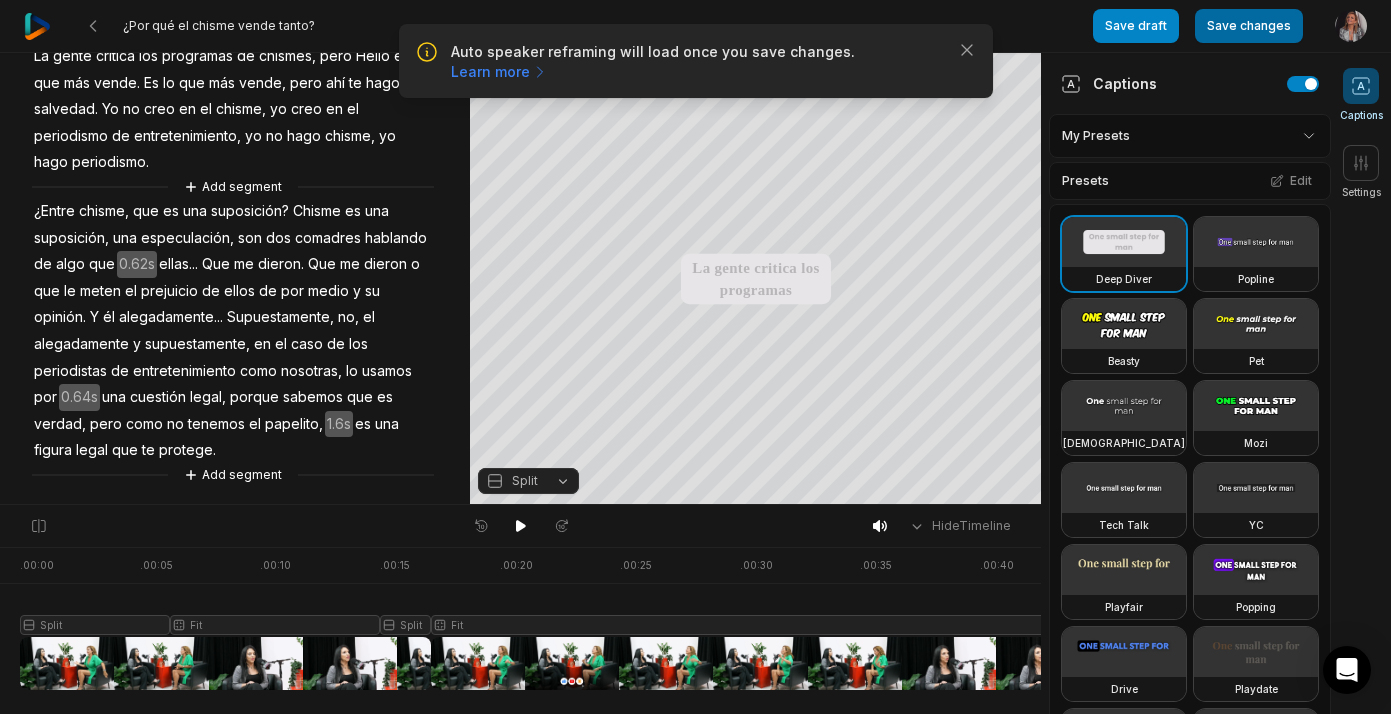 click on "Save changes" at bounding box center [1249, 26] 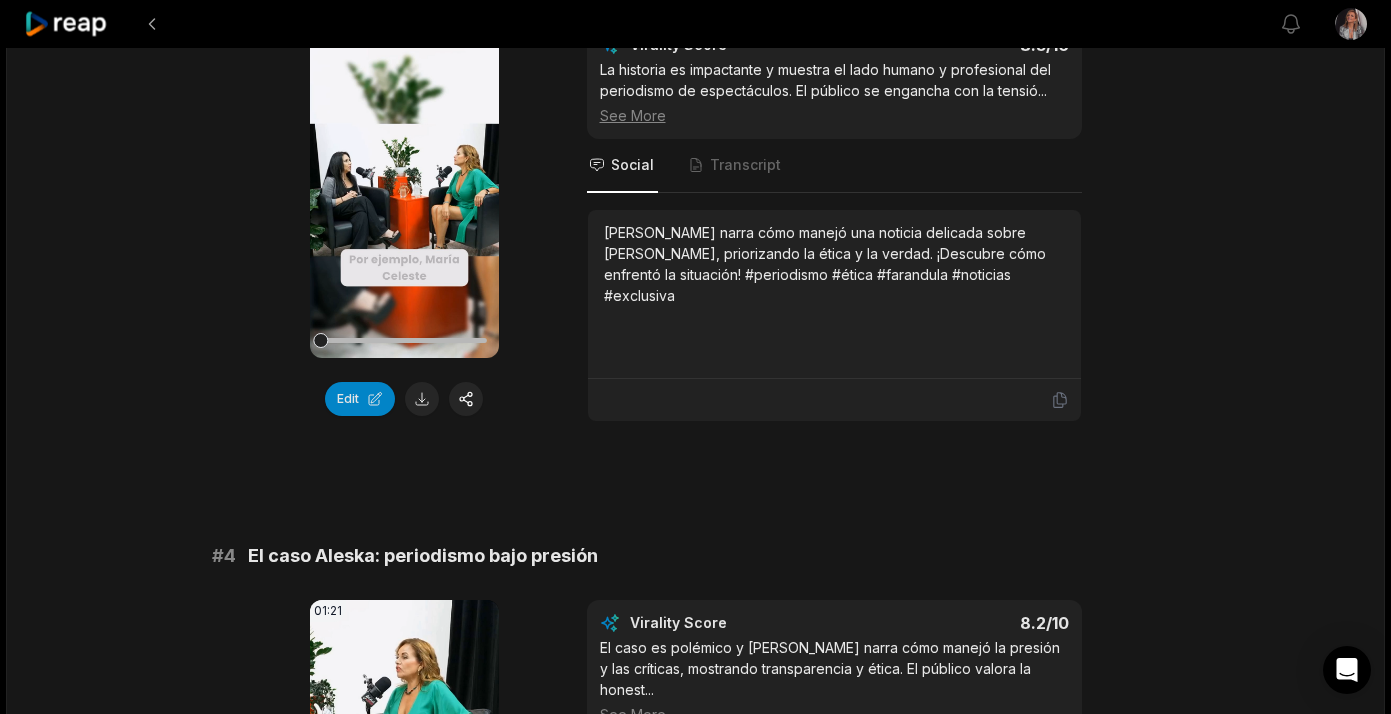 scroll, scrollTop: 1478, scrollLeft: 0, axis: vertical 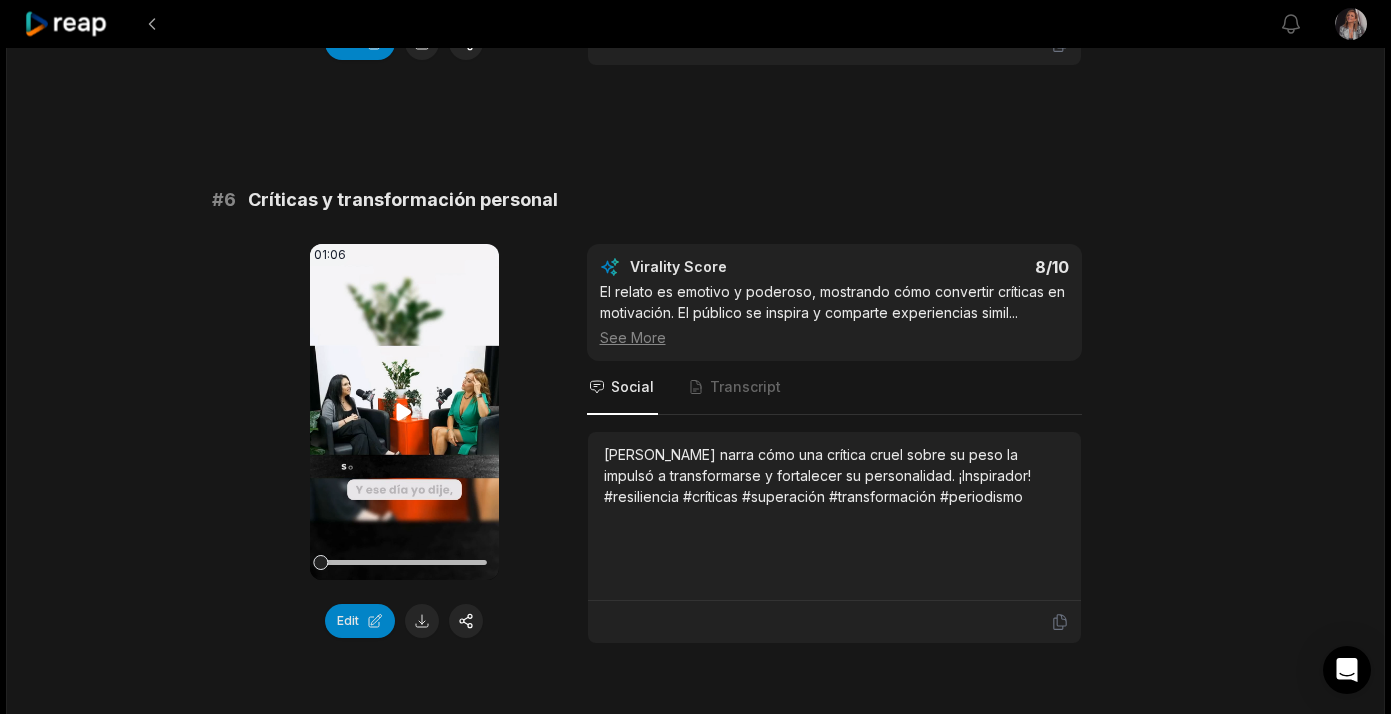 click 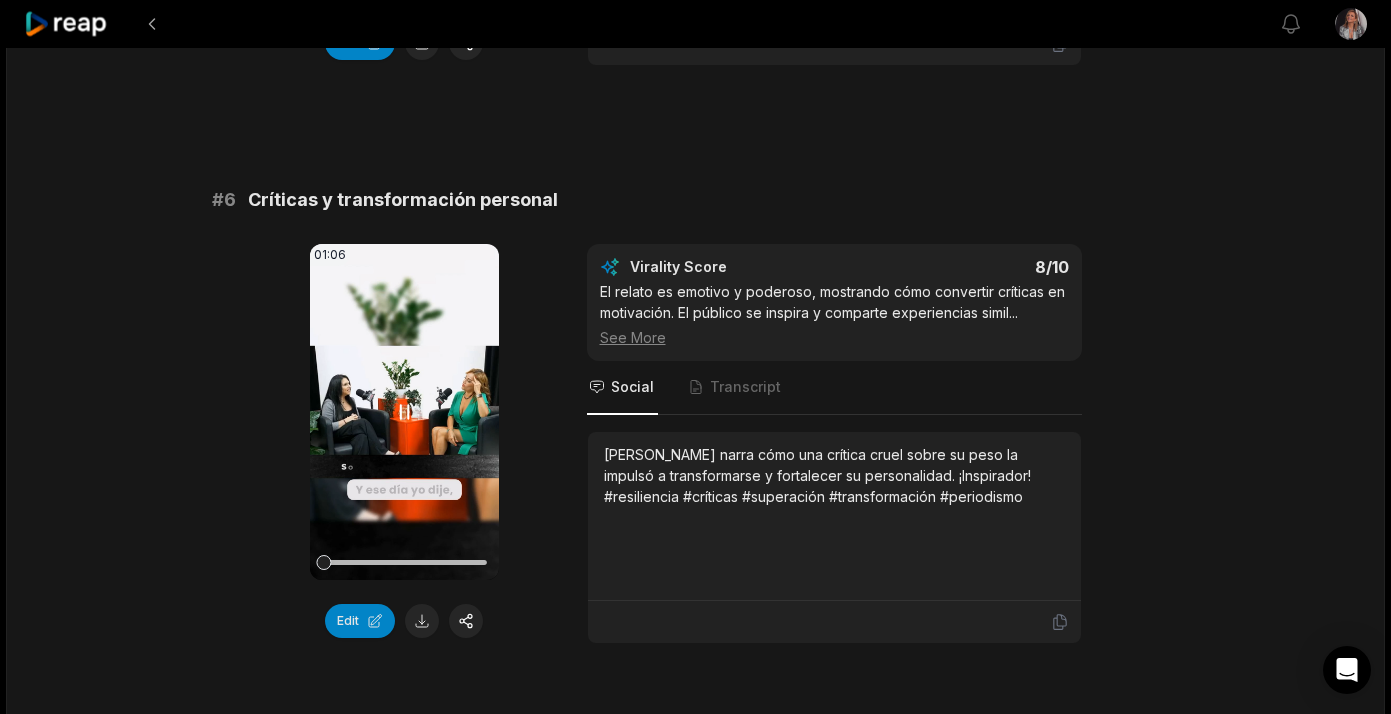 click at bounding box center (404, 562) 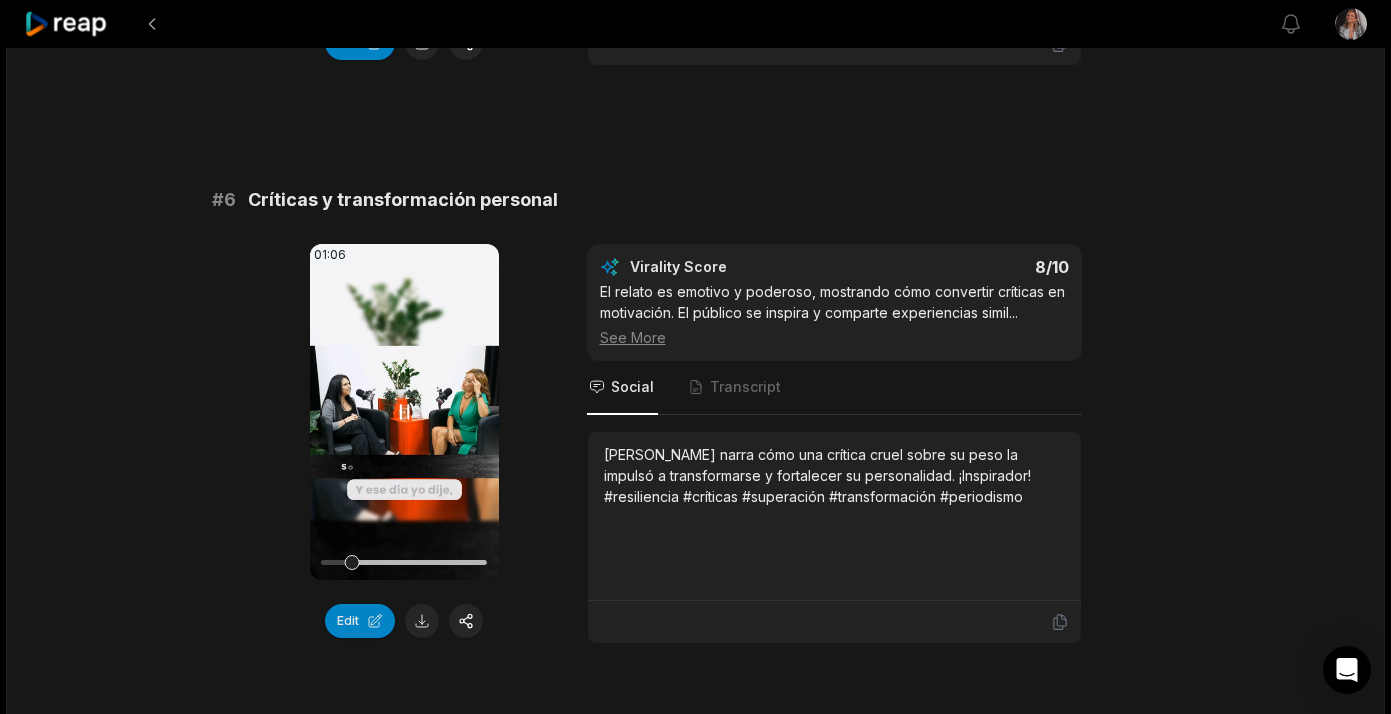 click at bounding box center (404, 562) 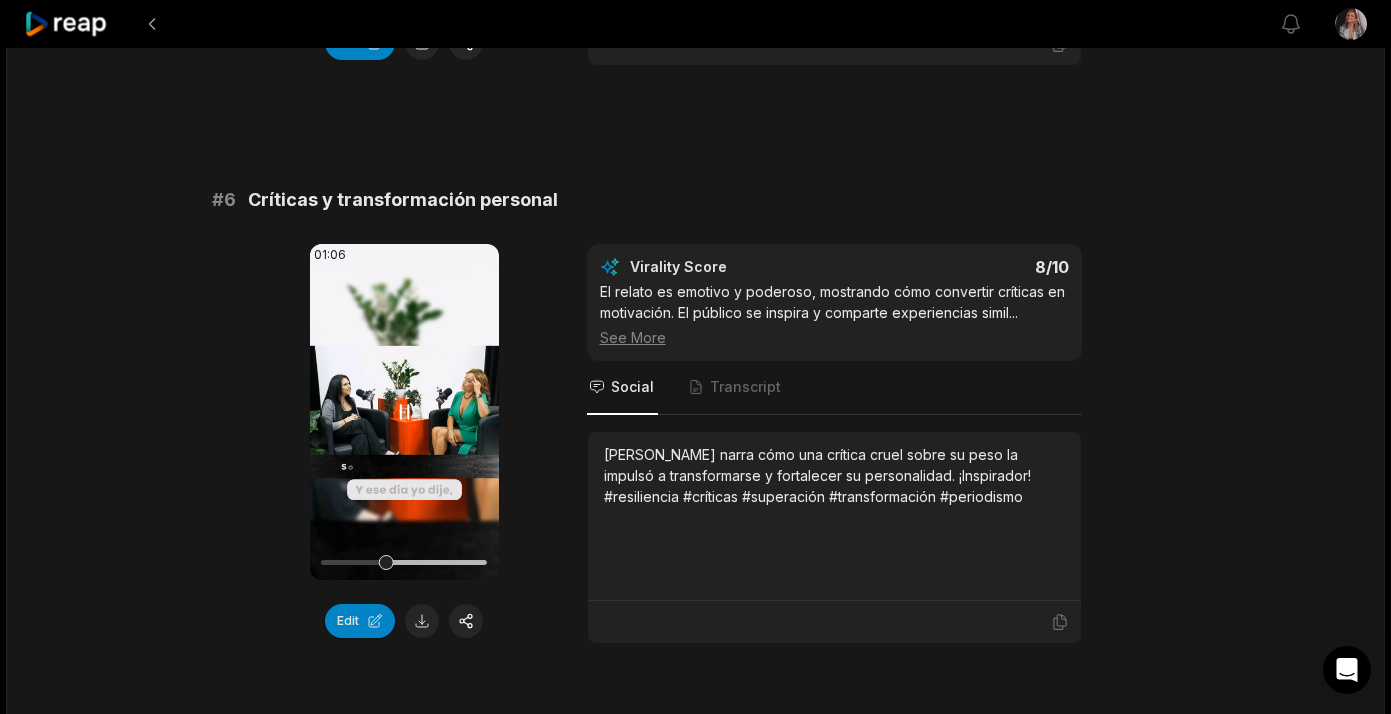 click at bounding box center (404, 562) 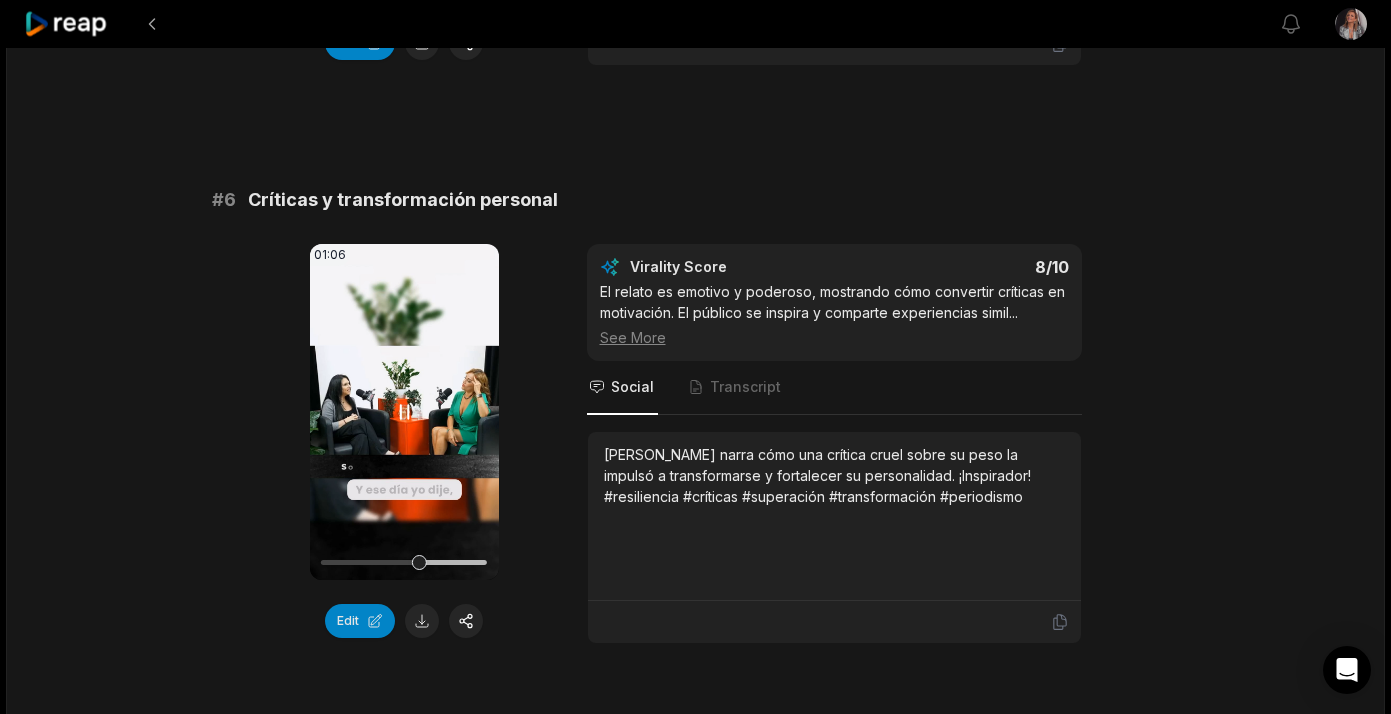 click at bounding box center (404, 562) 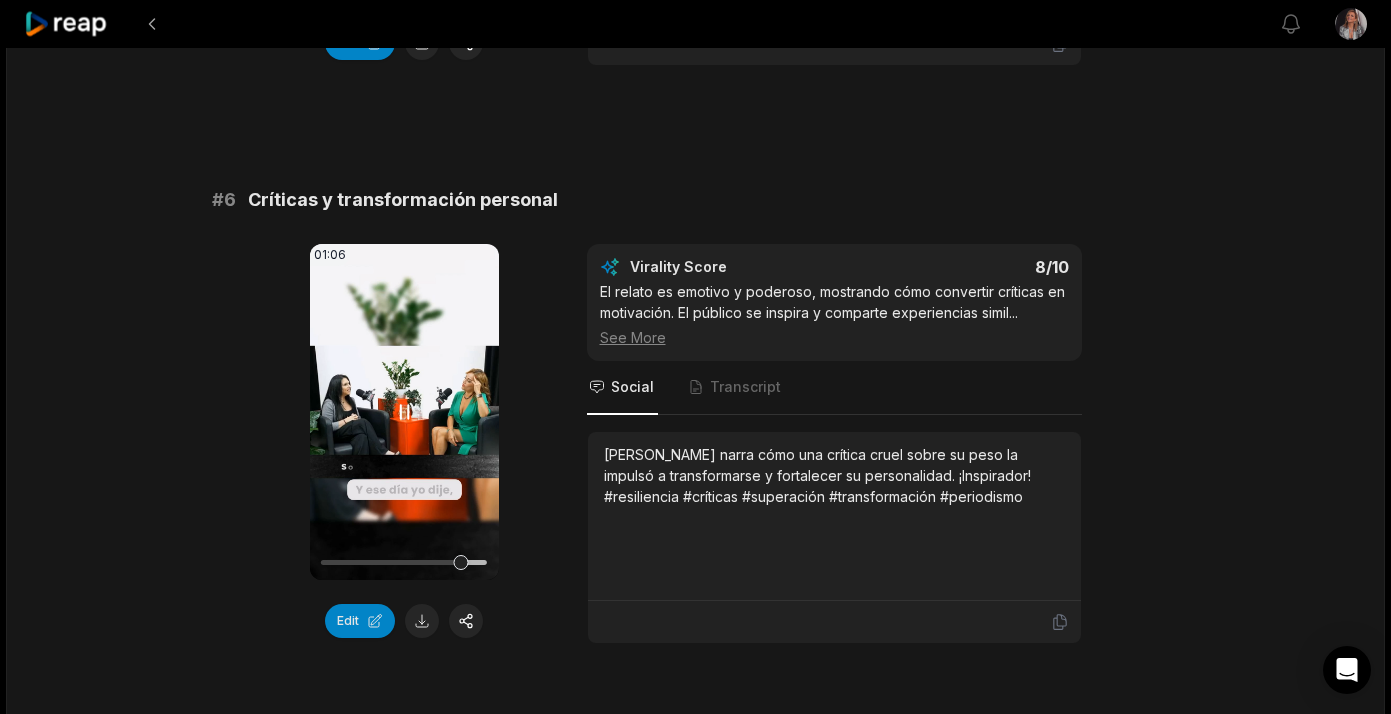 click at bounding box center [404, 562] 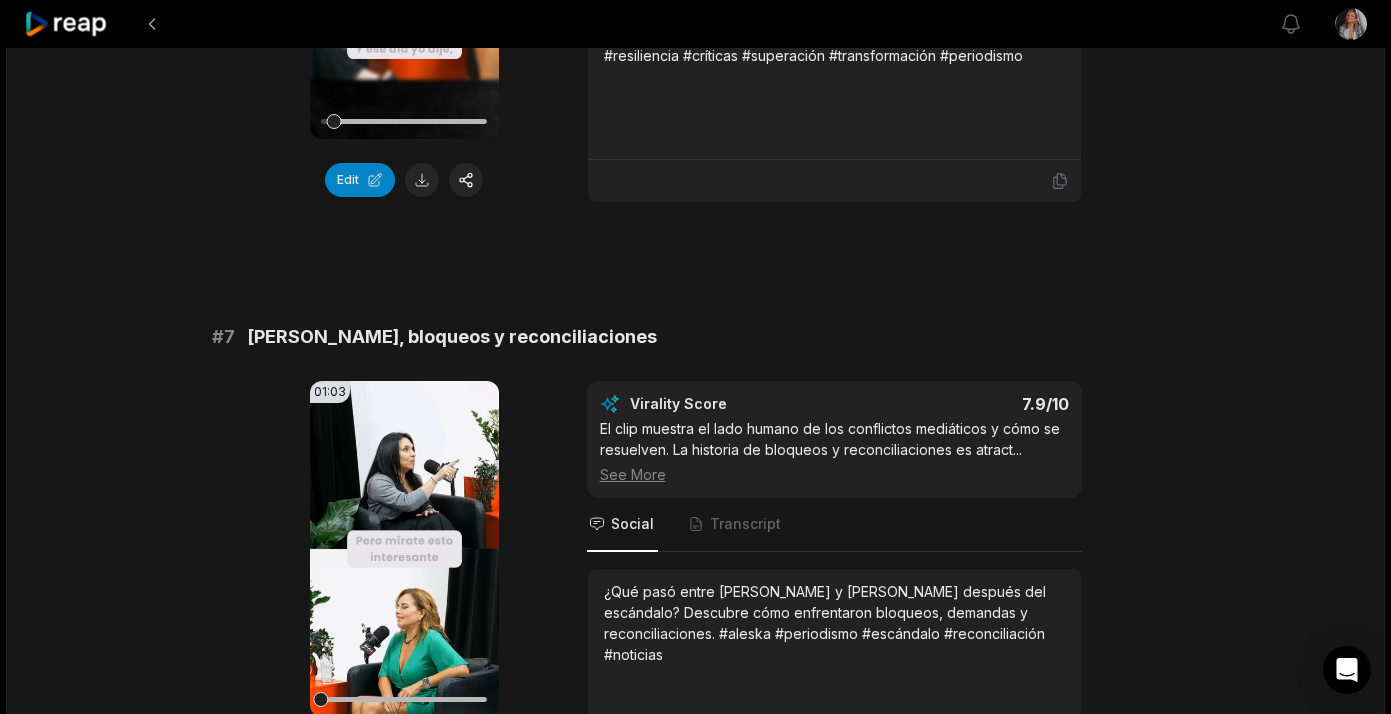 scroll, scrollTop: 3449, scrollLeft: 0, axis: vertical 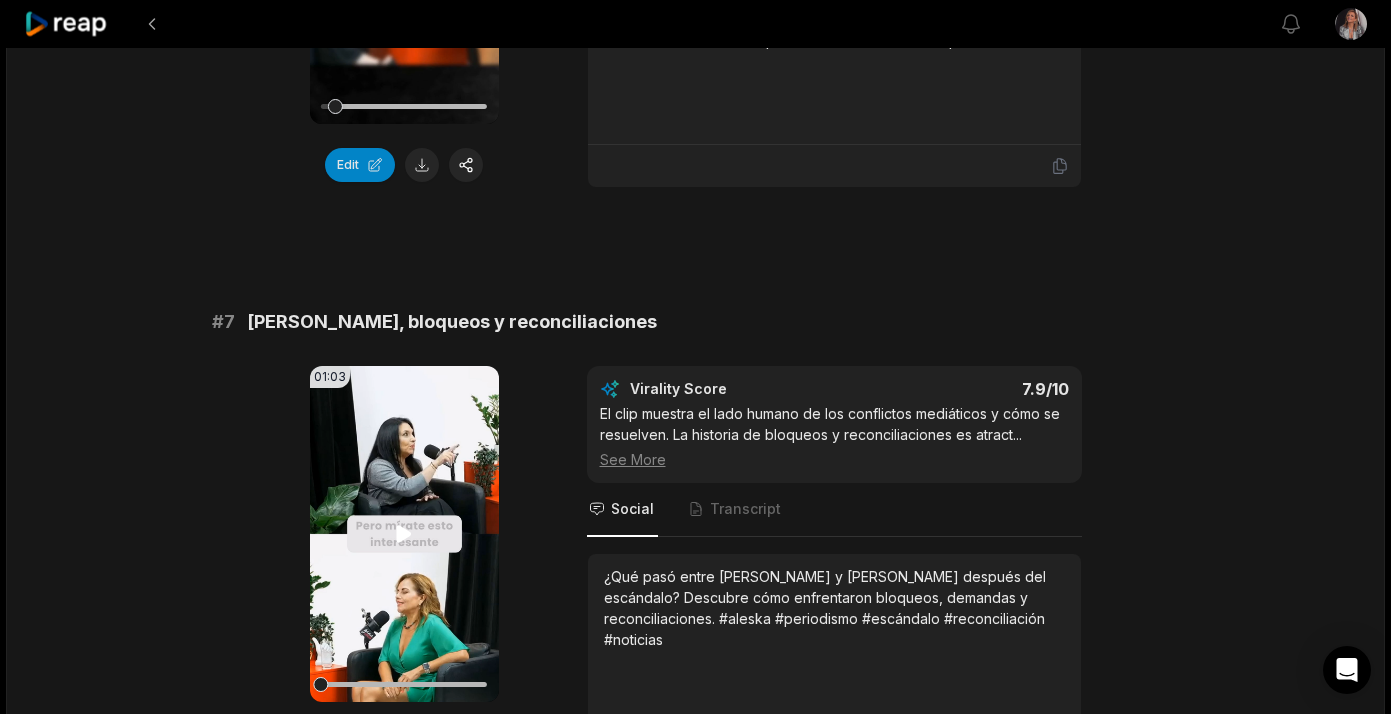 click 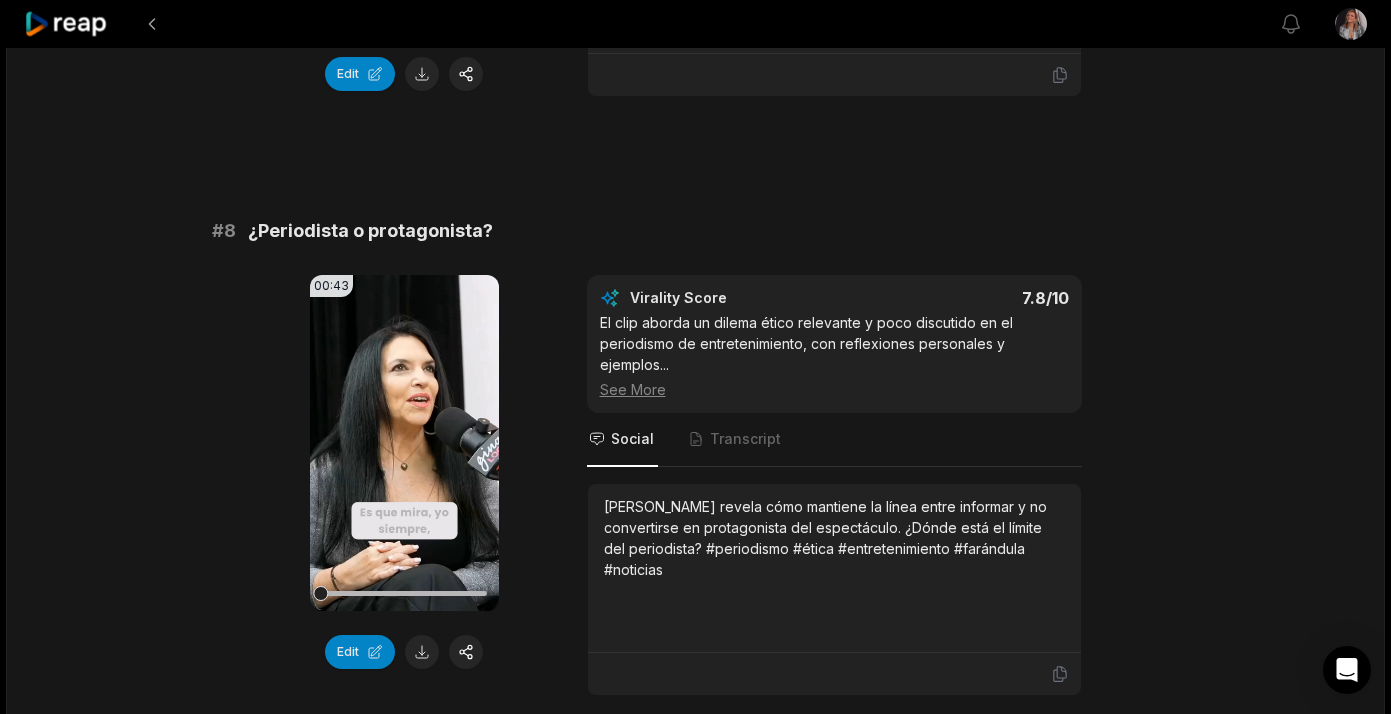 scroll, scrollTop: 4119, scrollLeft: 0, axis: vertical 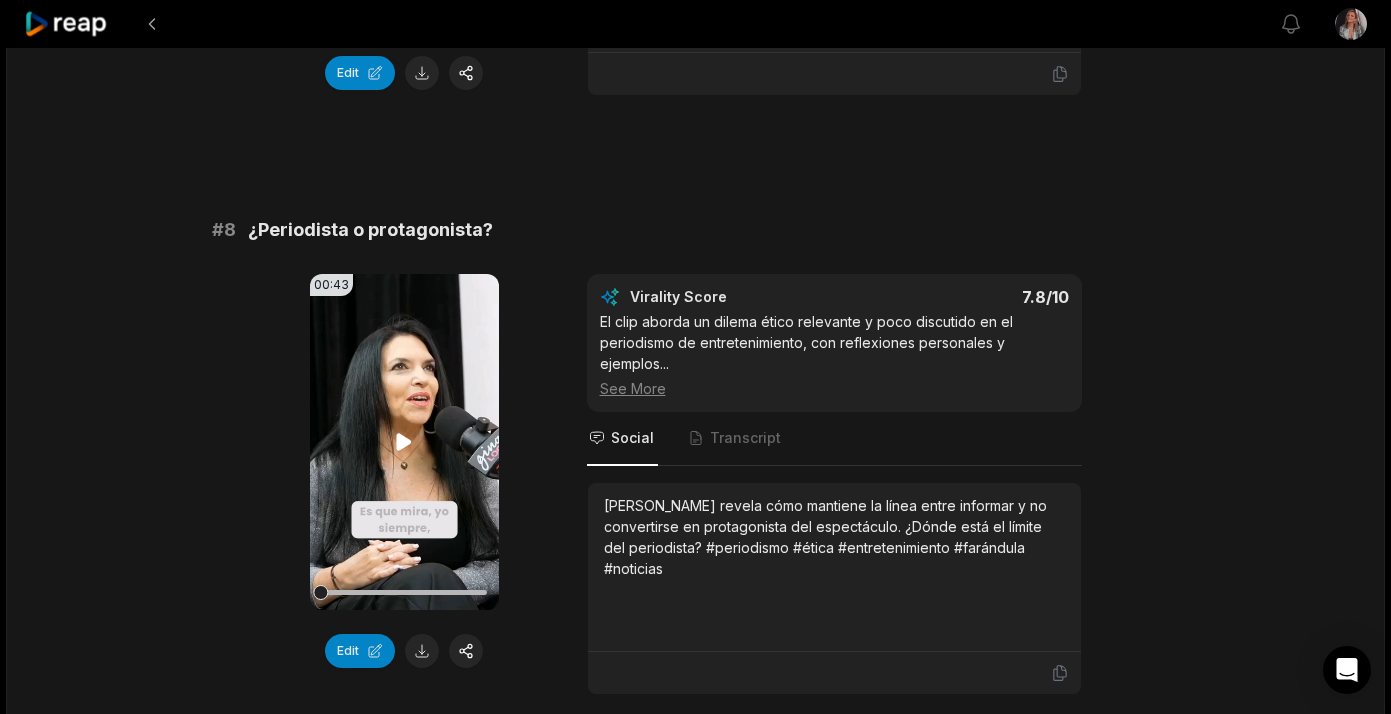 click on "Your browser does not support mp4 format." at bounding box center [404, 442] 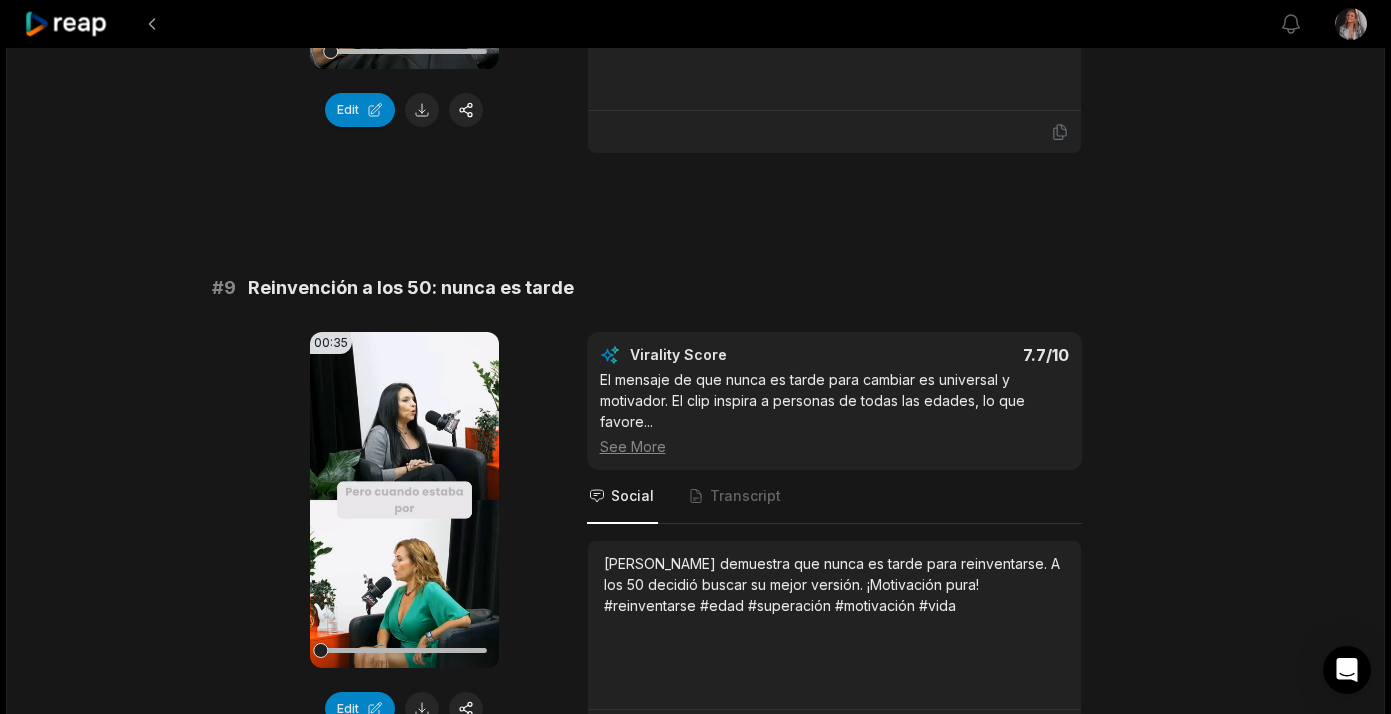 scroll, scrollTop: 4726, scrollLeft: 0, axis: vertical 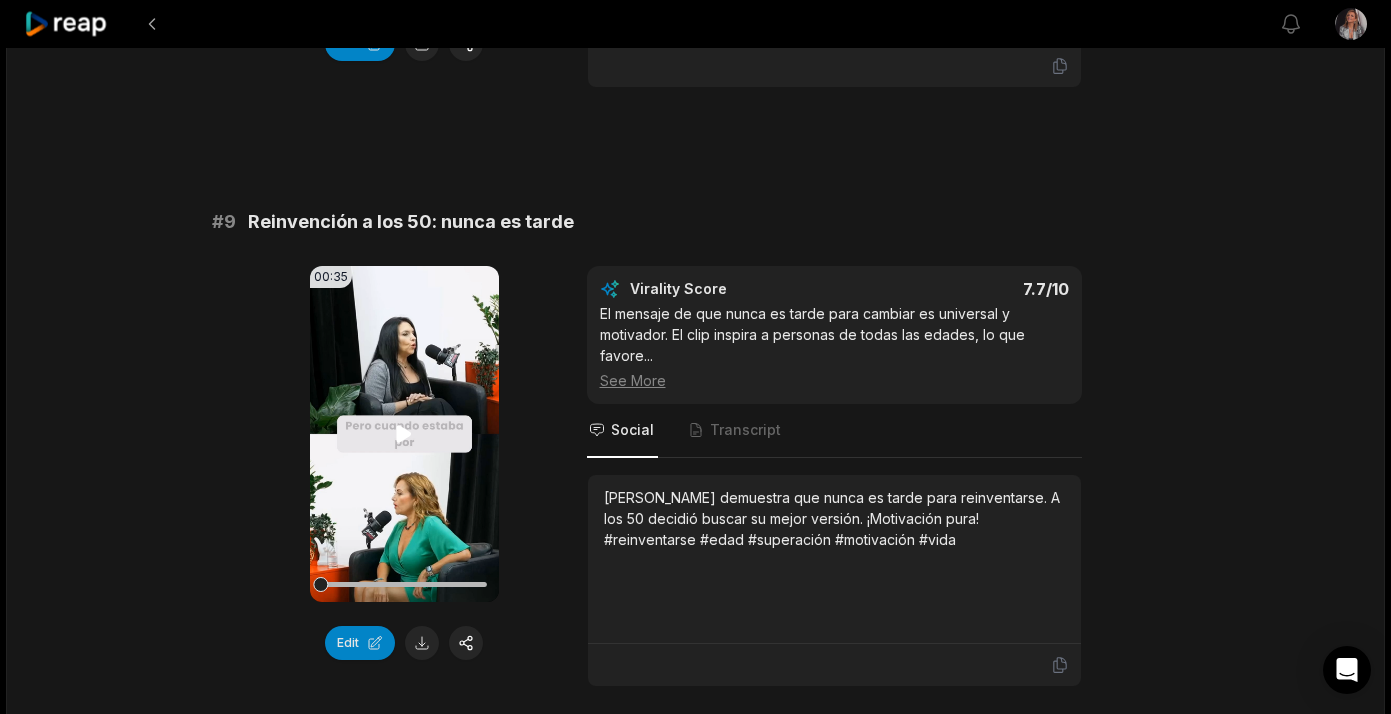 click 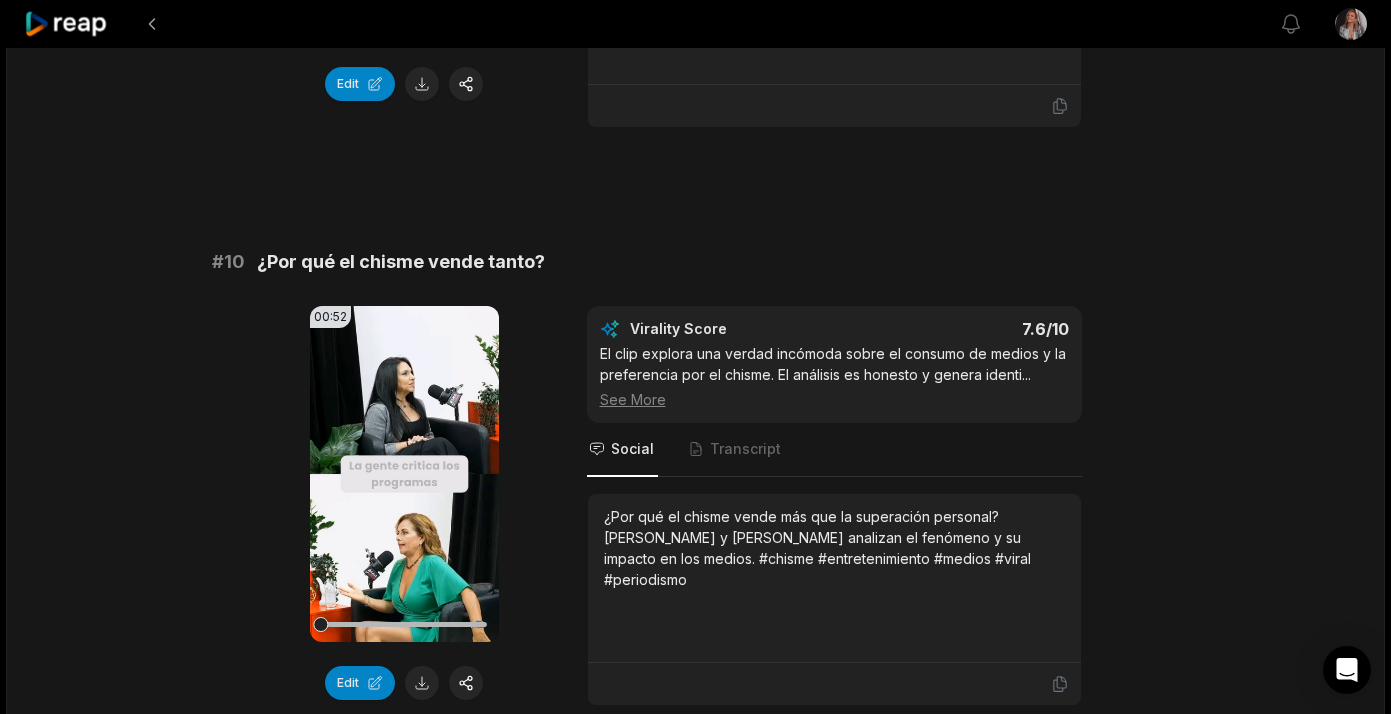 scroll, scrollTop: 5301, scrollLeft: 0, axis: vertical 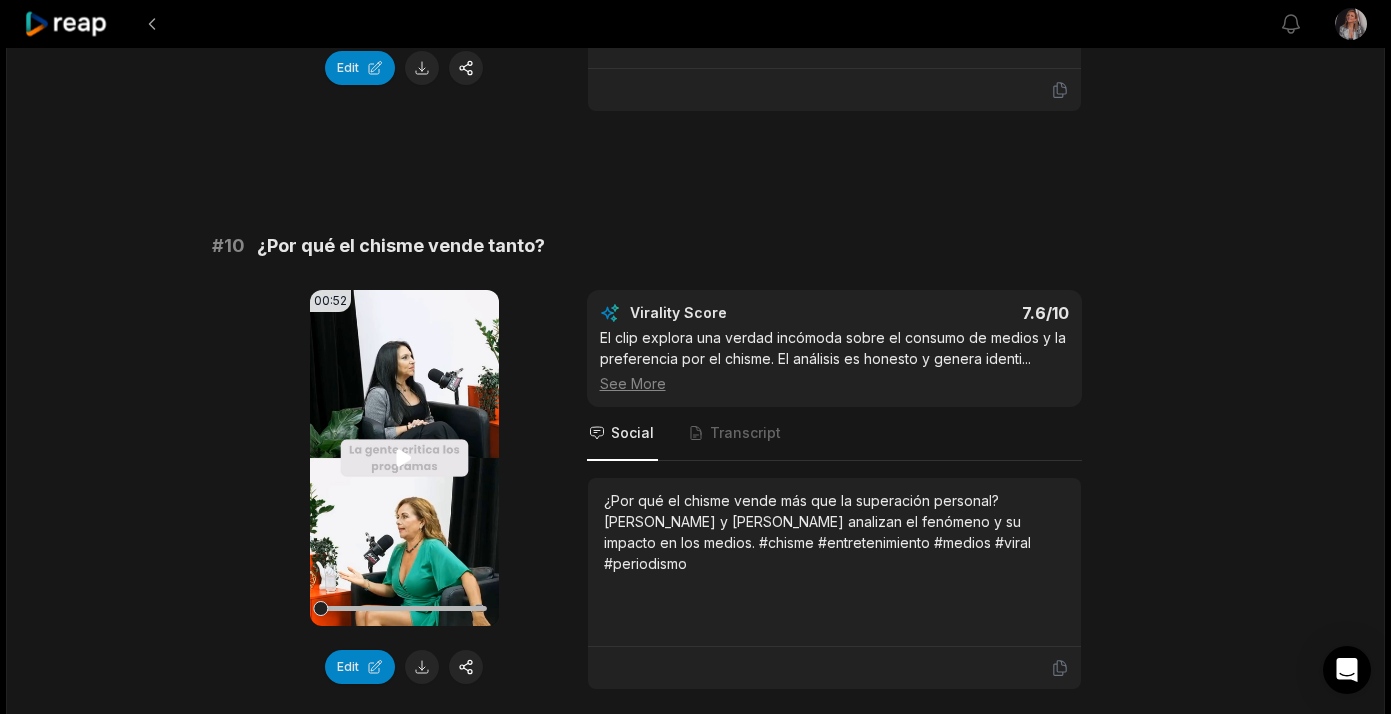 click 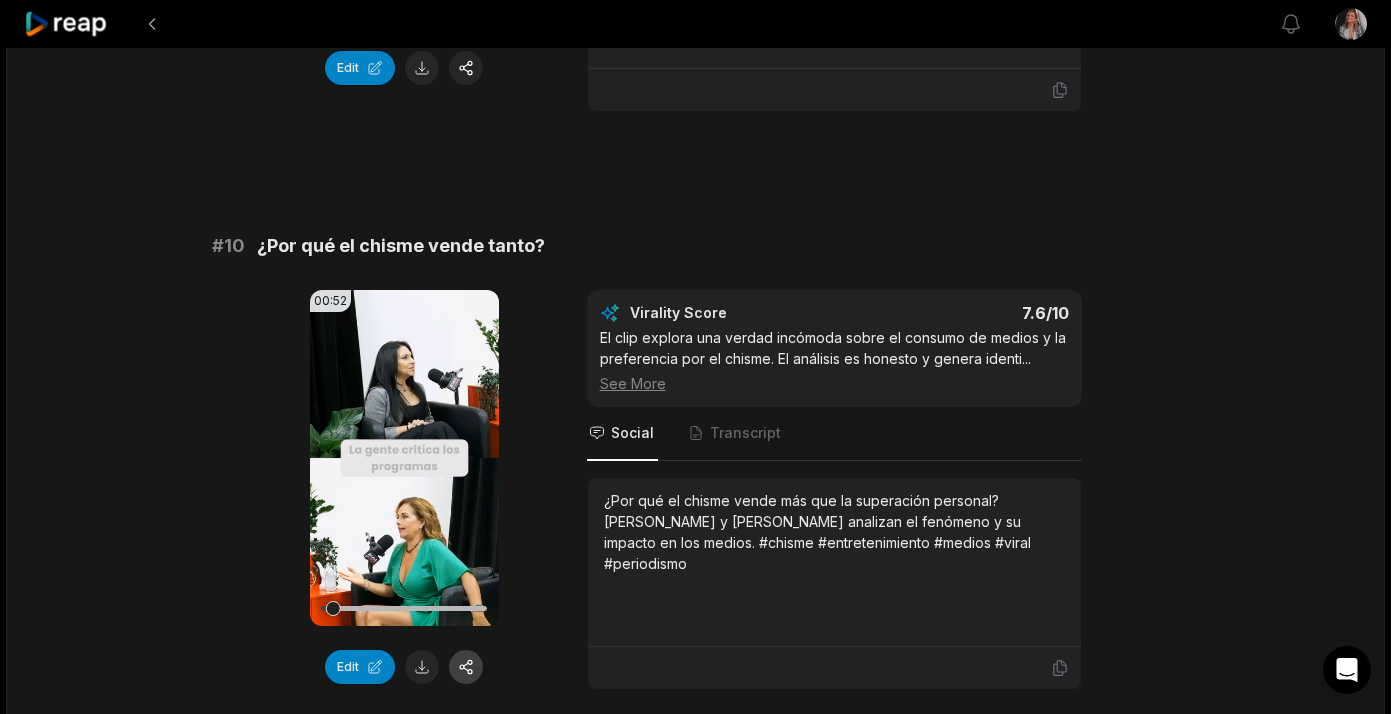 click at bounding box center [466, 667] 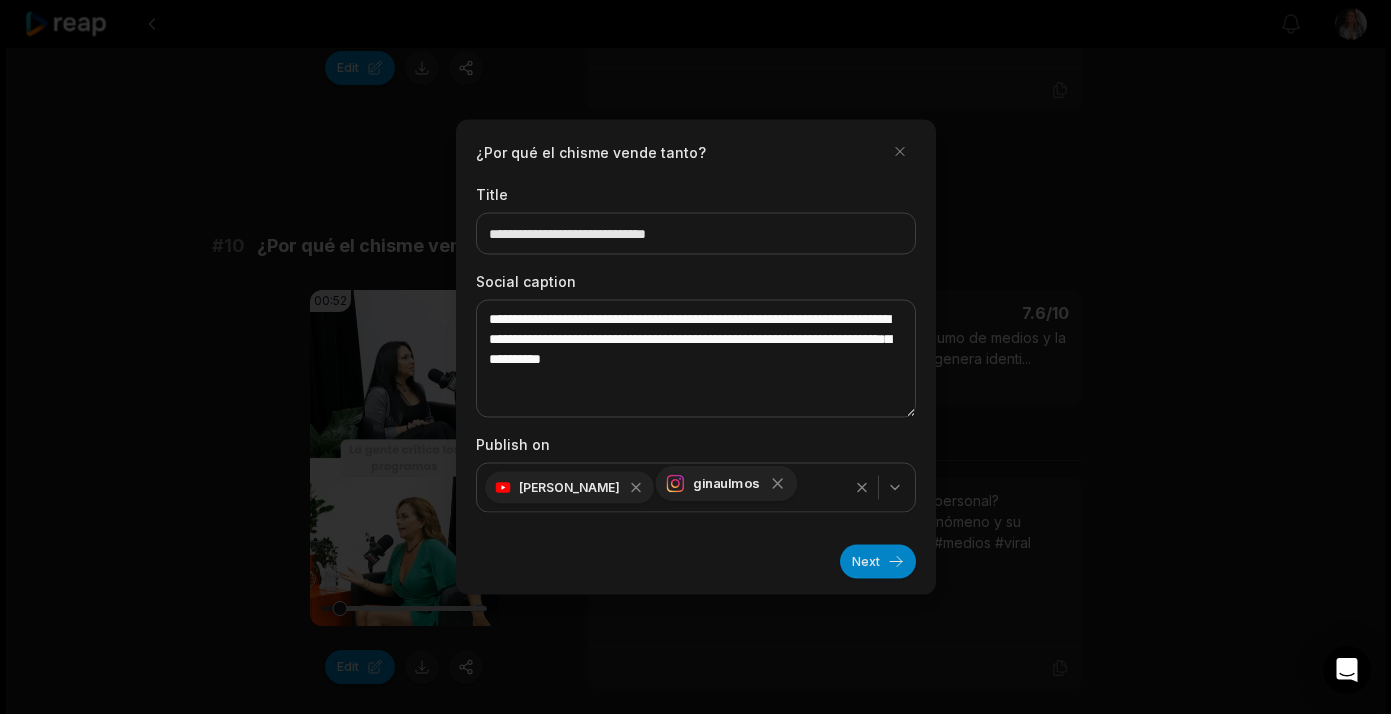 click 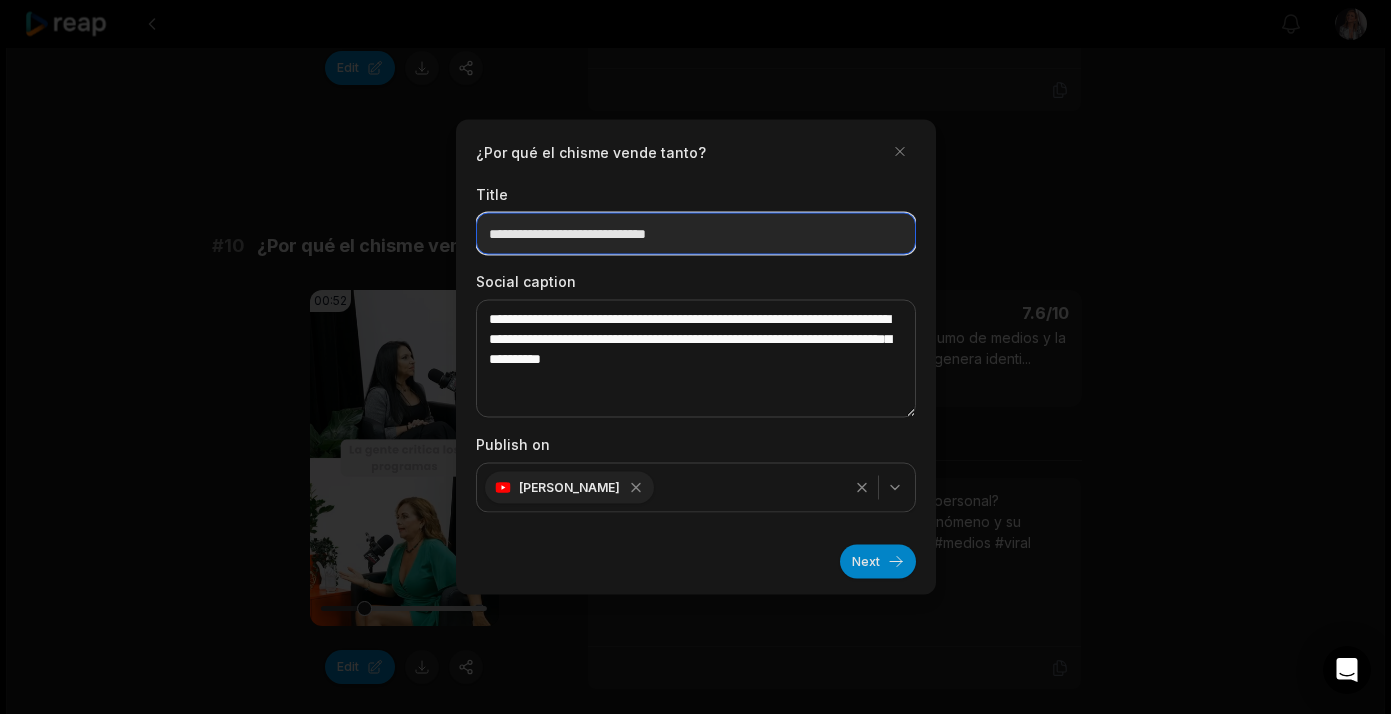 click on "**********" at bounding box center (696, 234) 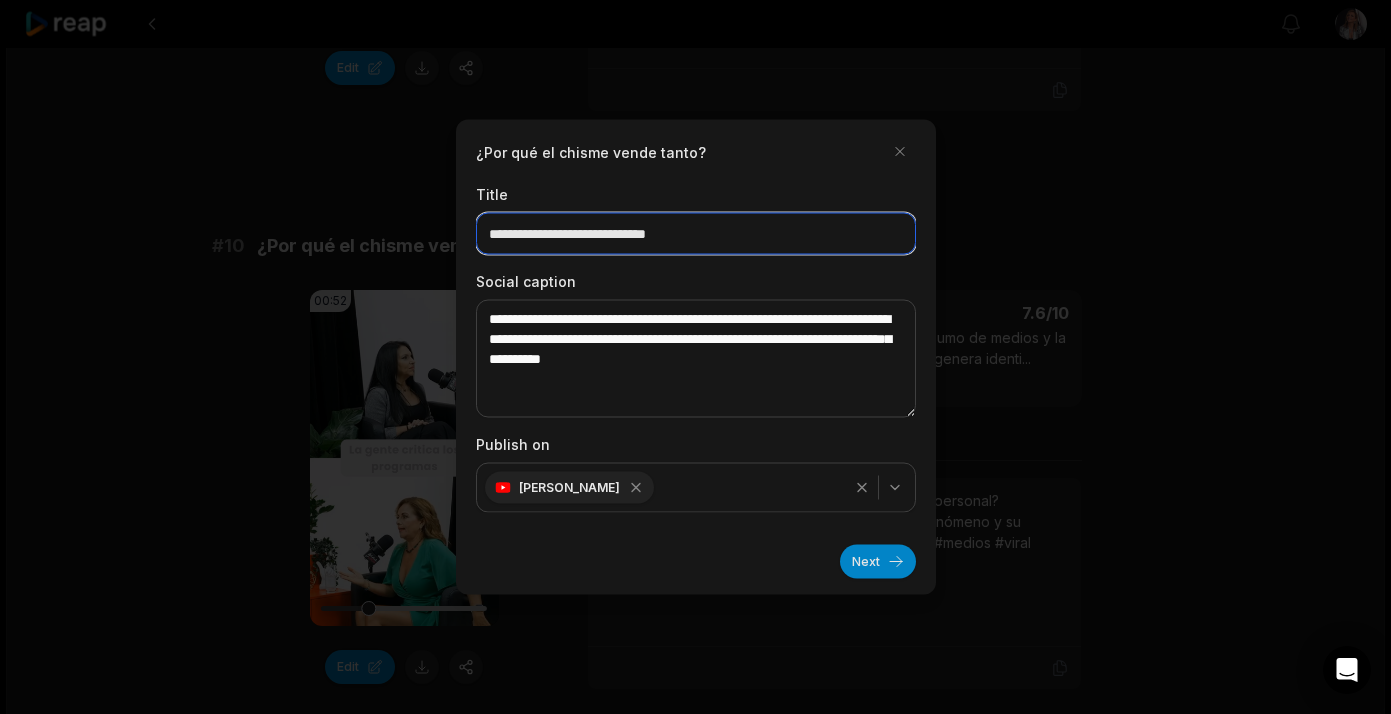 drag, startPoint x: 725, startPoint y: 233, endPoint x: 310, endPoint y: 221, distance: 415.17346 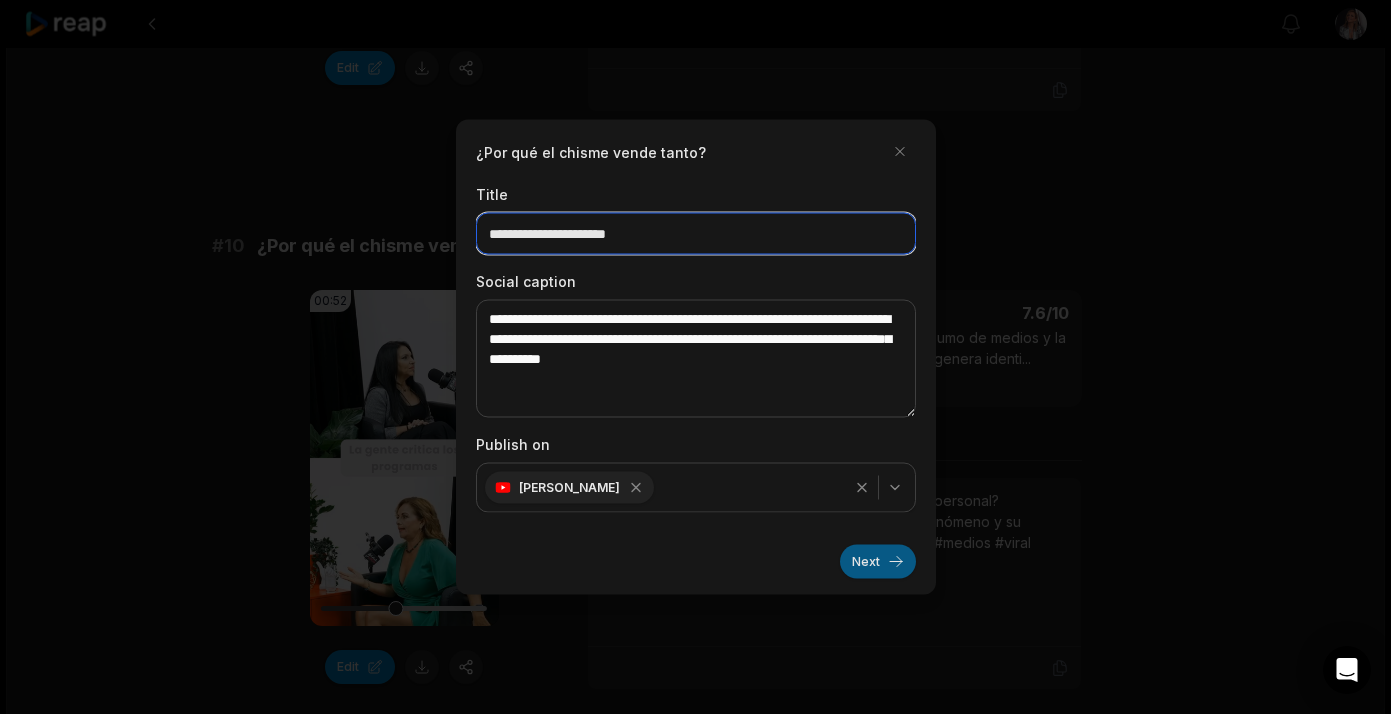 type on "**********" 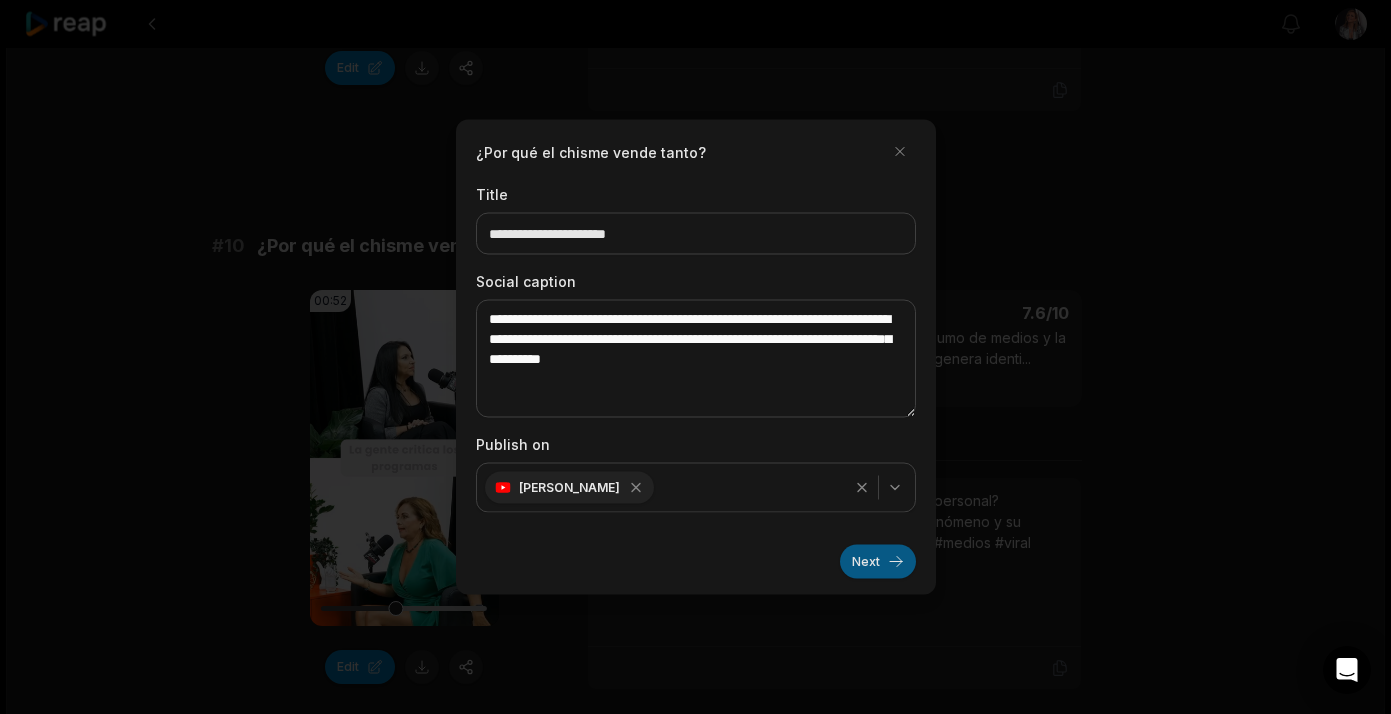 click on "Next" at bounding box center [878, 562] 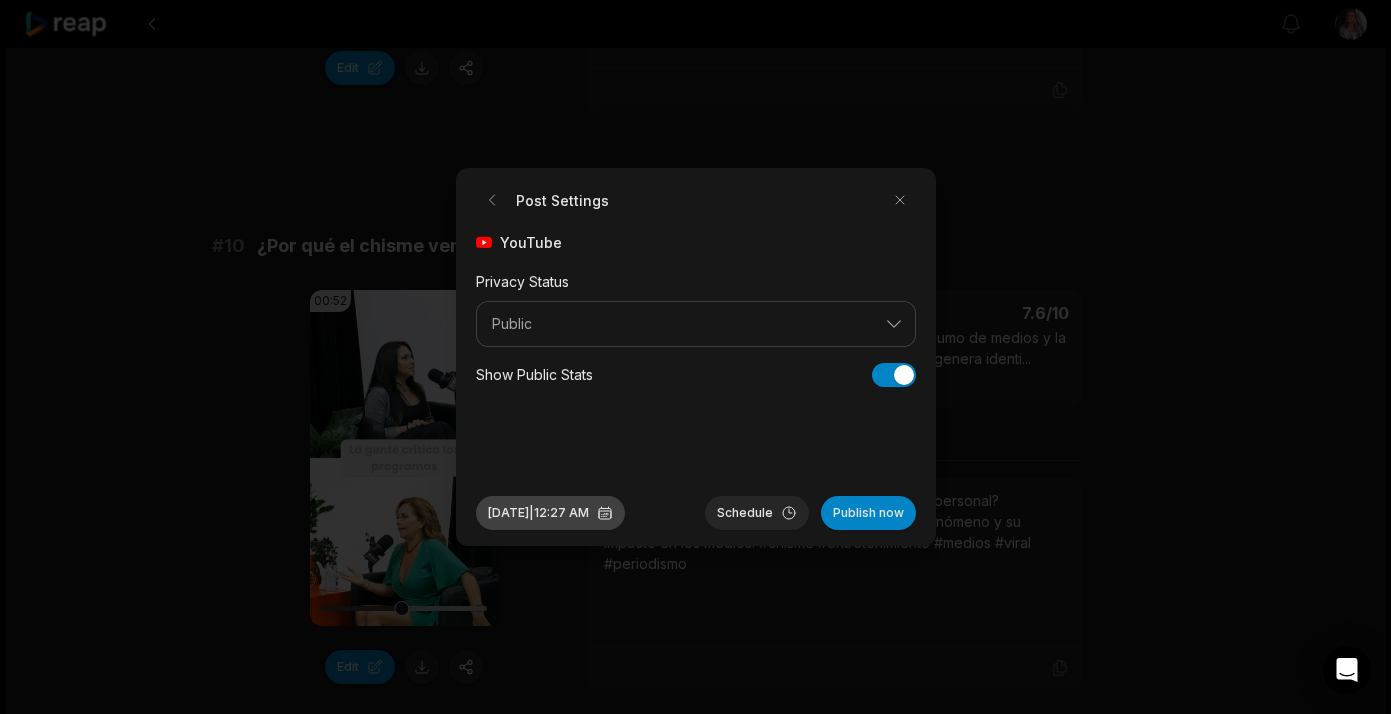 click on "Jul 23, 2025  |  12:27 AM" at bounding box center [550, 513] 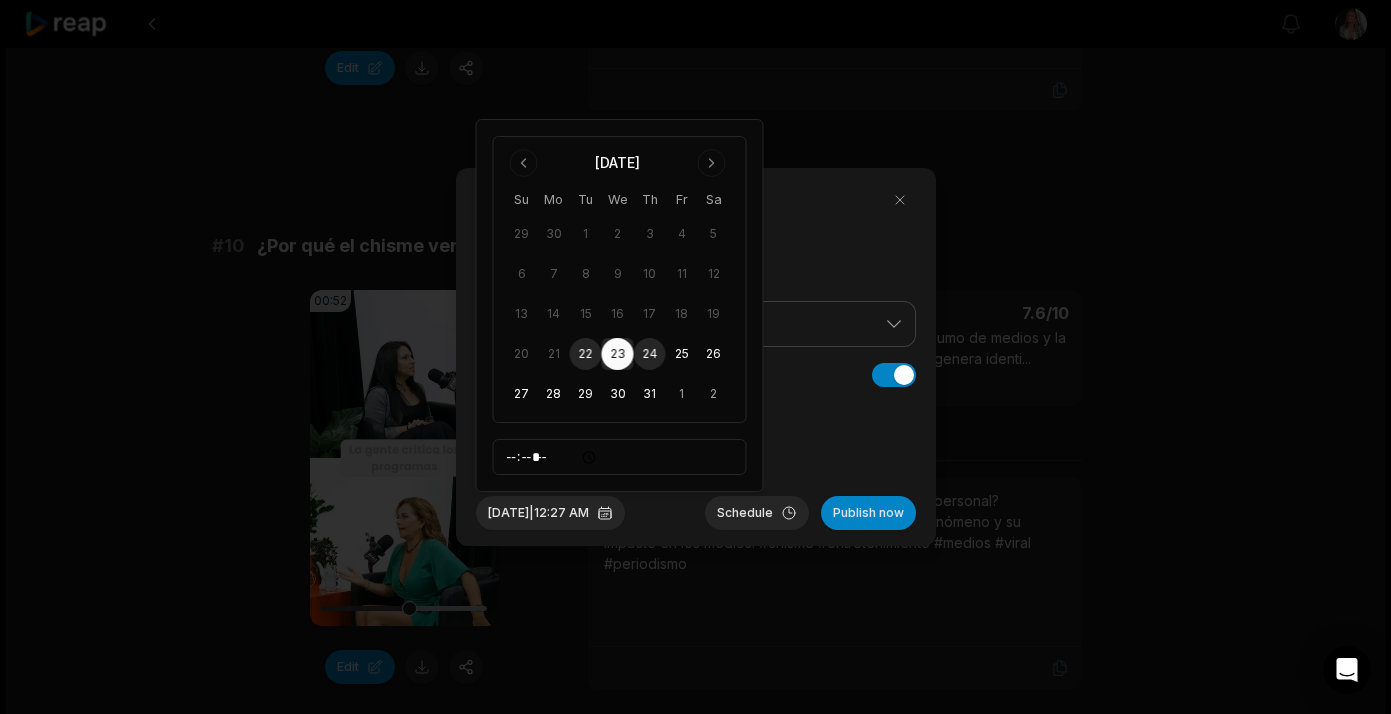 click on "24" at bounding box center [650, 354] 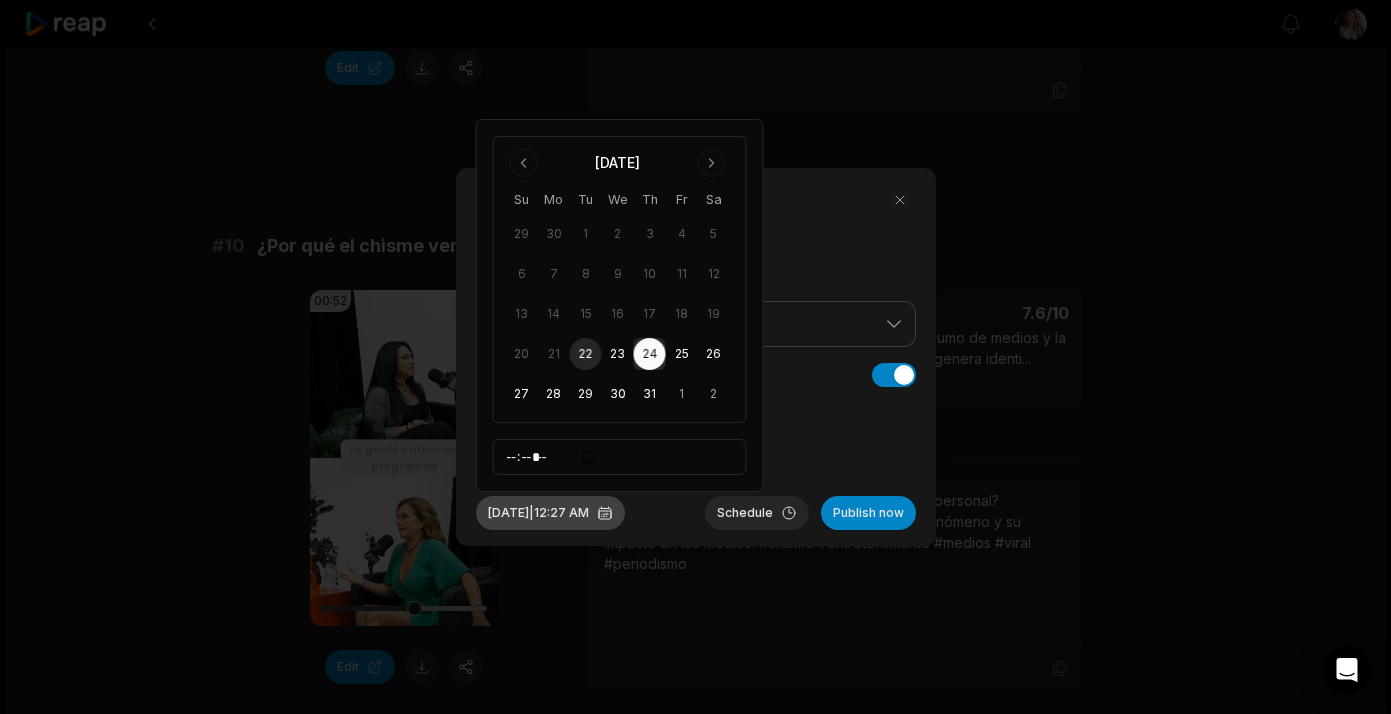 click on "Jul 24, 2025  |  12:27 AM" at bounding box center [550, 513] 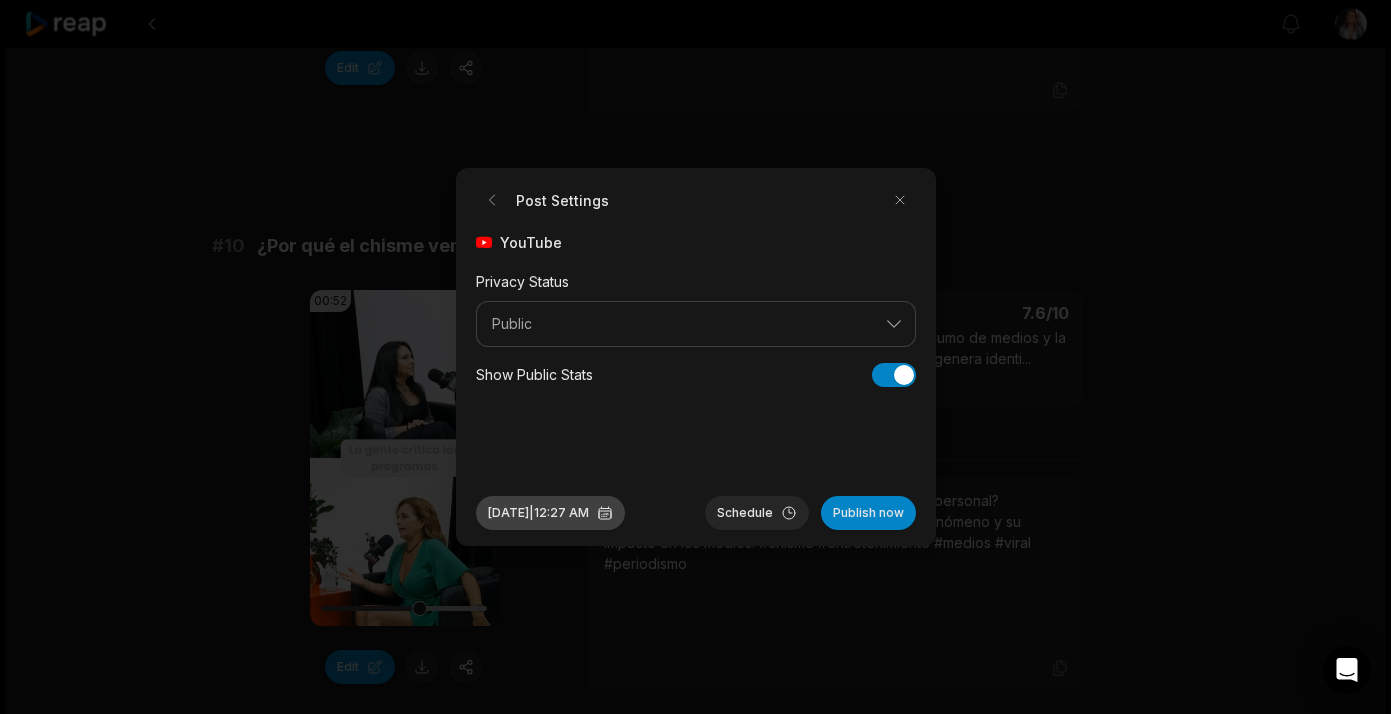 click on "Jul 24, 2025  |  12:27 AM" at bounding box center [550, 513] 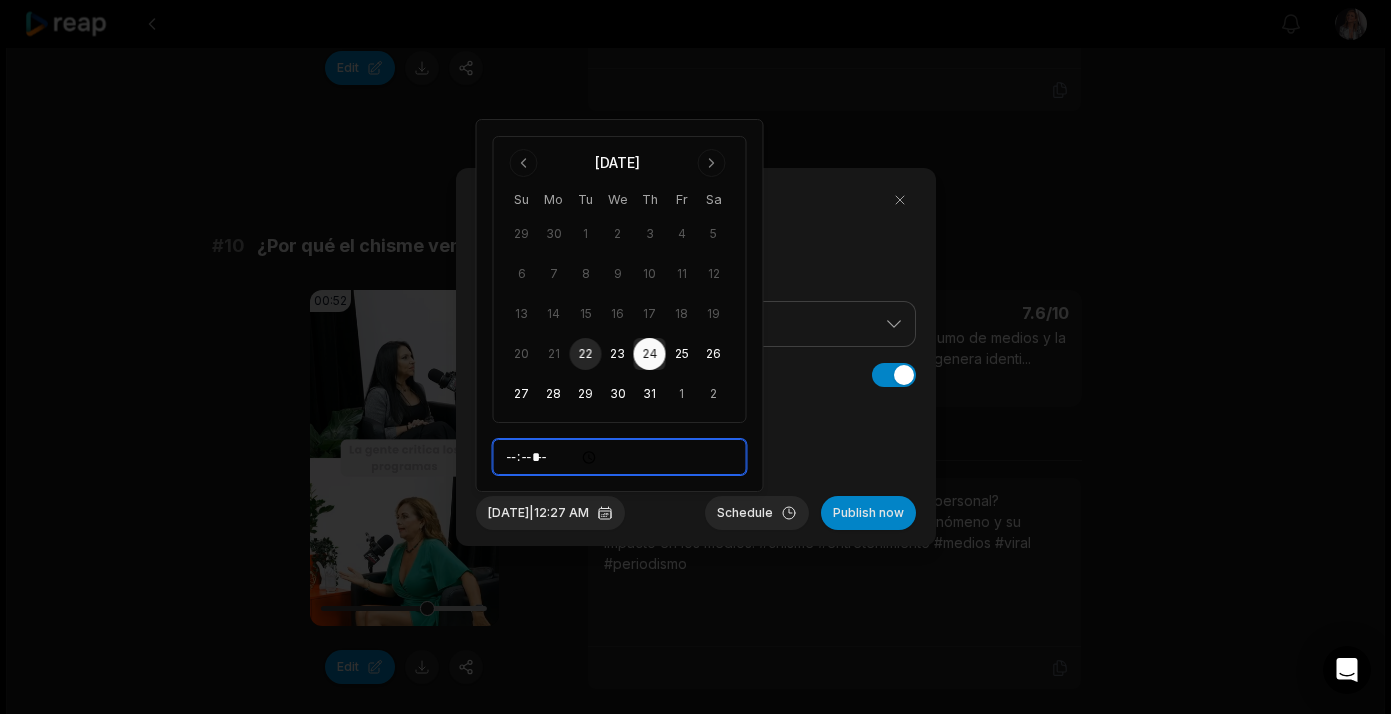 click on "*****" at bounding box center [620, 457] 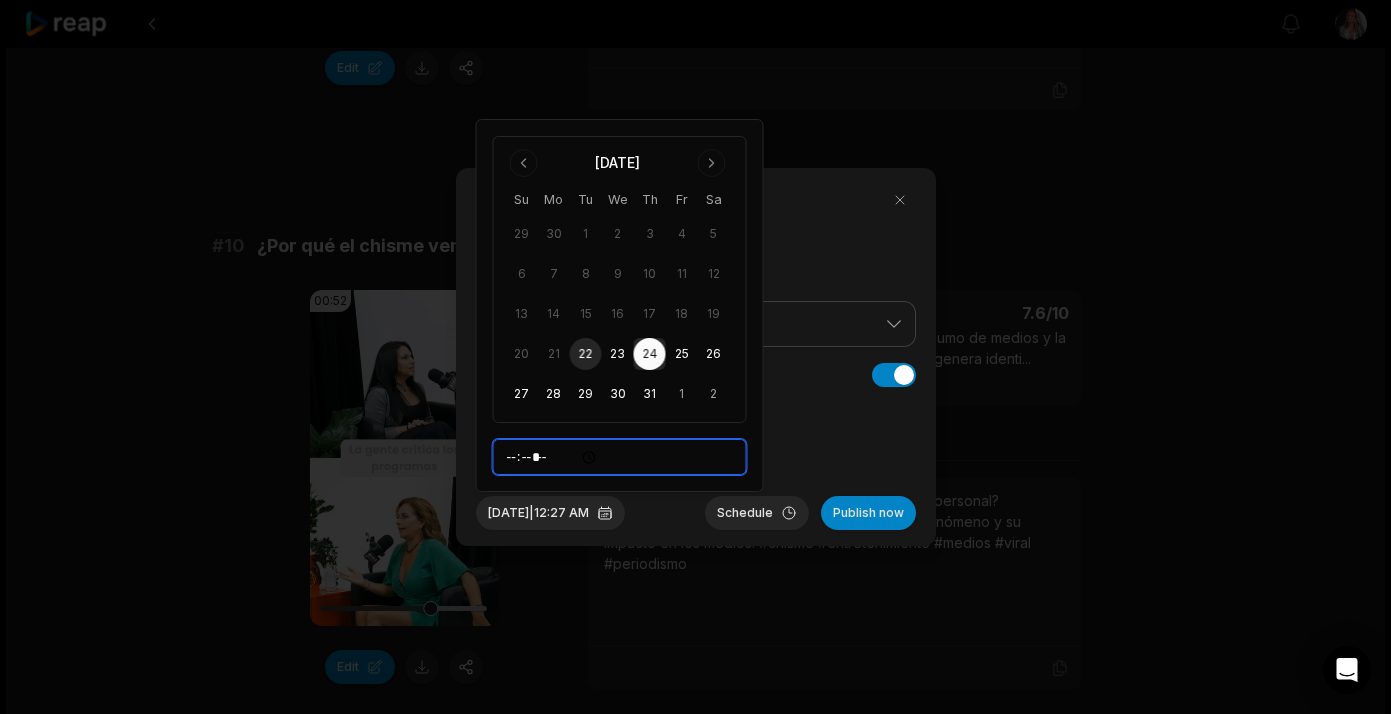 type on "*****" 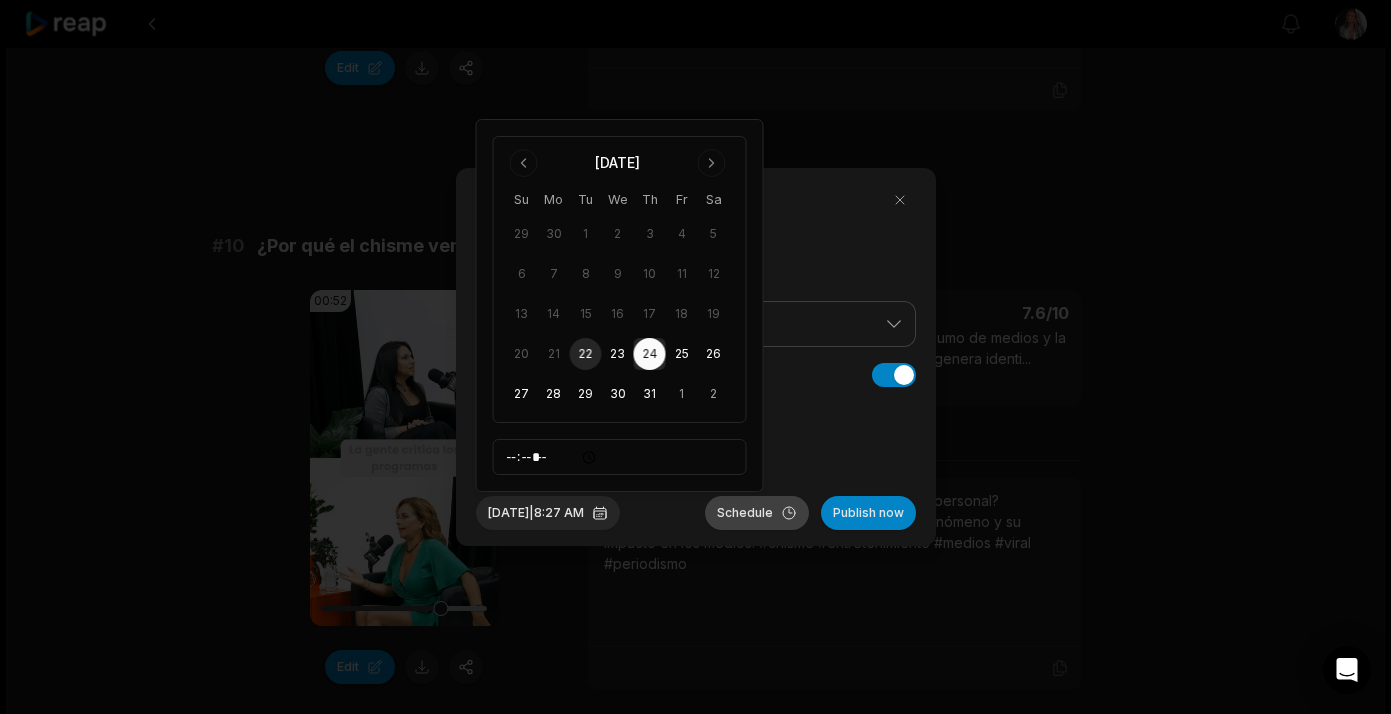 click on "Schedule" at bounding box center [757, 513] 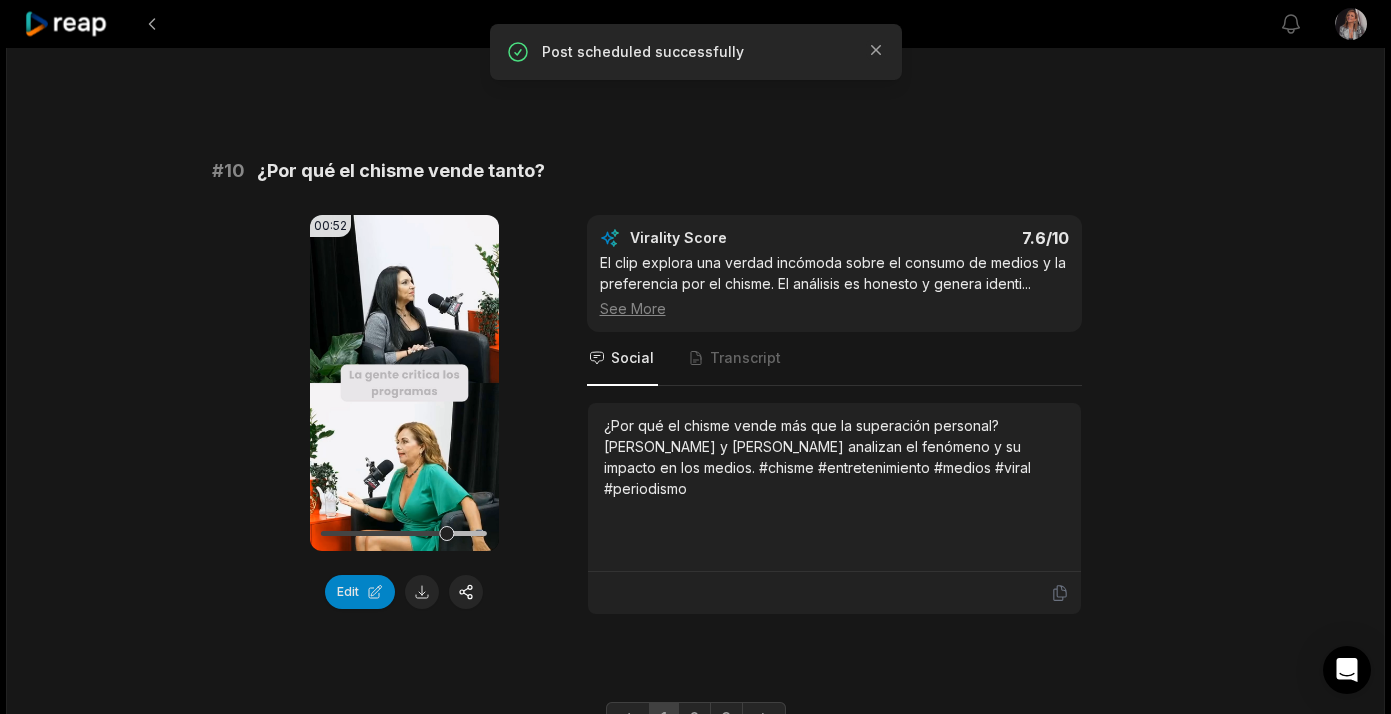 scroll, scrollTop: 5434, scrollLeft: 0, axis: vertical 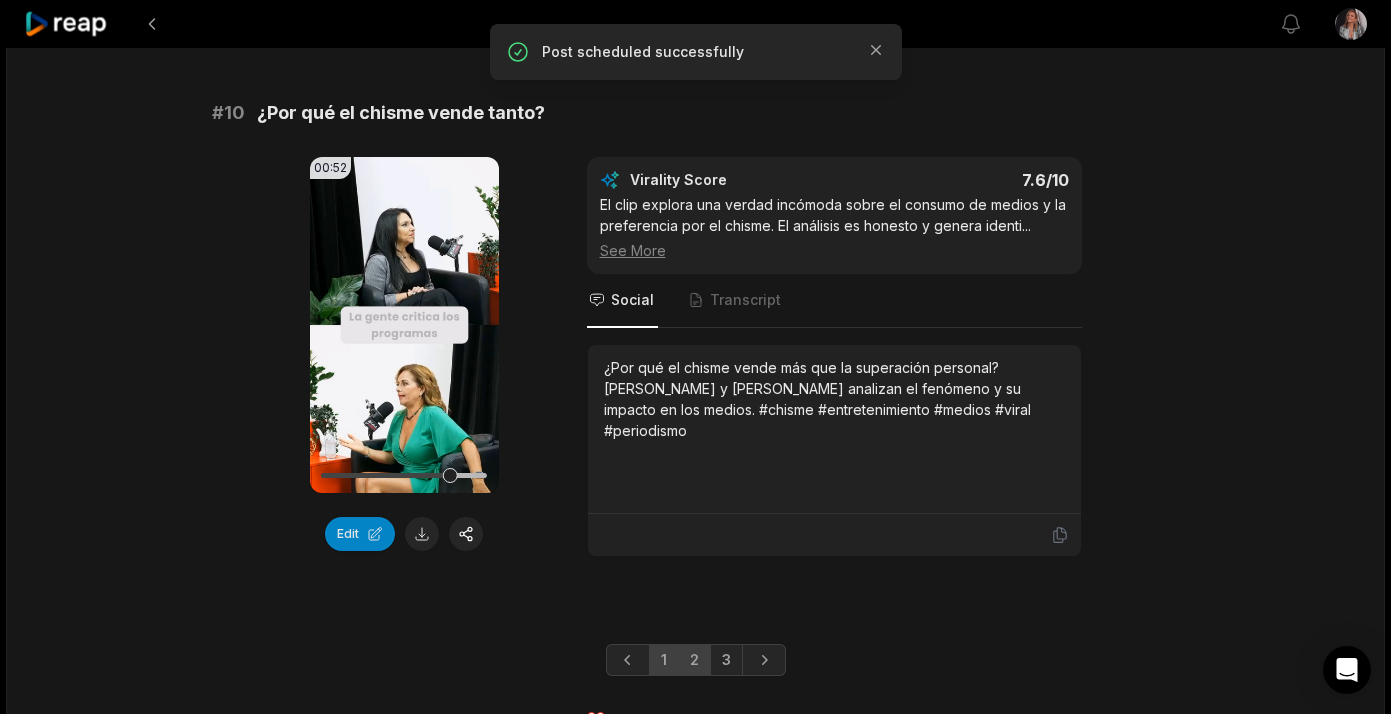 click on "2" at bounding box center (694, 660) 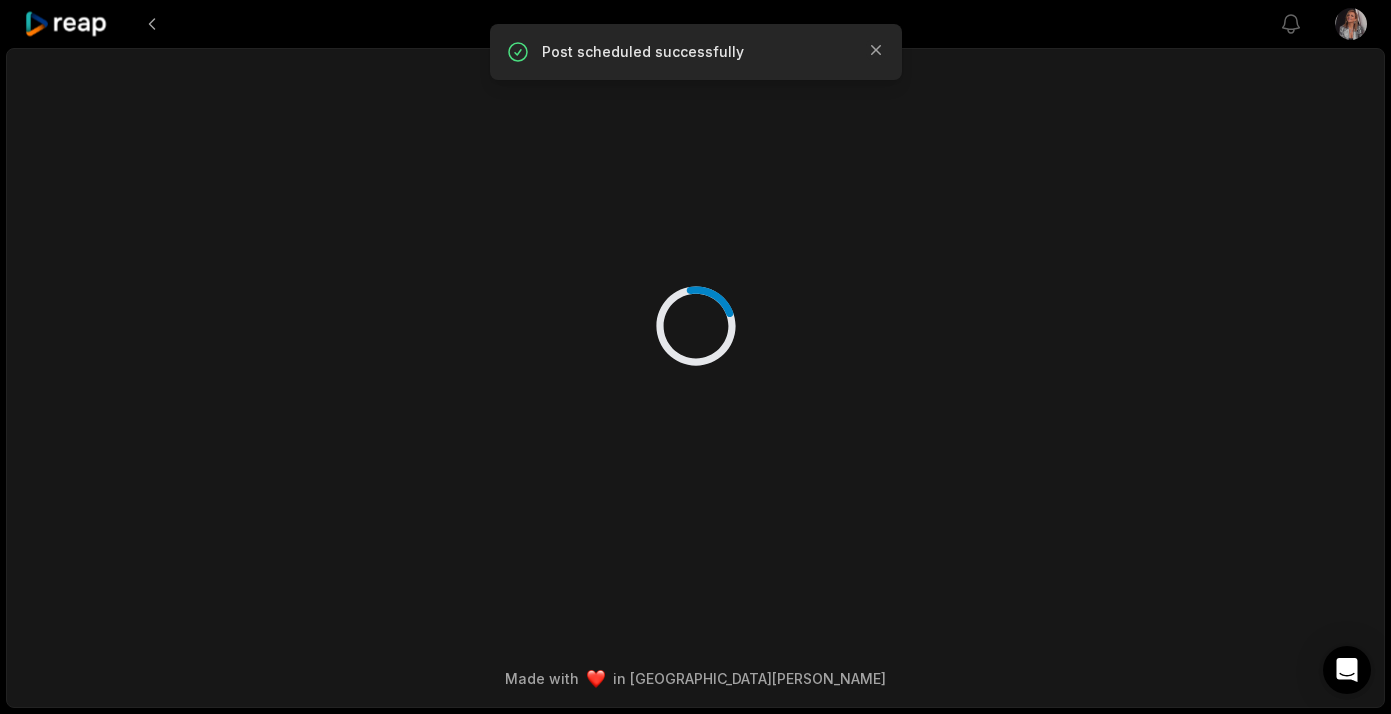 scroll, scrollTop: 0, scrollLeft: 0, axis: both 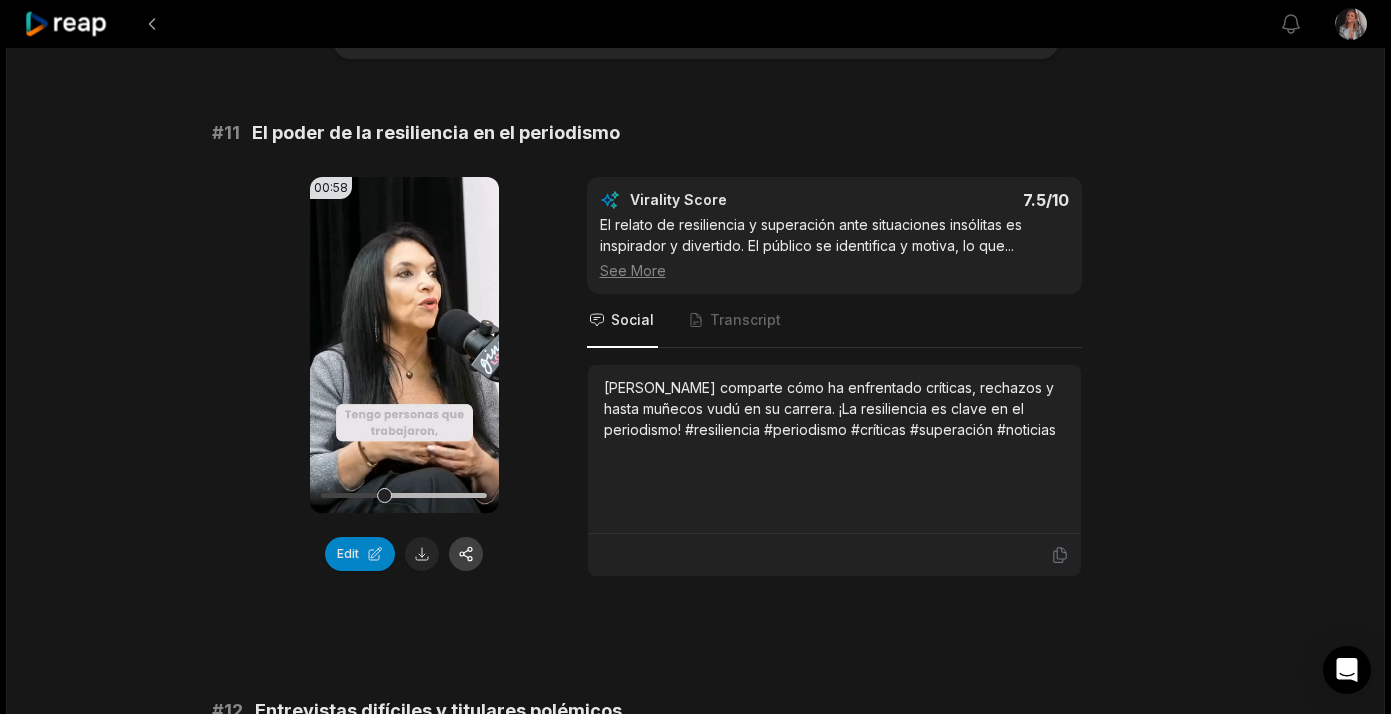 click at bounding box center (466, 554) 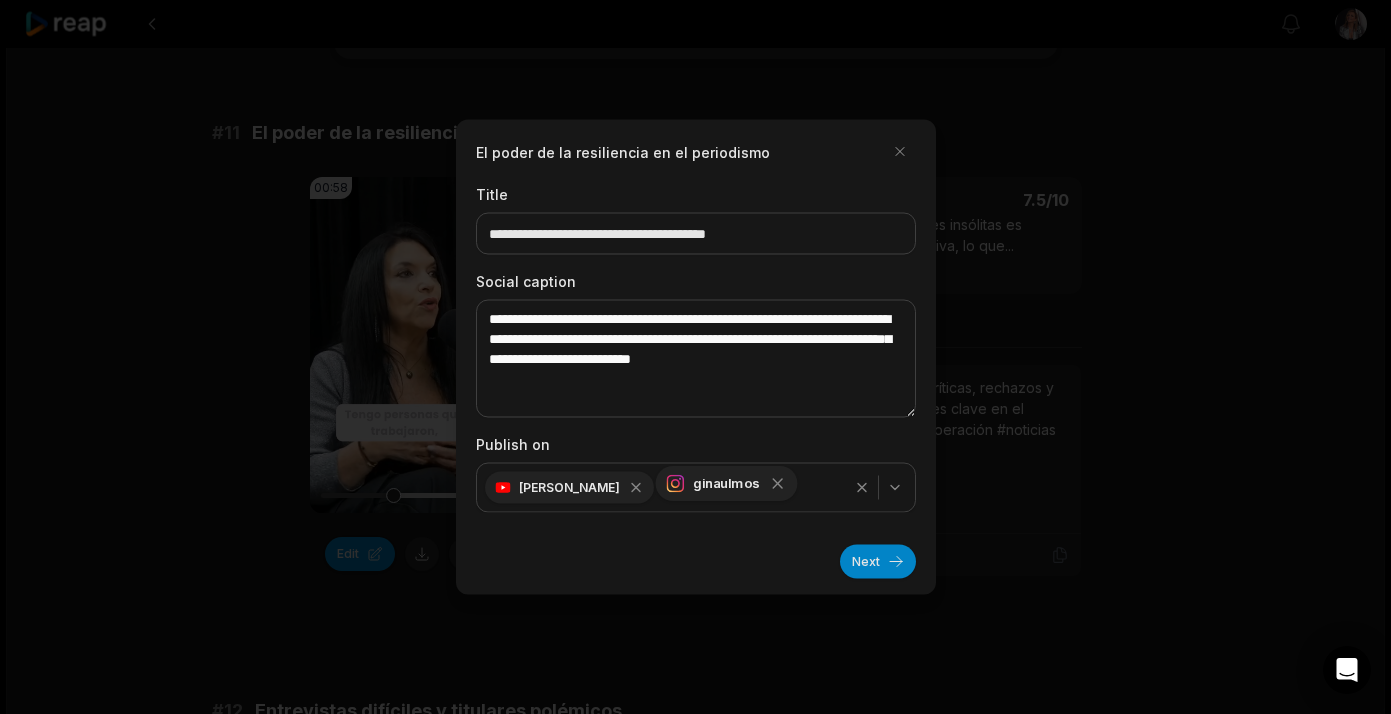 click 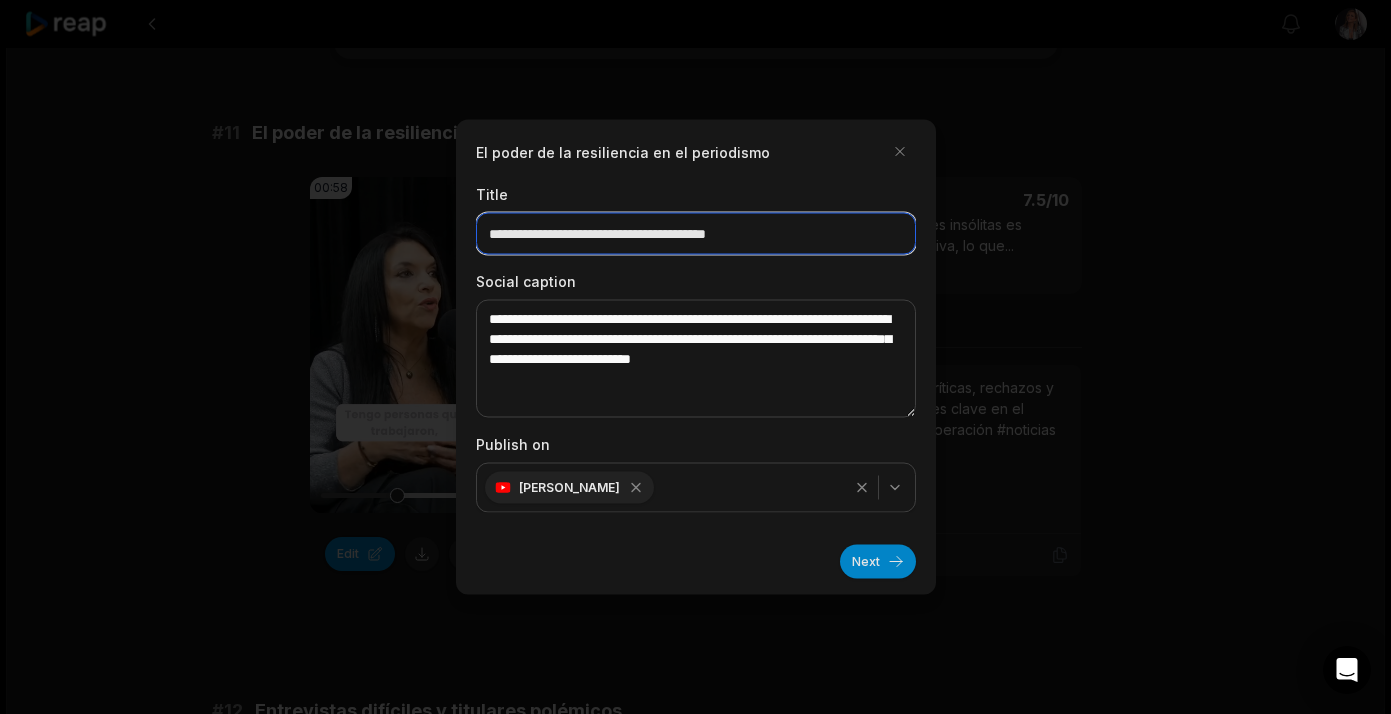 drag, startPoint x: 778, startPoint y: 234, endPoint x: 436, endPoint y: 225, distance: 342.1184 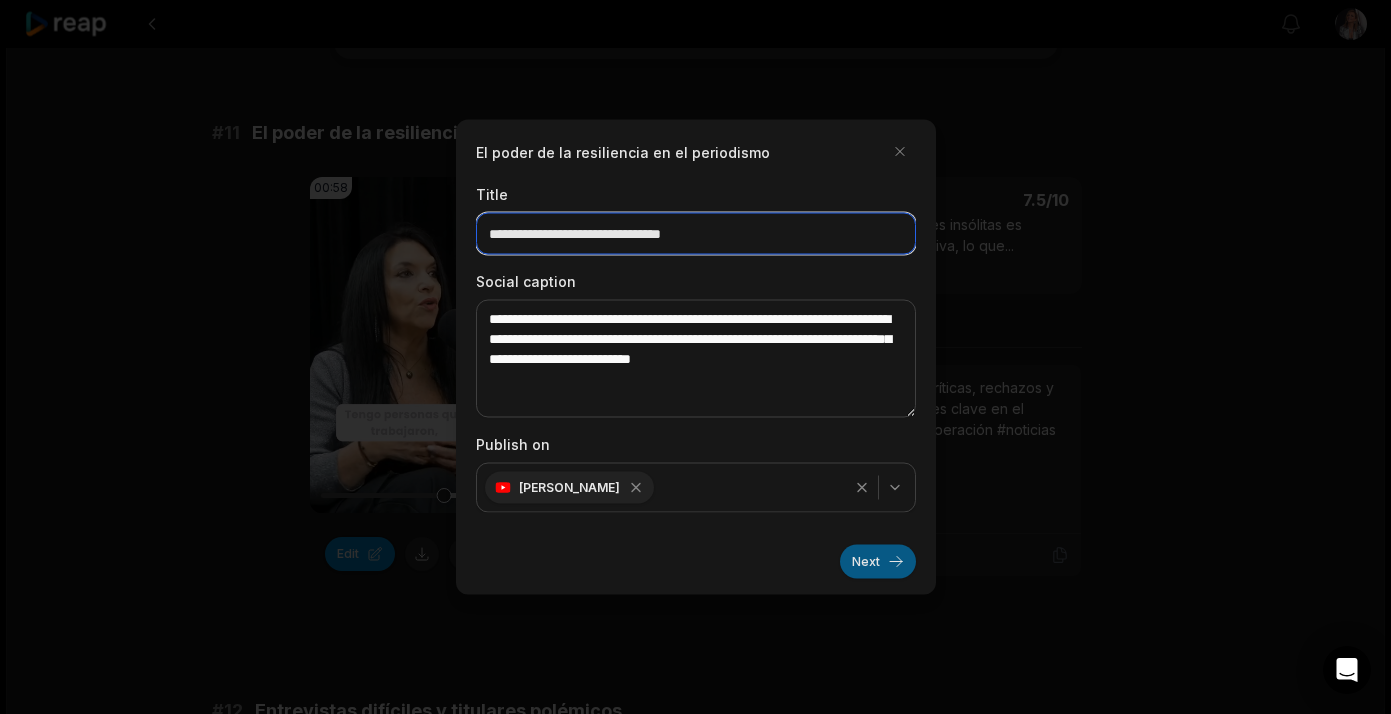 type on "**********" 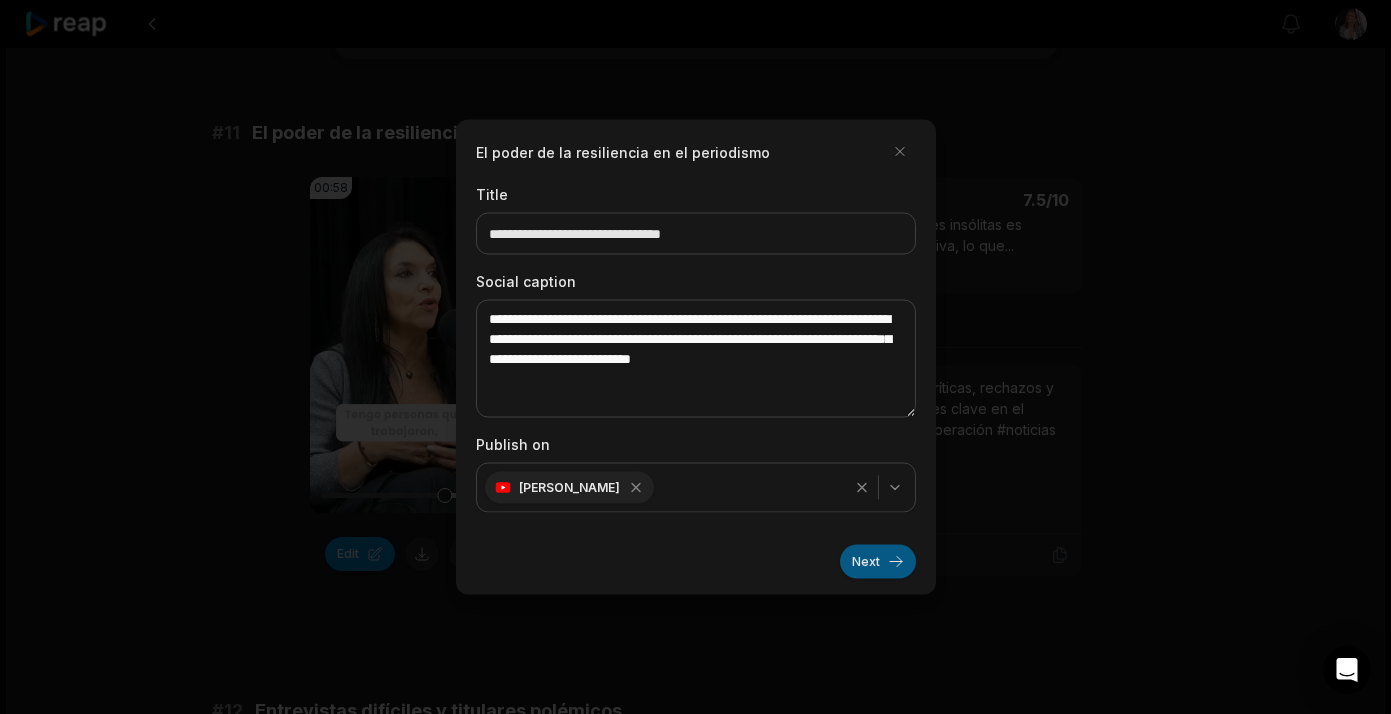 click on "Next" at bounding box center [878, 562] 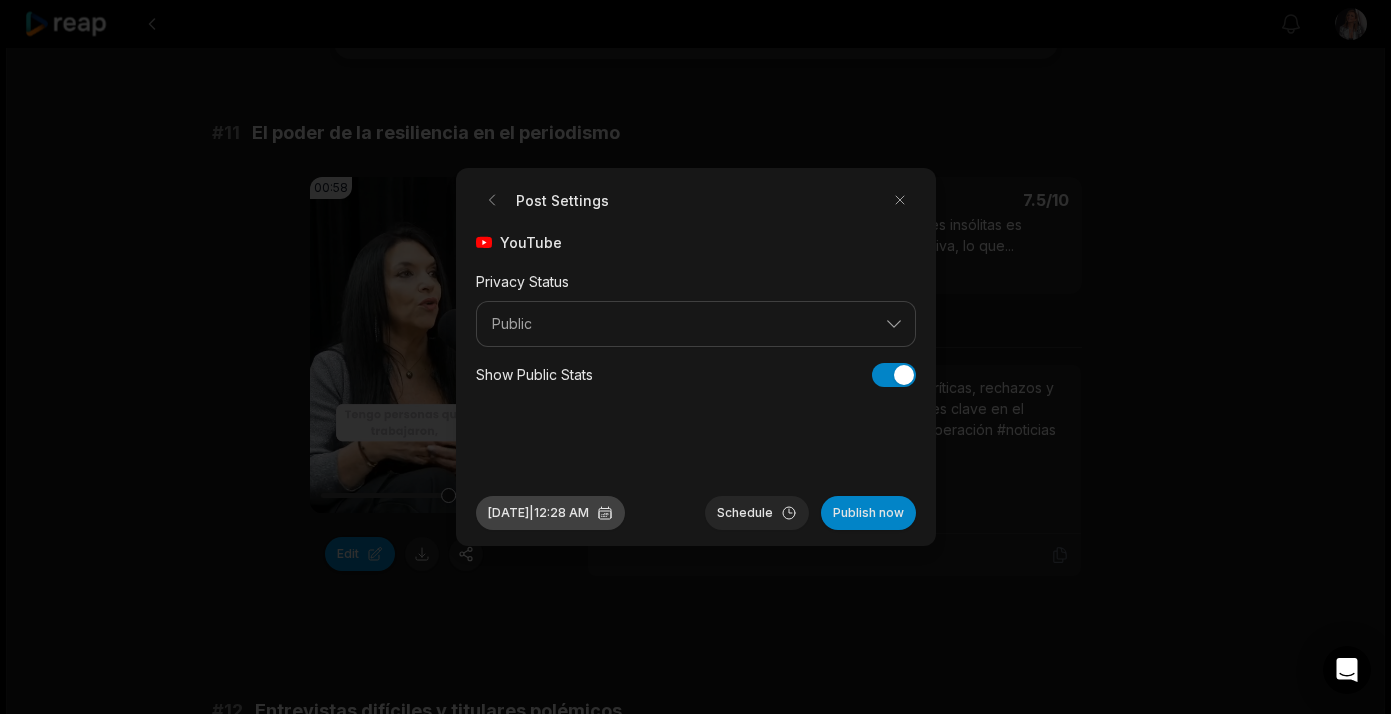 click on "Jul 23, 2025  |  12:28 AM" at bounding box center [550, 513] 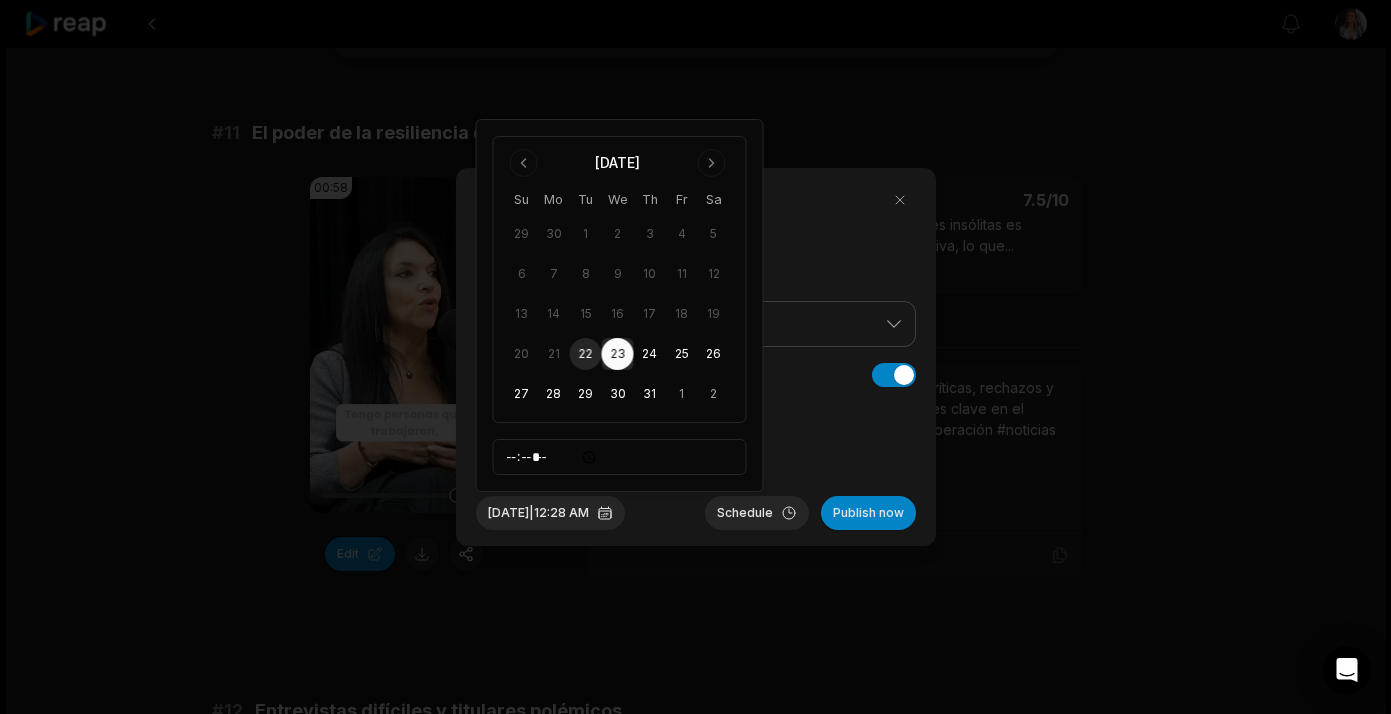 click on "23" at bounding box center [618, 354] 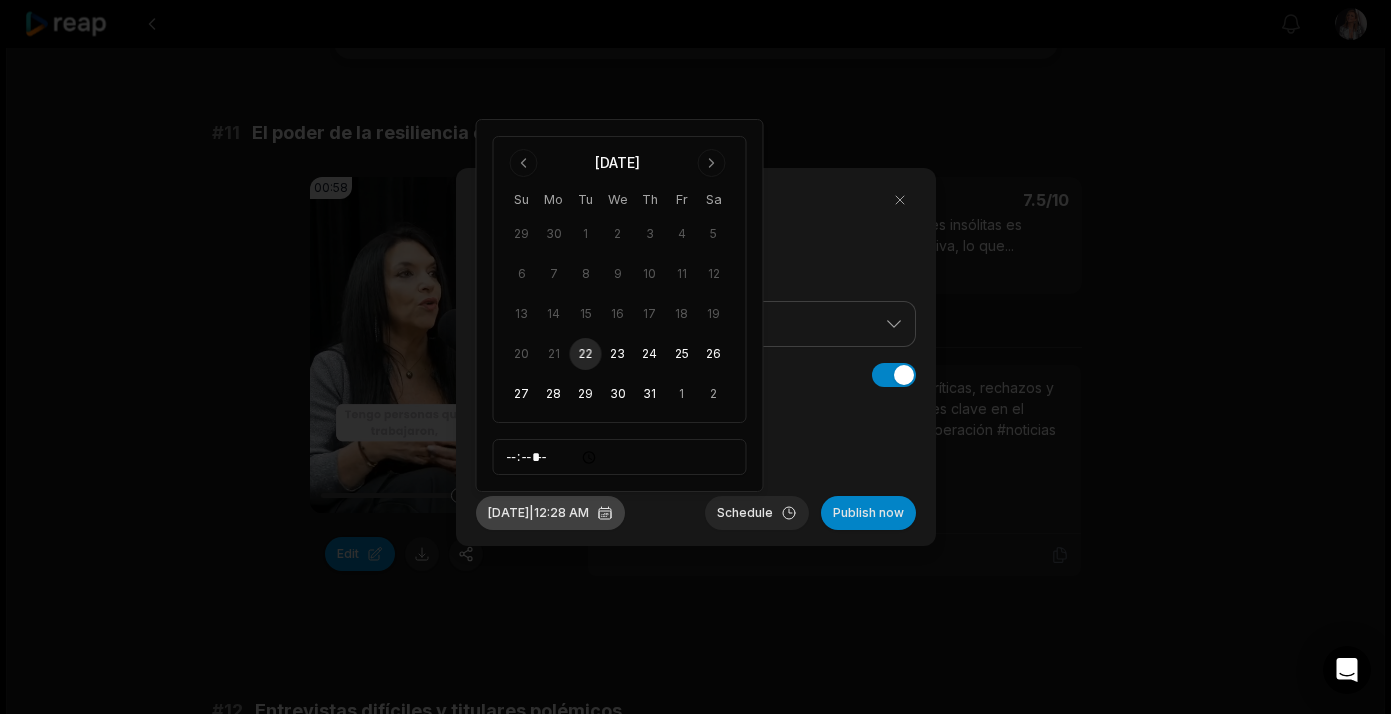 click on "Jul 23, 2025  |  12:28 AM" at bounding box center [550, 513] 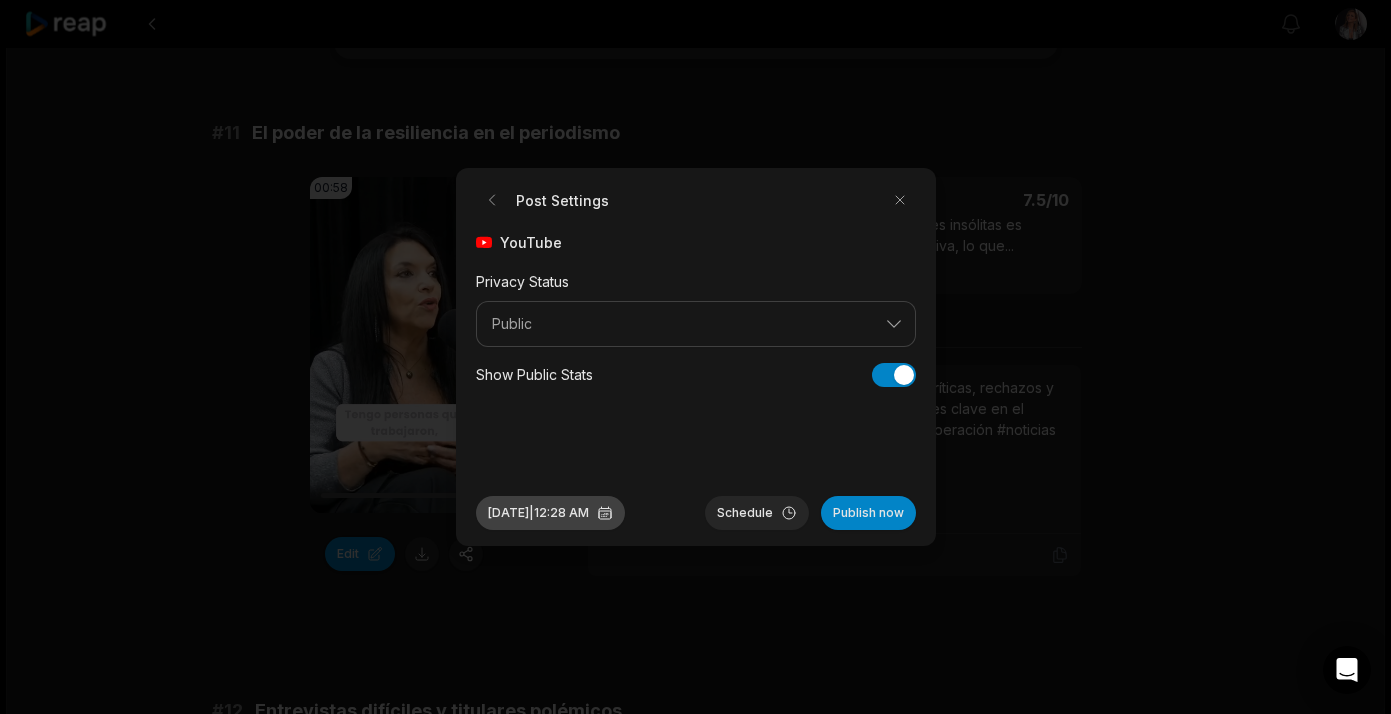 click on "Jul 23, 2025  |  12:28 AM" at bounding box center [550, 513] 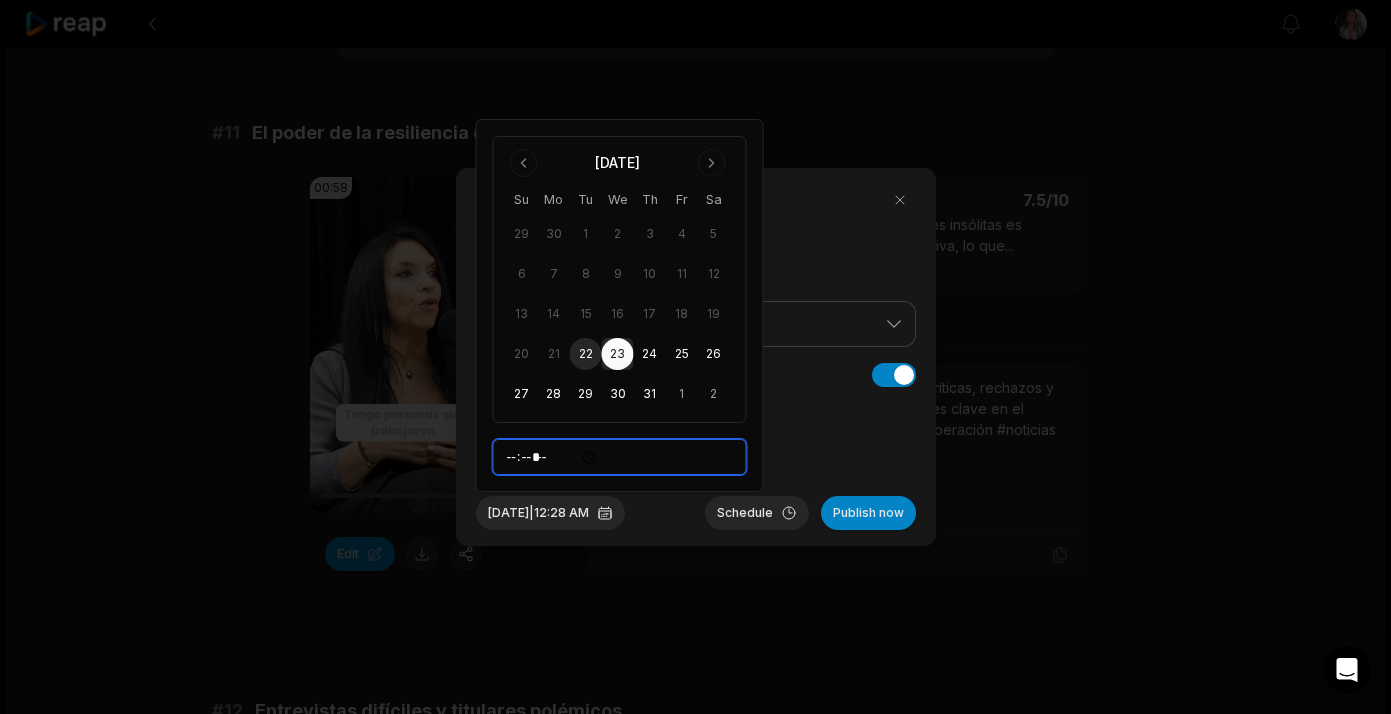 click on "*****" at bounding box center [620, 457] 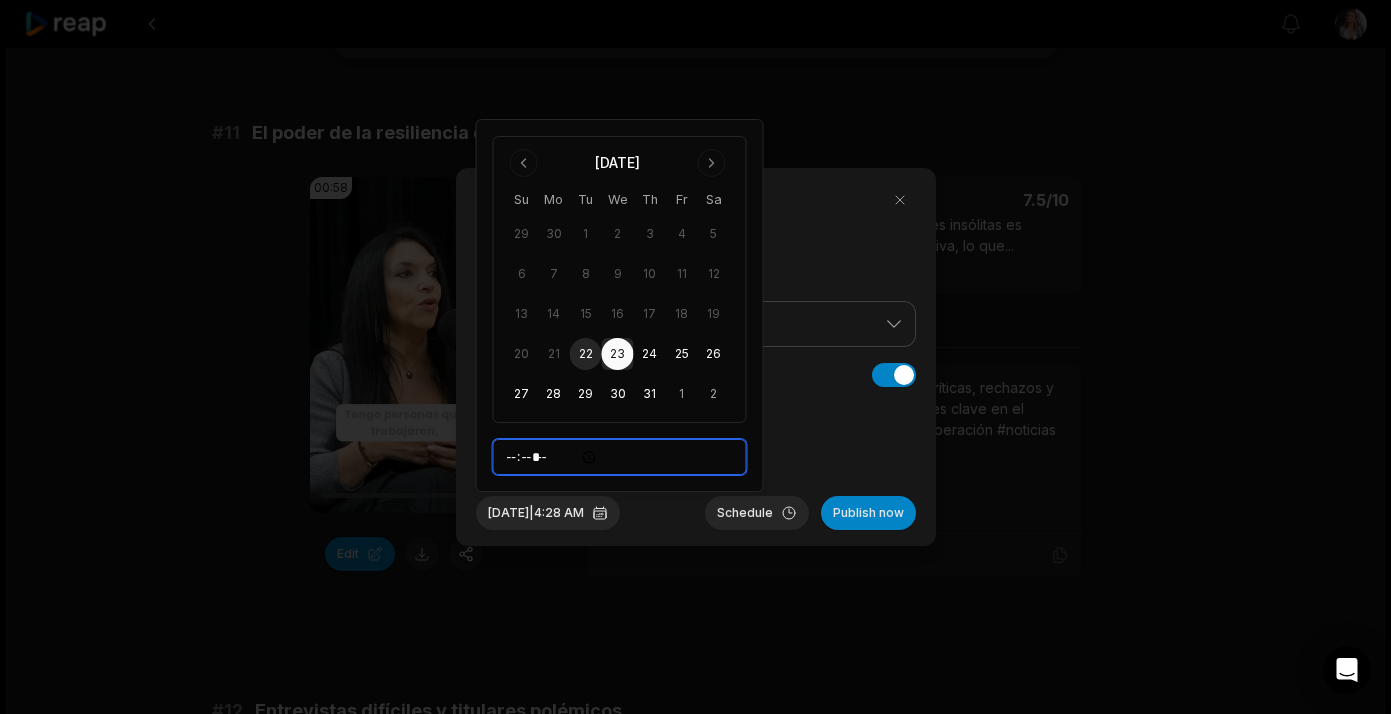 click on "*****" at bounding box center (620, 457) 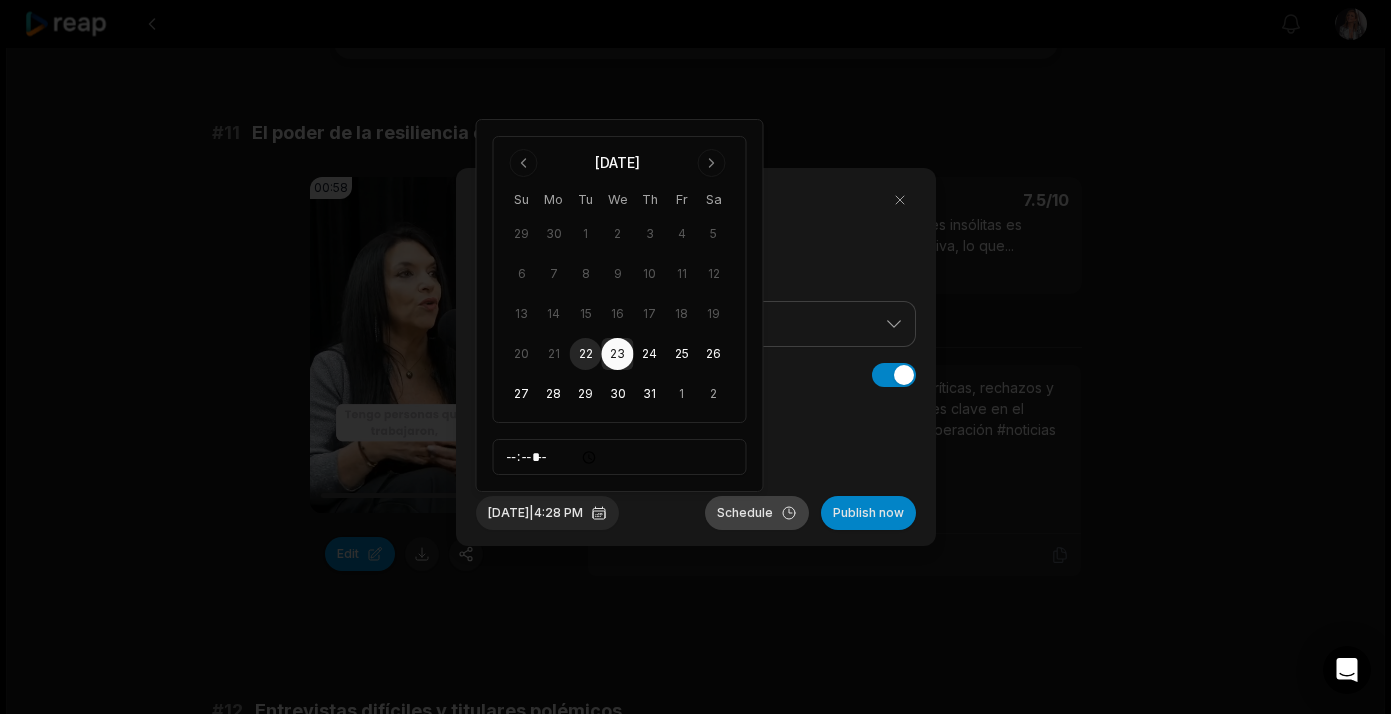 click on "Schedule" at bounding box center (757, 513) 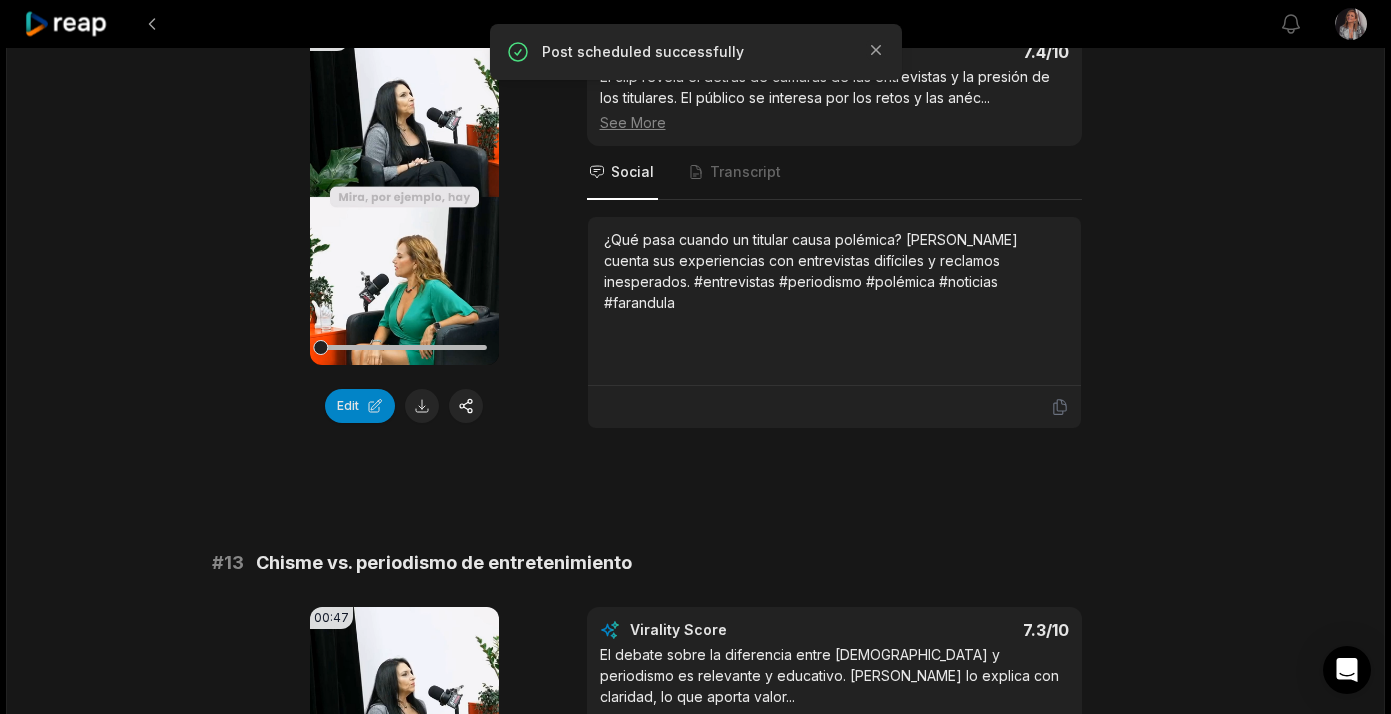 scroll, scrollTop: 896, scrollLeft: 0, axis: vertical 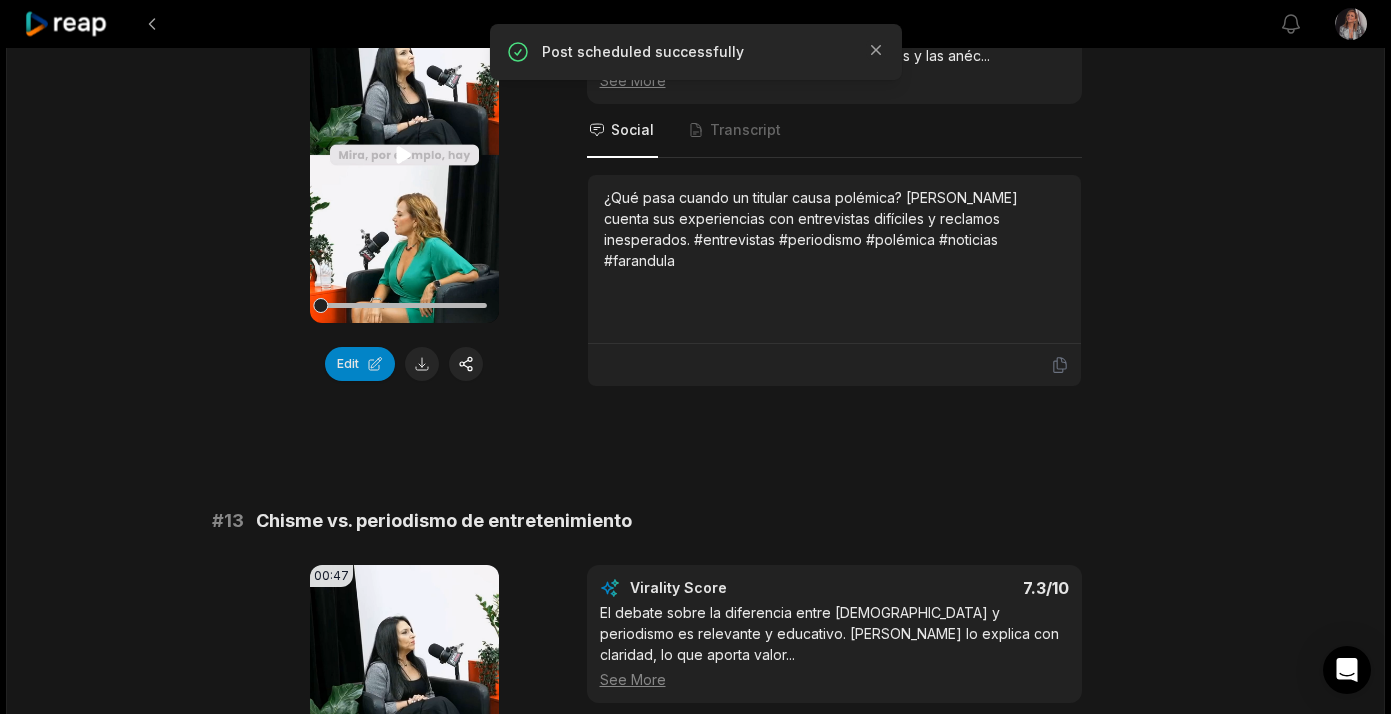 click 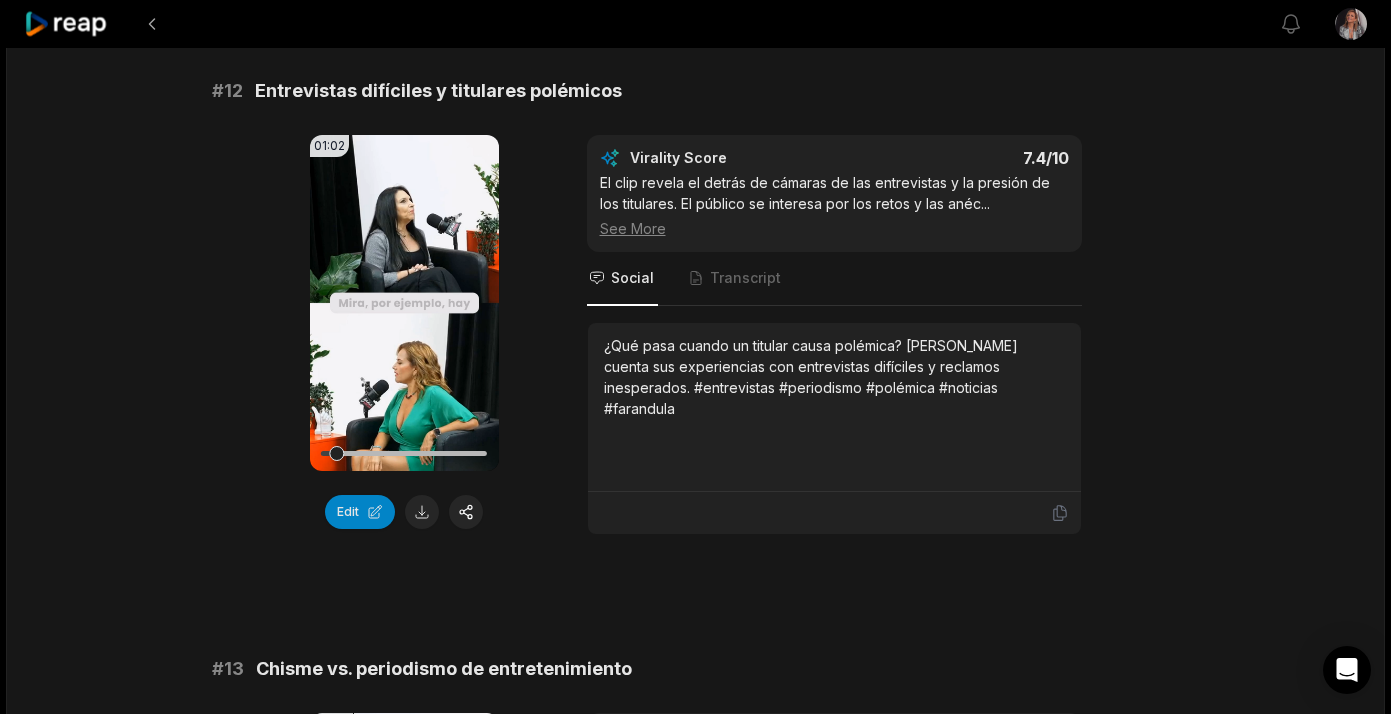 scroll, scrollTop: 743, scrollLeft: 0, axis: vertical 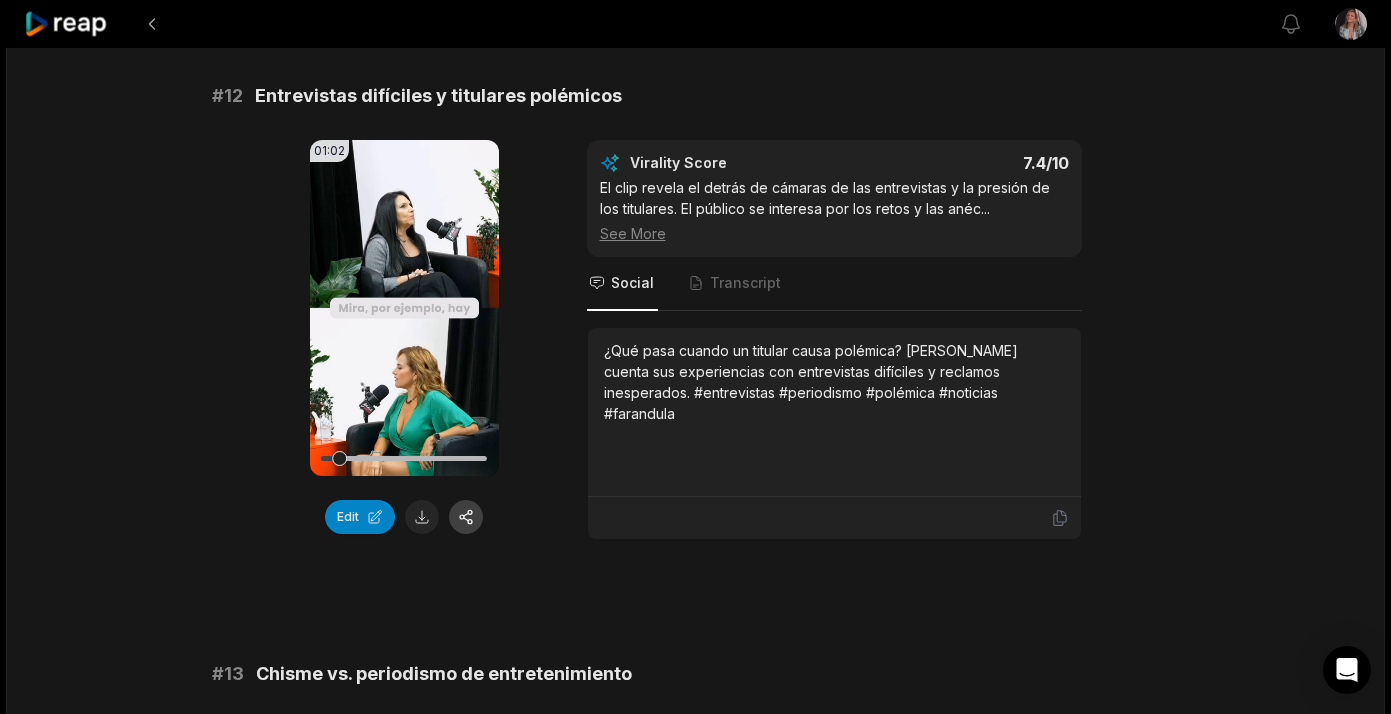 click at bounding box center (466, 517) 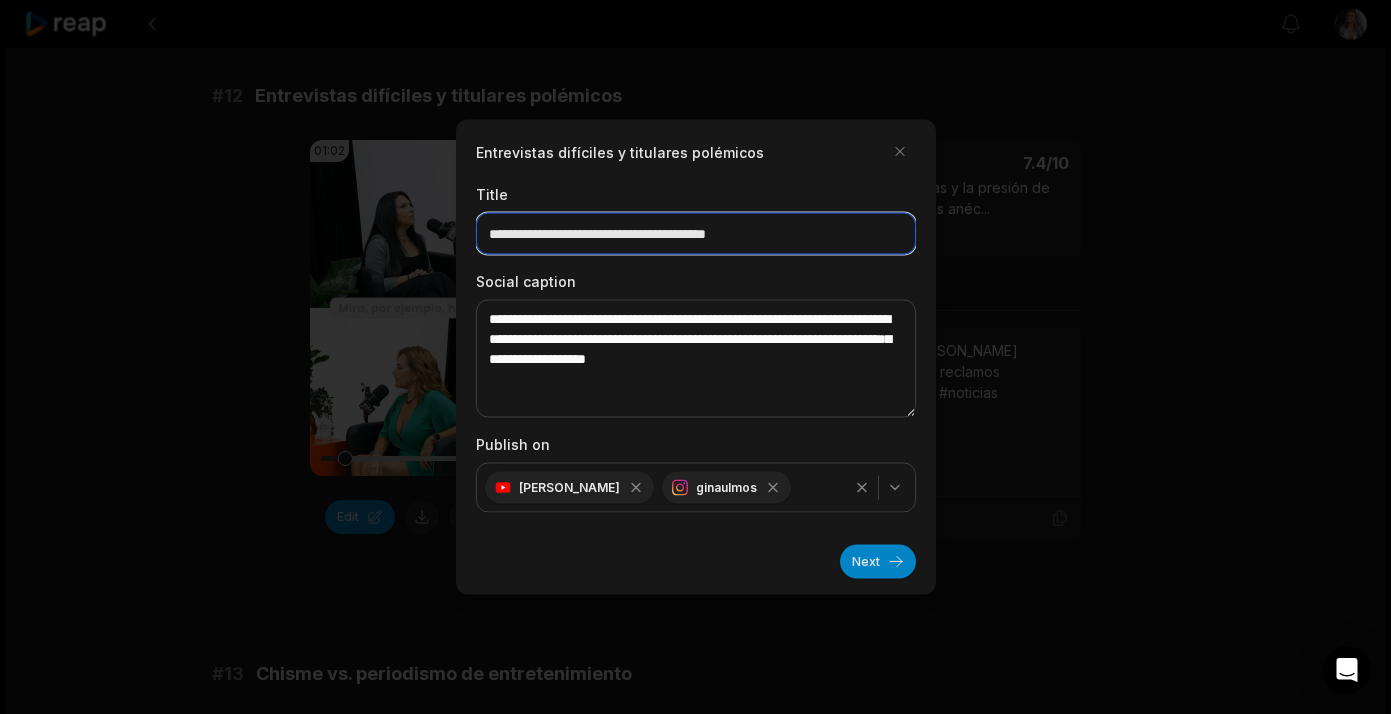drag, startPoint x: 770, startPoint y: 236, endPoint x: 461, endPoint y: 234, distance: 309.00647 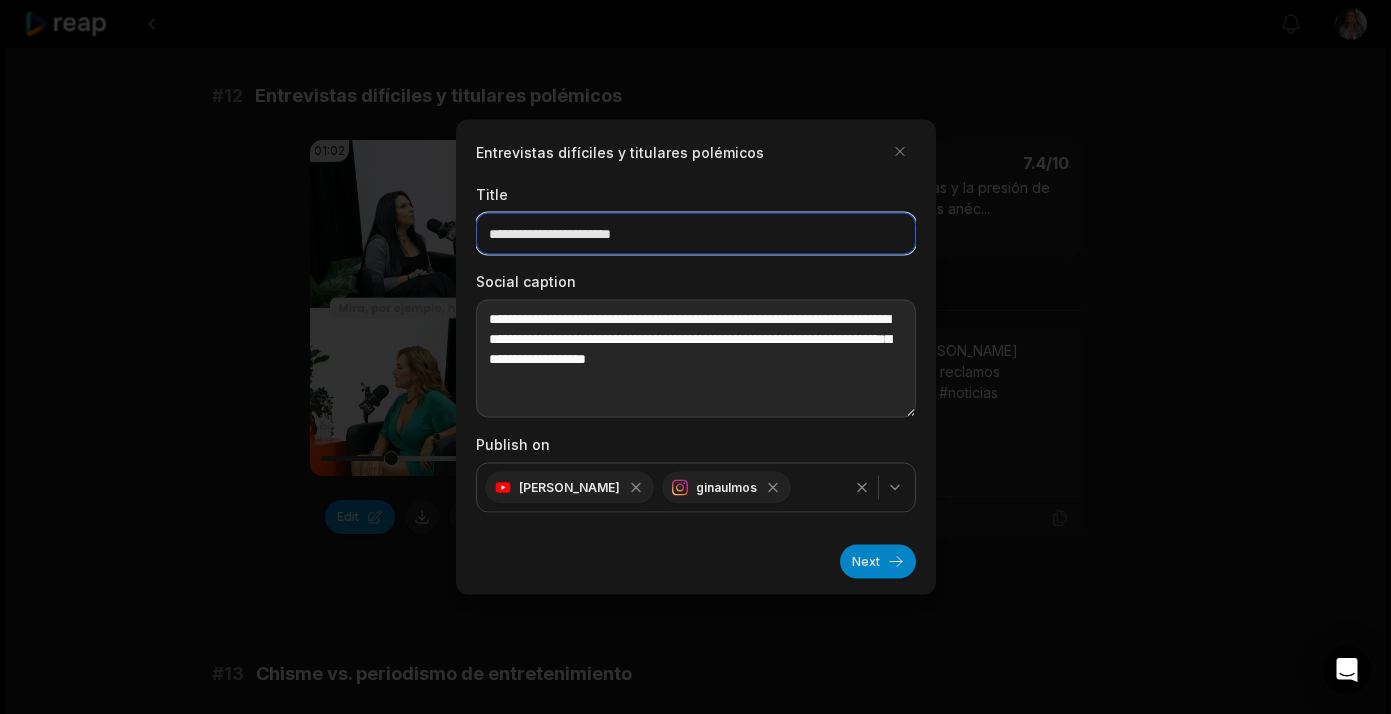 type on "**********" 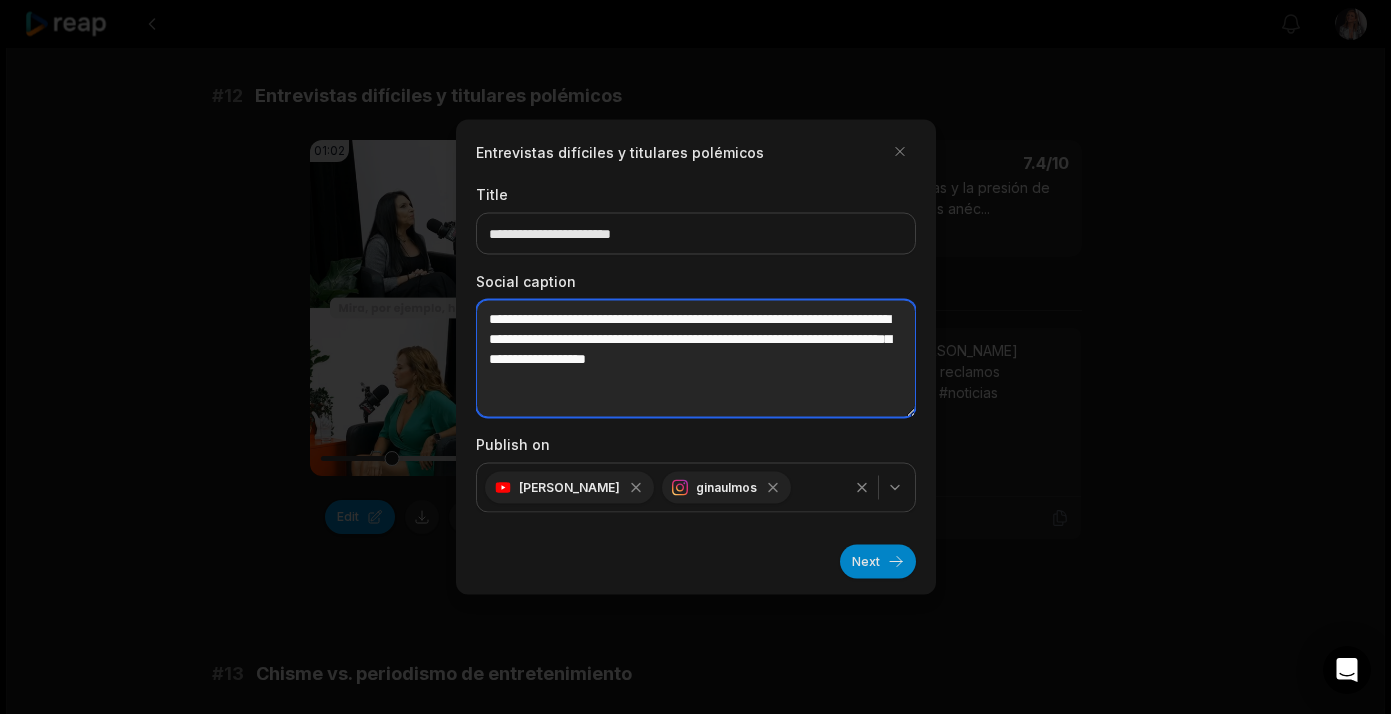 click on "**********" at bounding box center [696, 359] 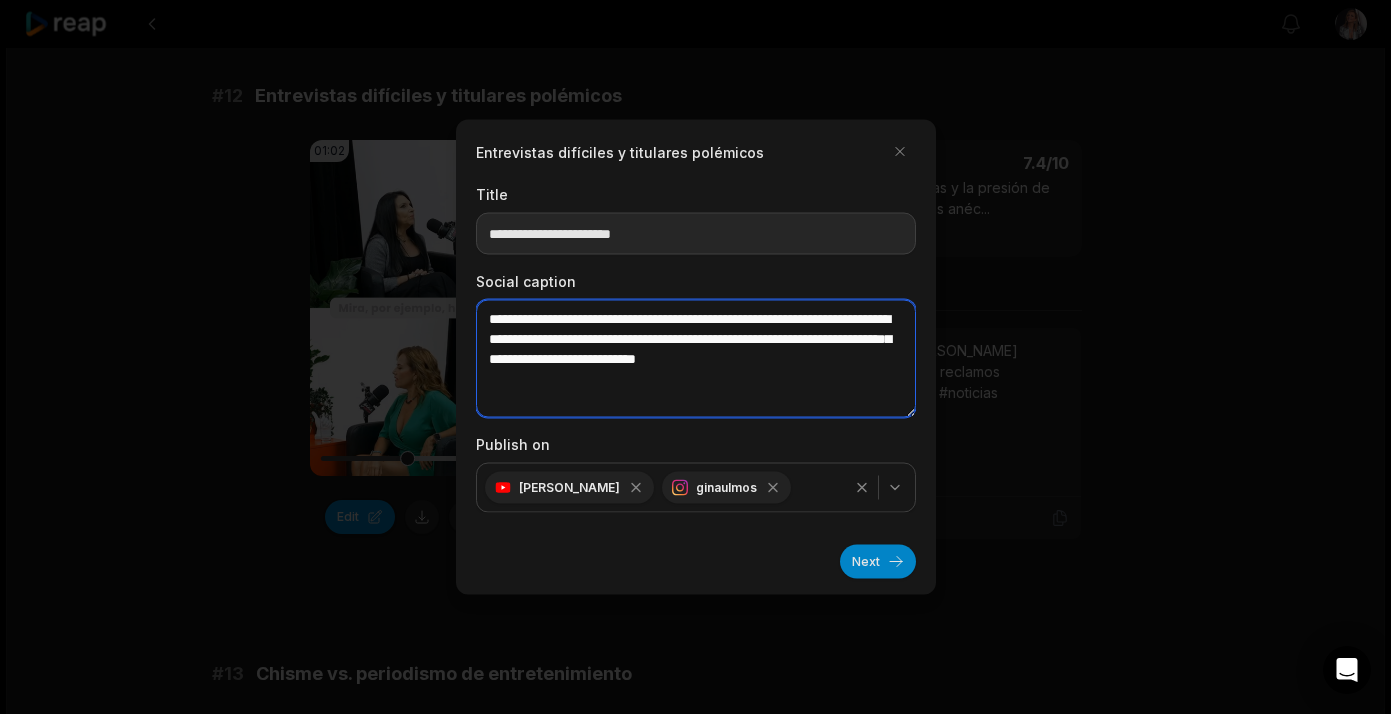 type on "**********" 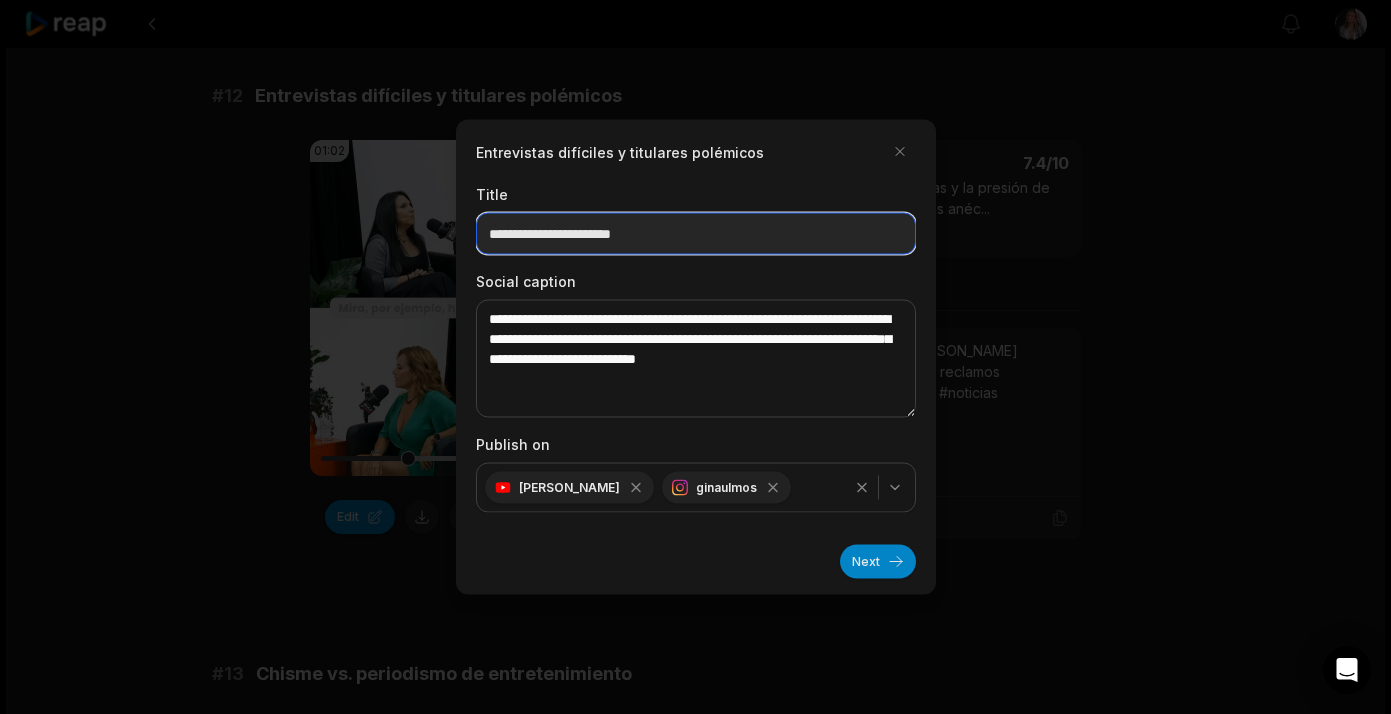 click on "**********" at bounding box center (696, 234) 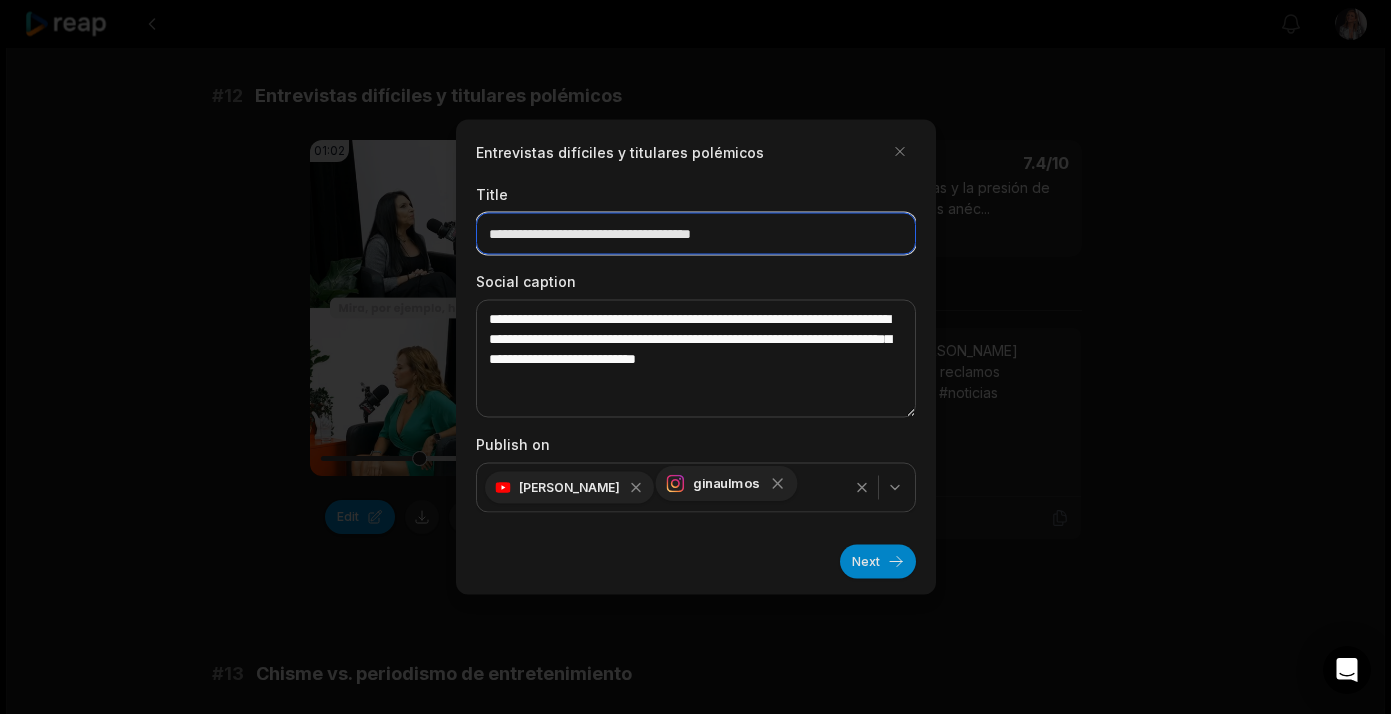 type on "**********" 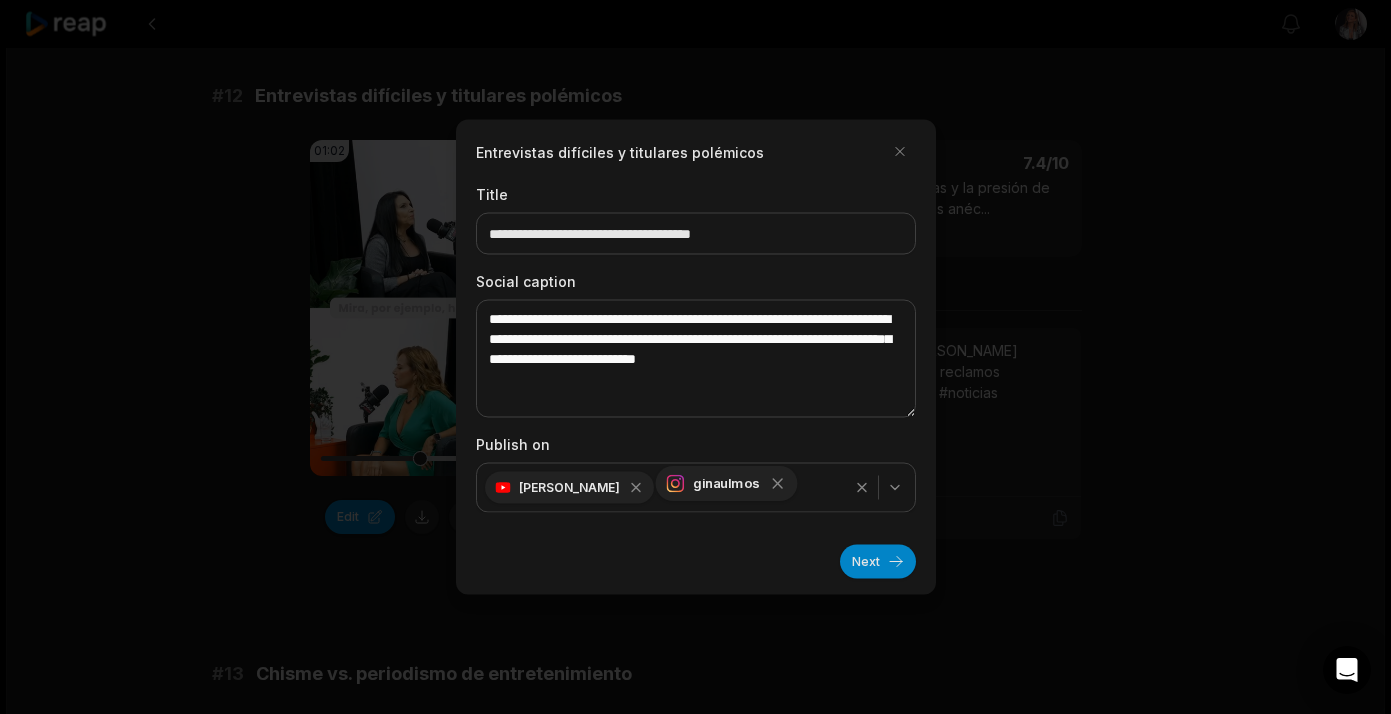 click 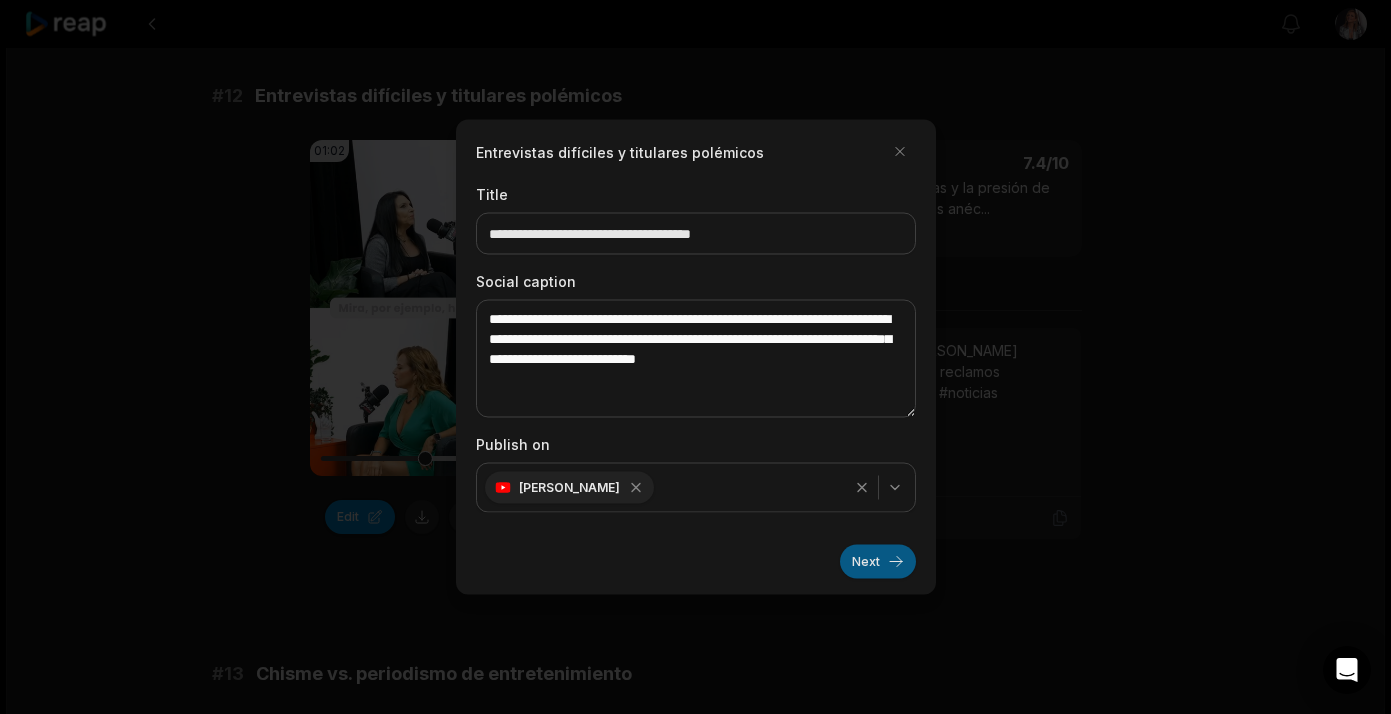 click on "Next" at bounding box center [878, 562] 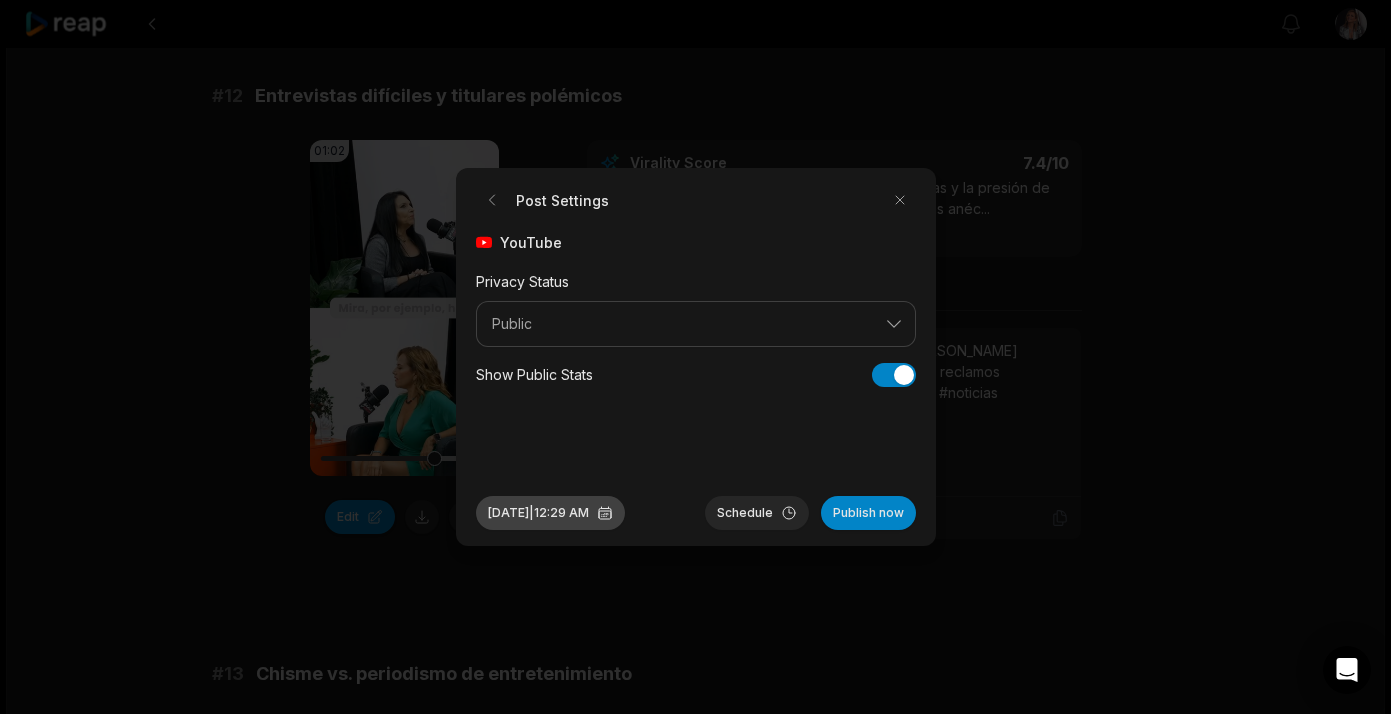 click on "Jul 23, 2025  |  12:29 AM" at bounding box center [550, 513] 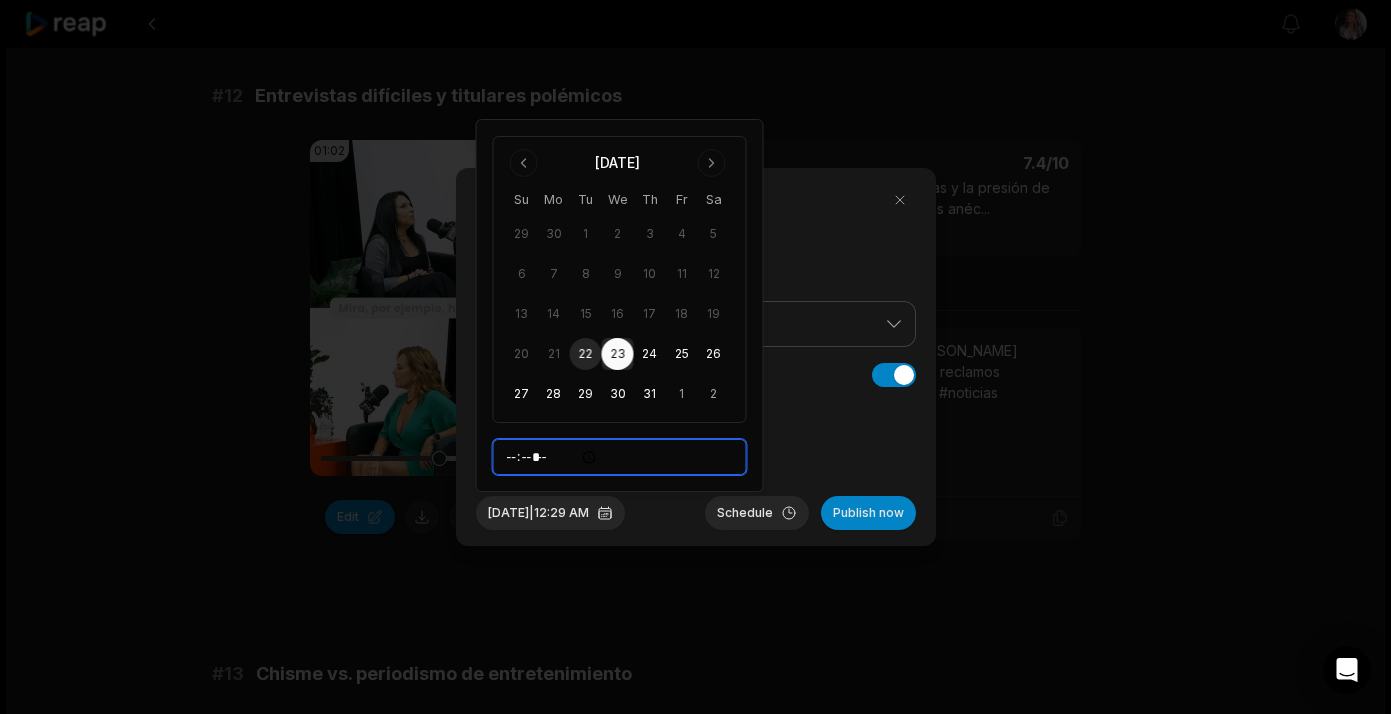 click on "*****" at bounding box center (620, 457) 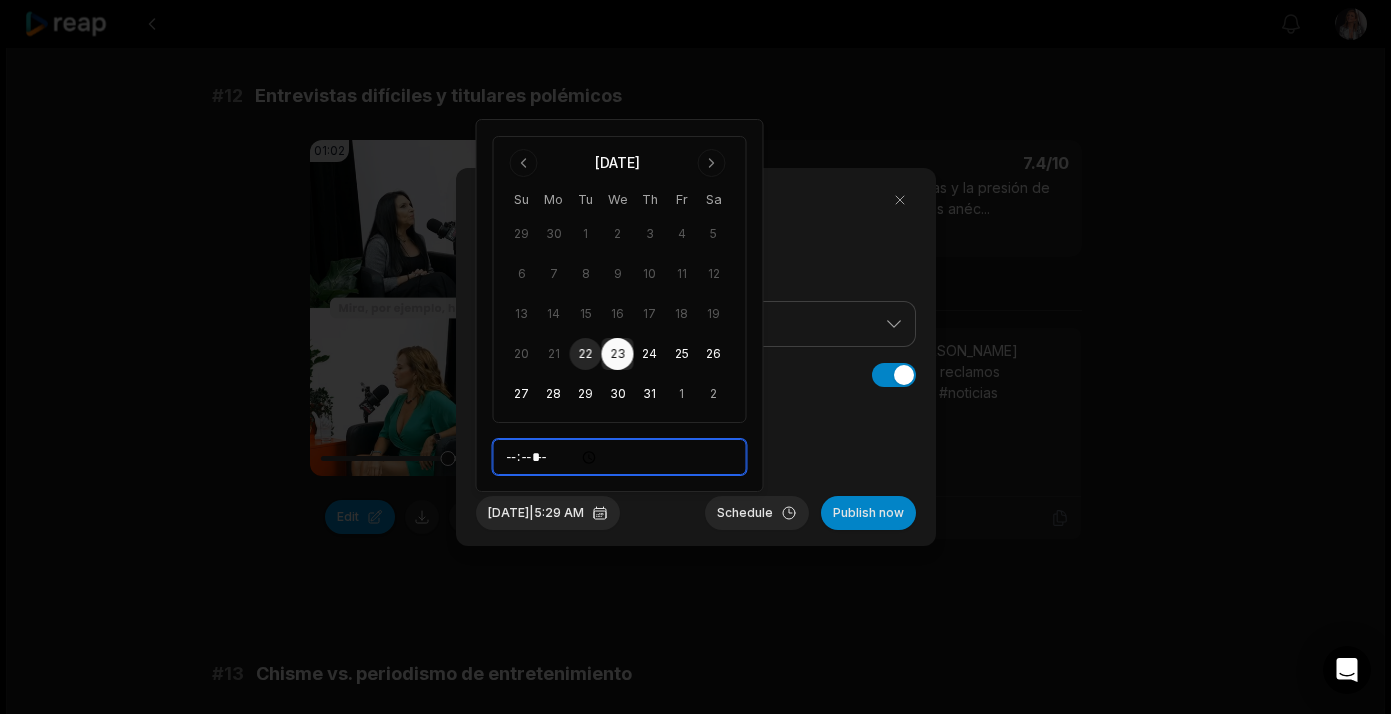 click on "*****" at bounding box center (620, 457) 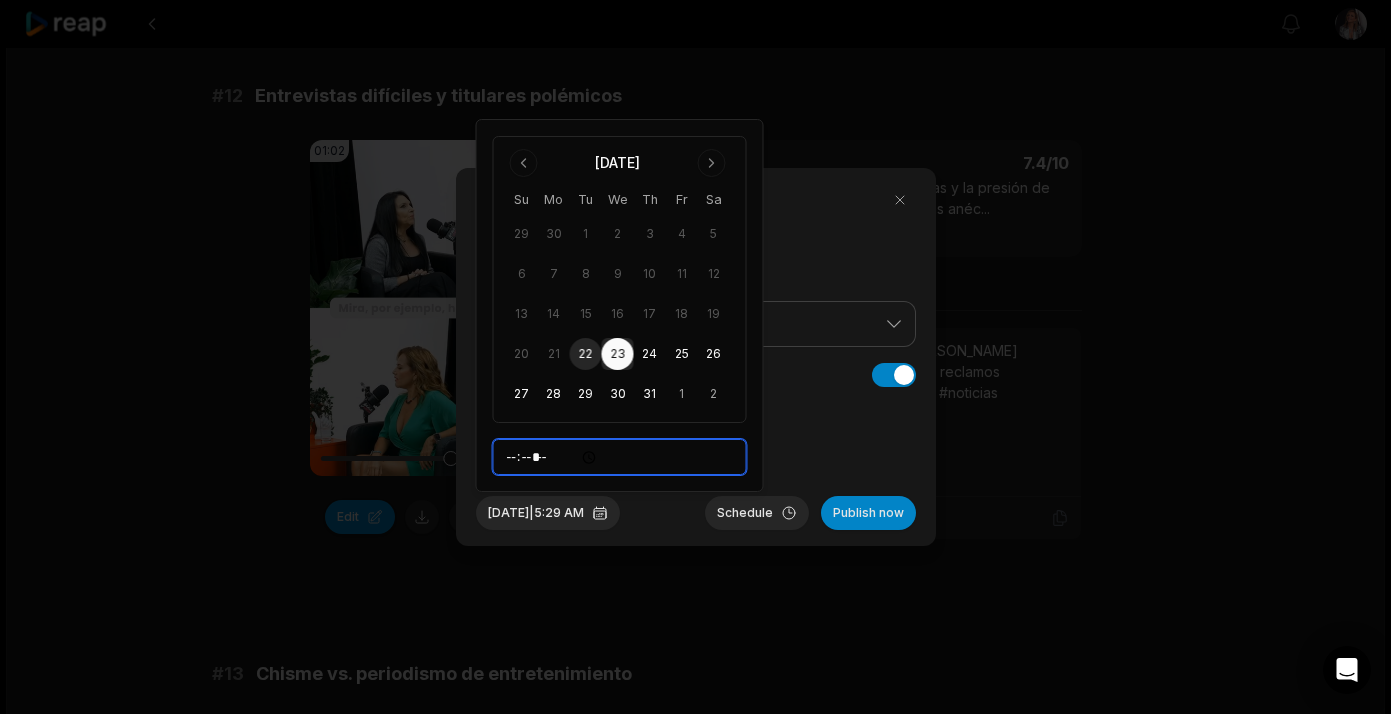 type on "*****" 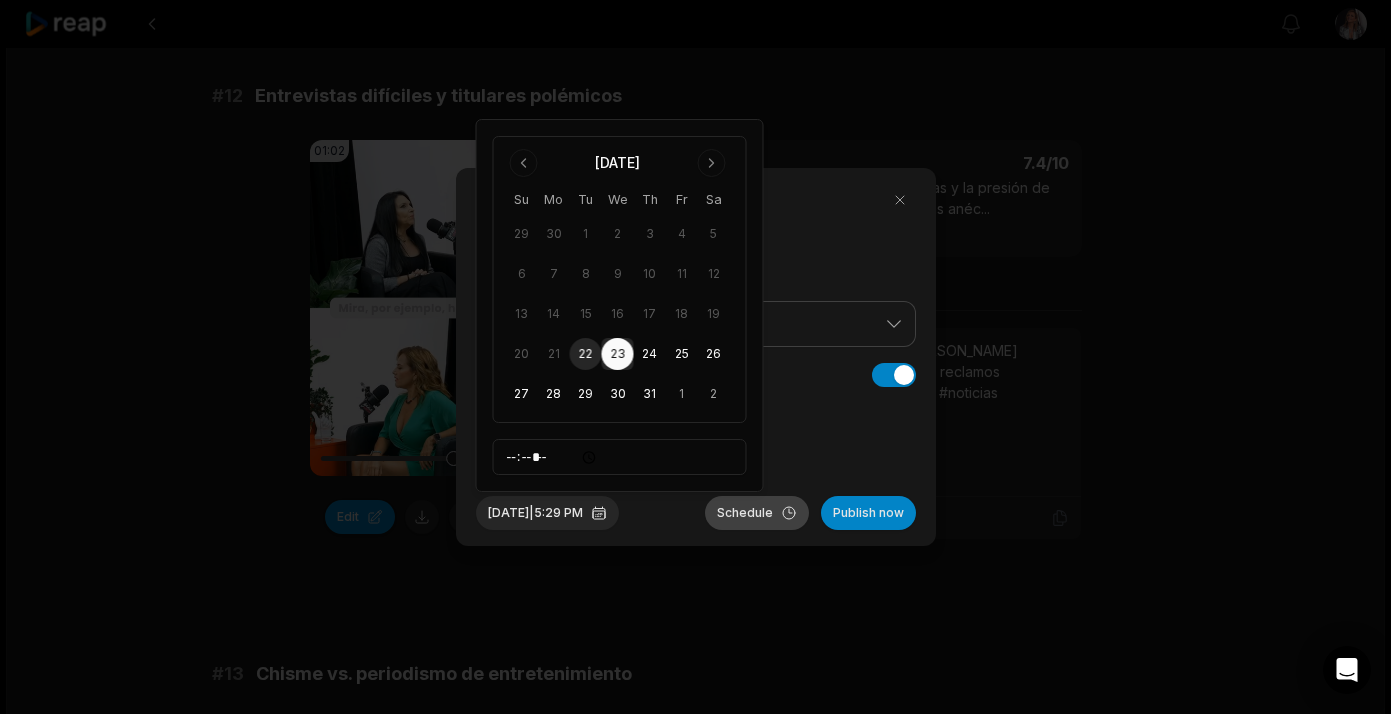 click on "Schedule" at bounding box center (757, 513) 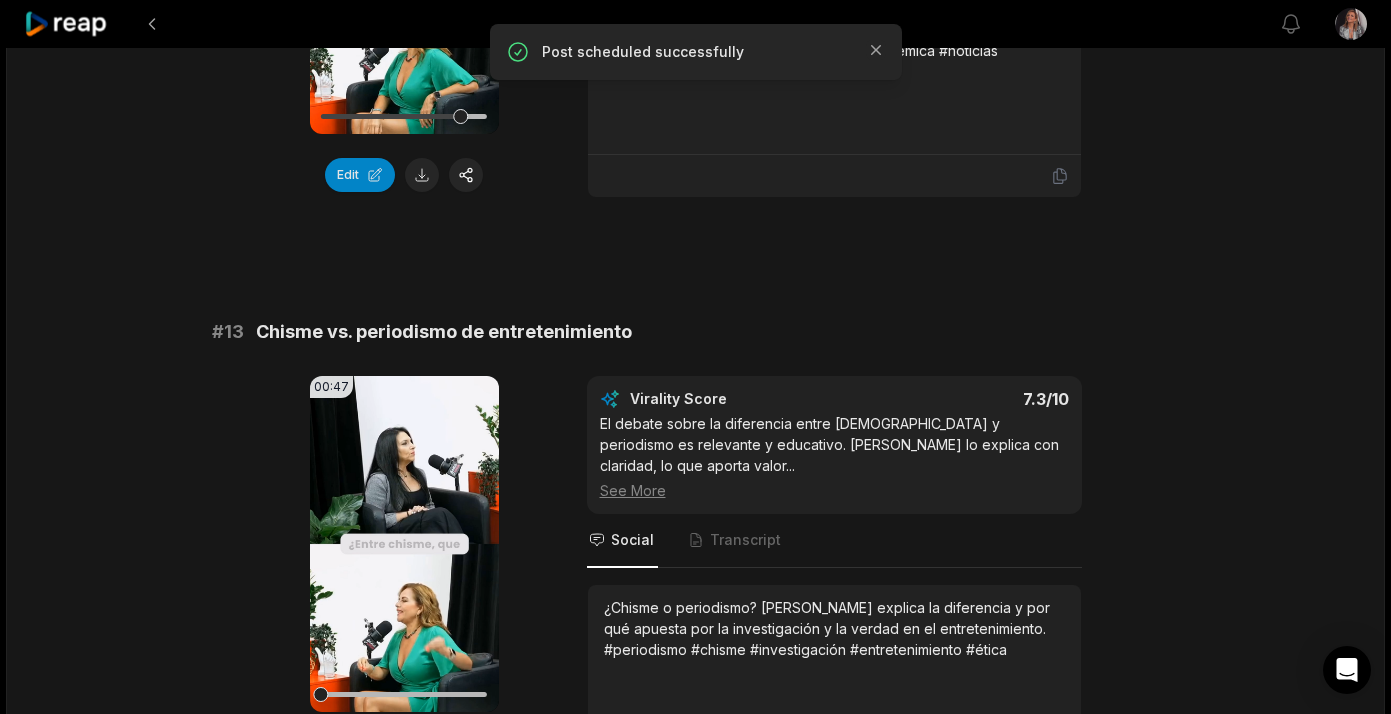scroll, scrollTop: 1101, scrollLeft: 0, axis: vertical 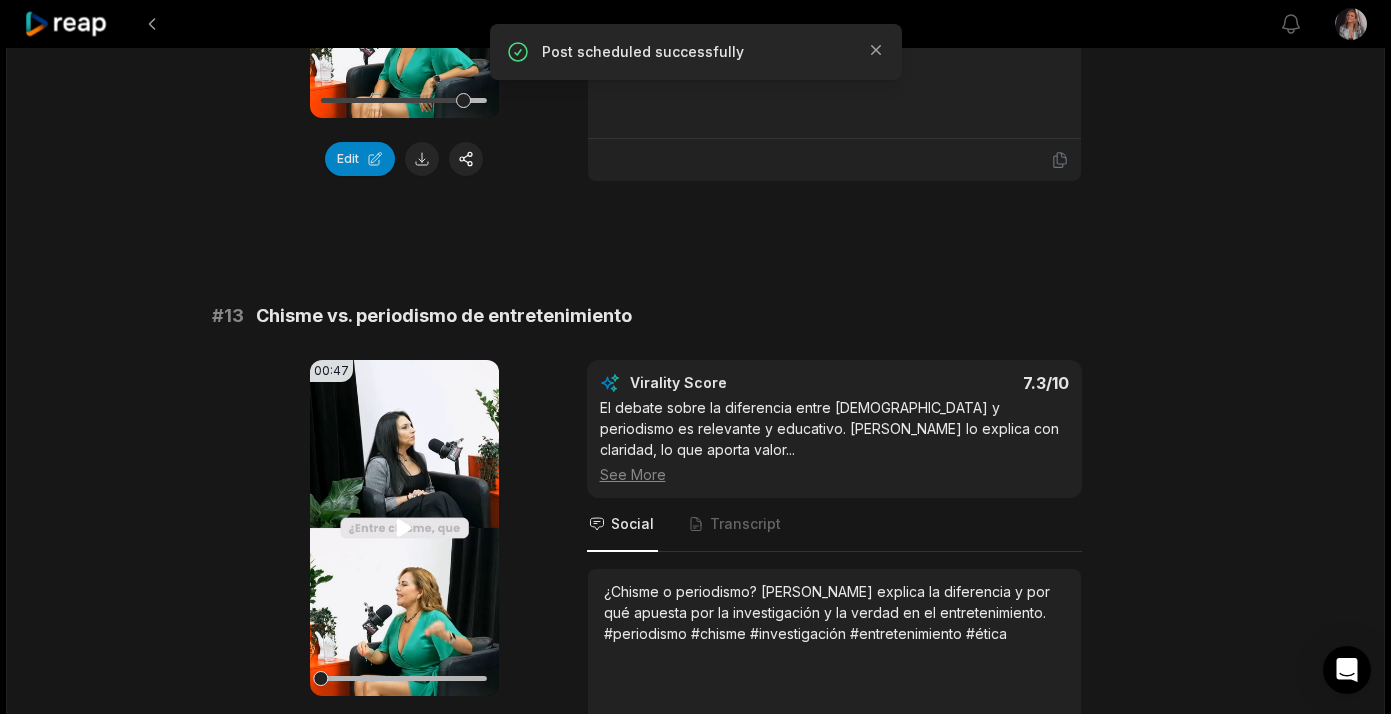 click 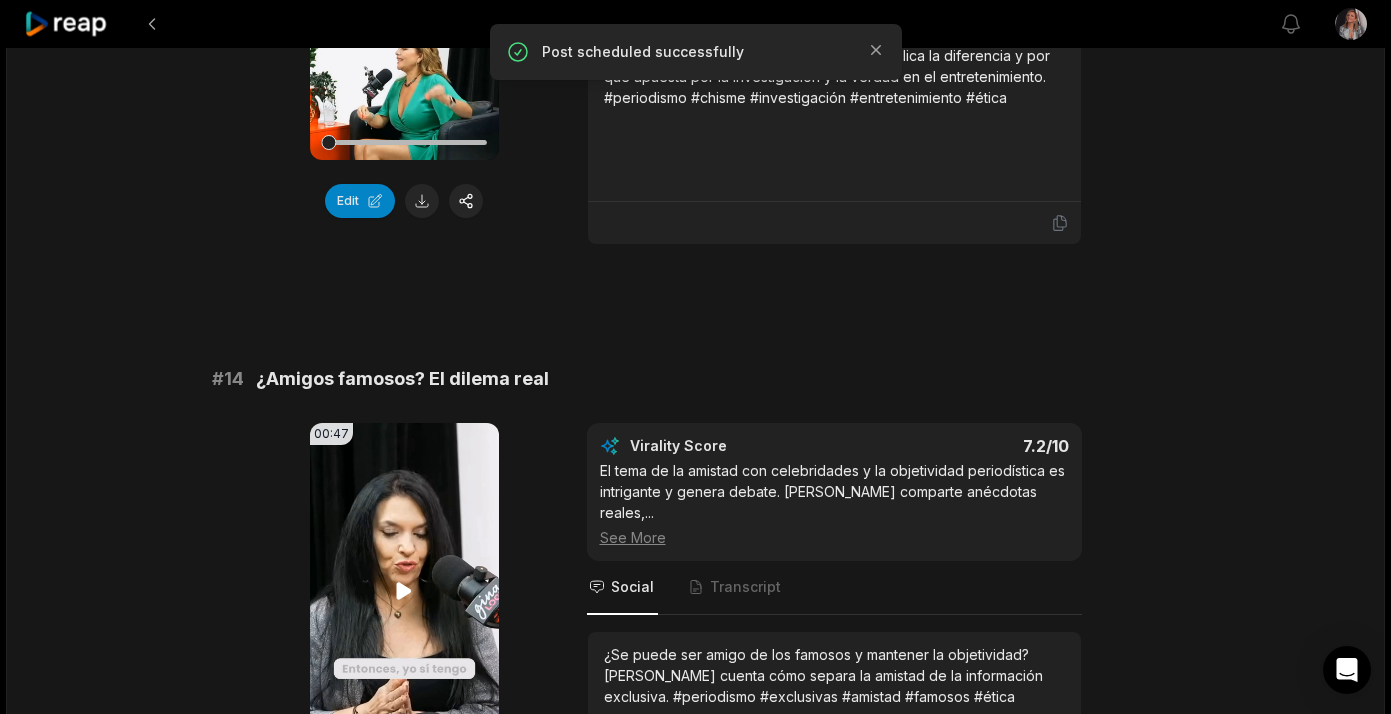 scroll, scrollTop: 1638, scrollLeft: 0, axis: vertical 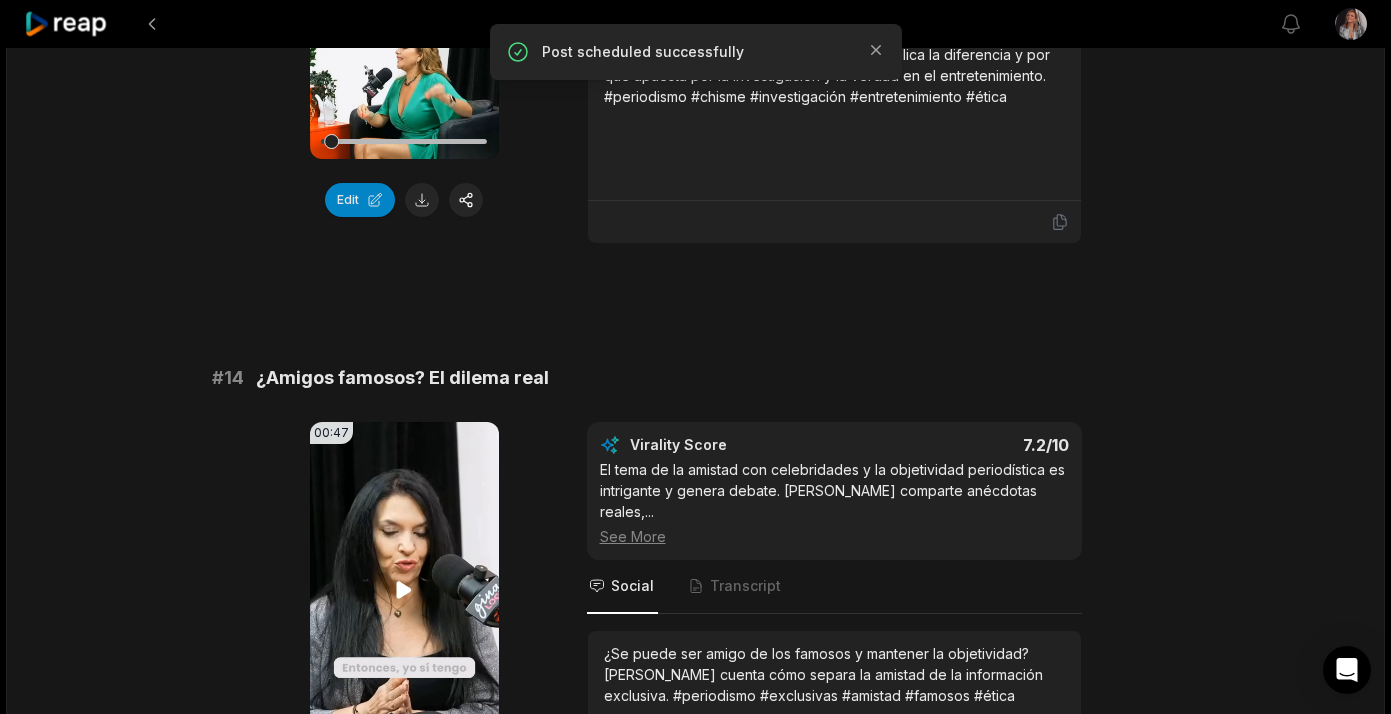 click 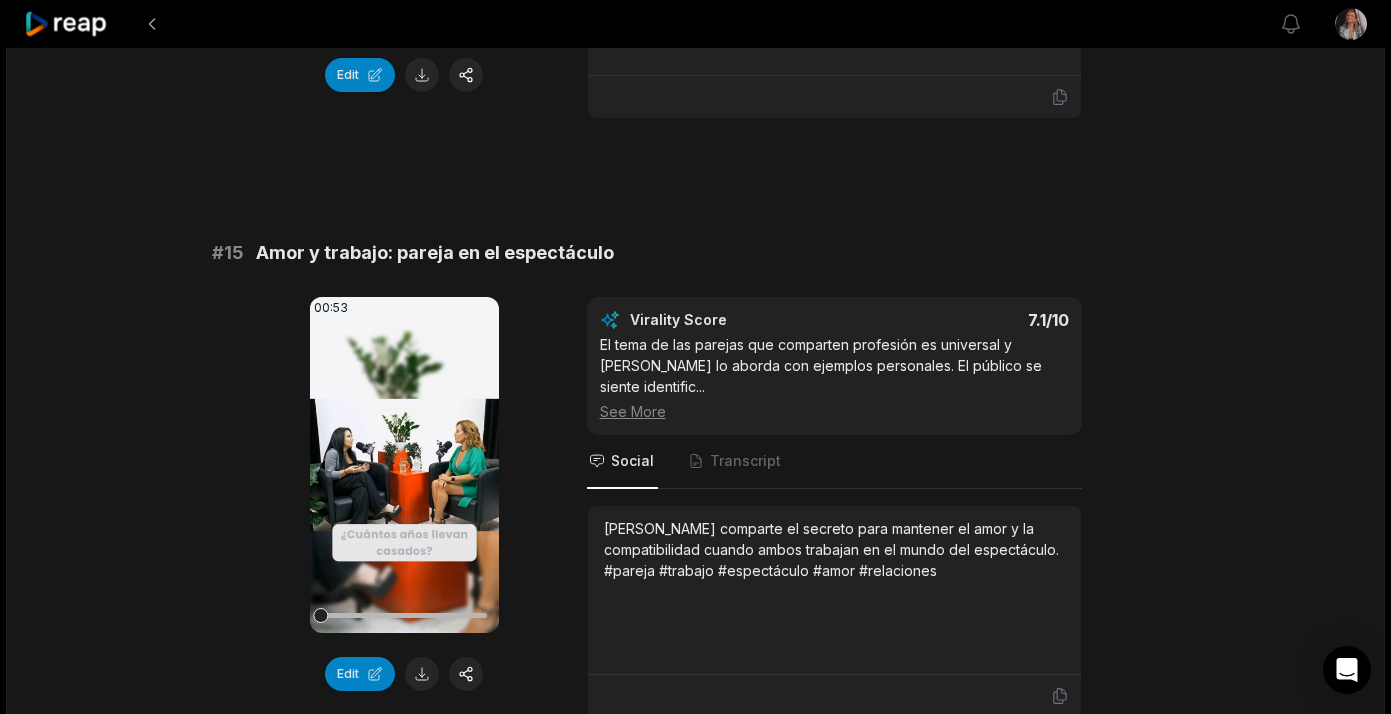 scroll, scrollTop: 2377, scrollLeft: 0, axis: vertical 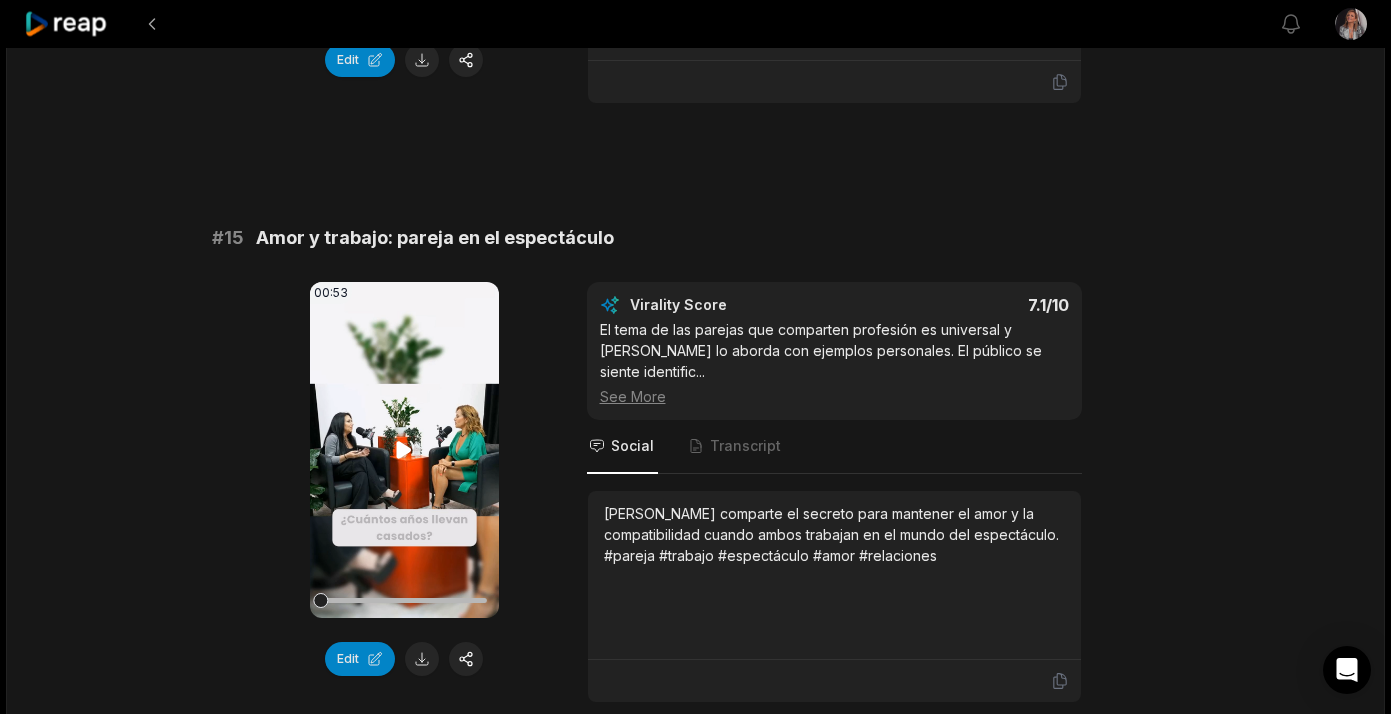 click 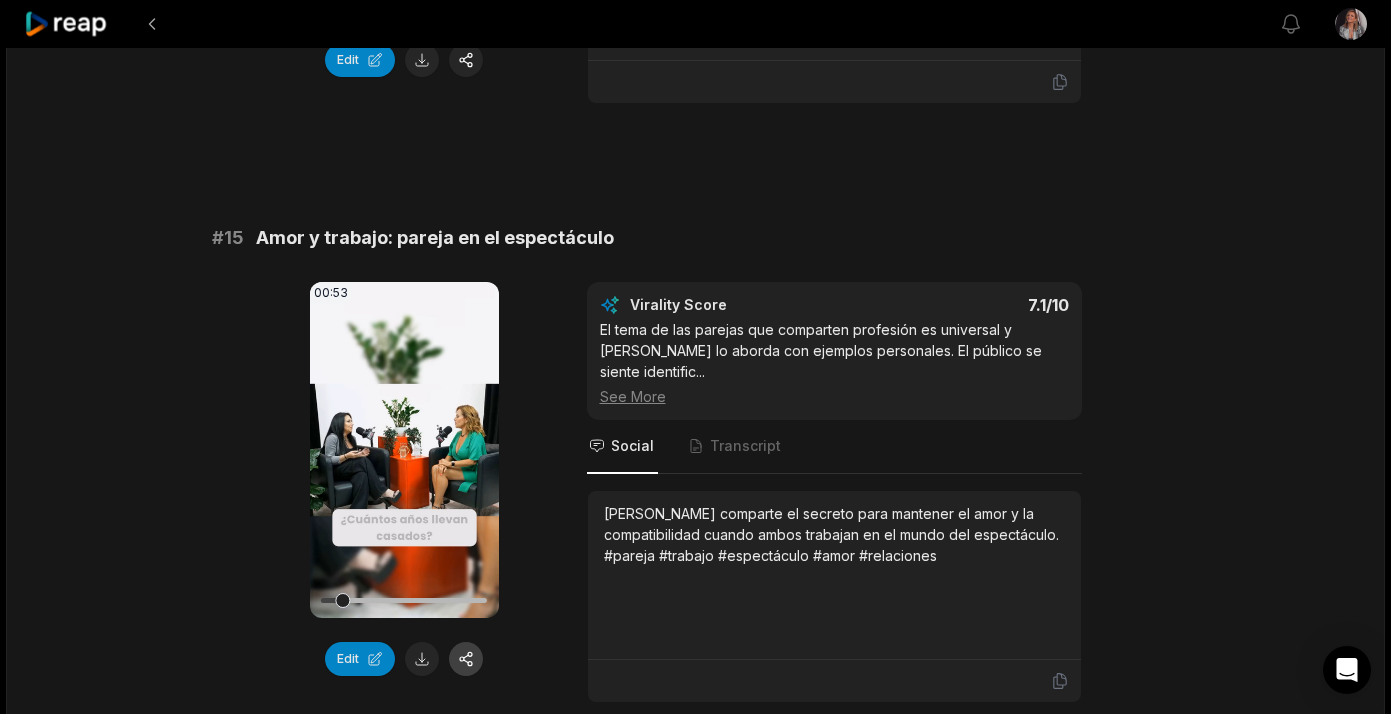 click at bounding box center [466, 659] 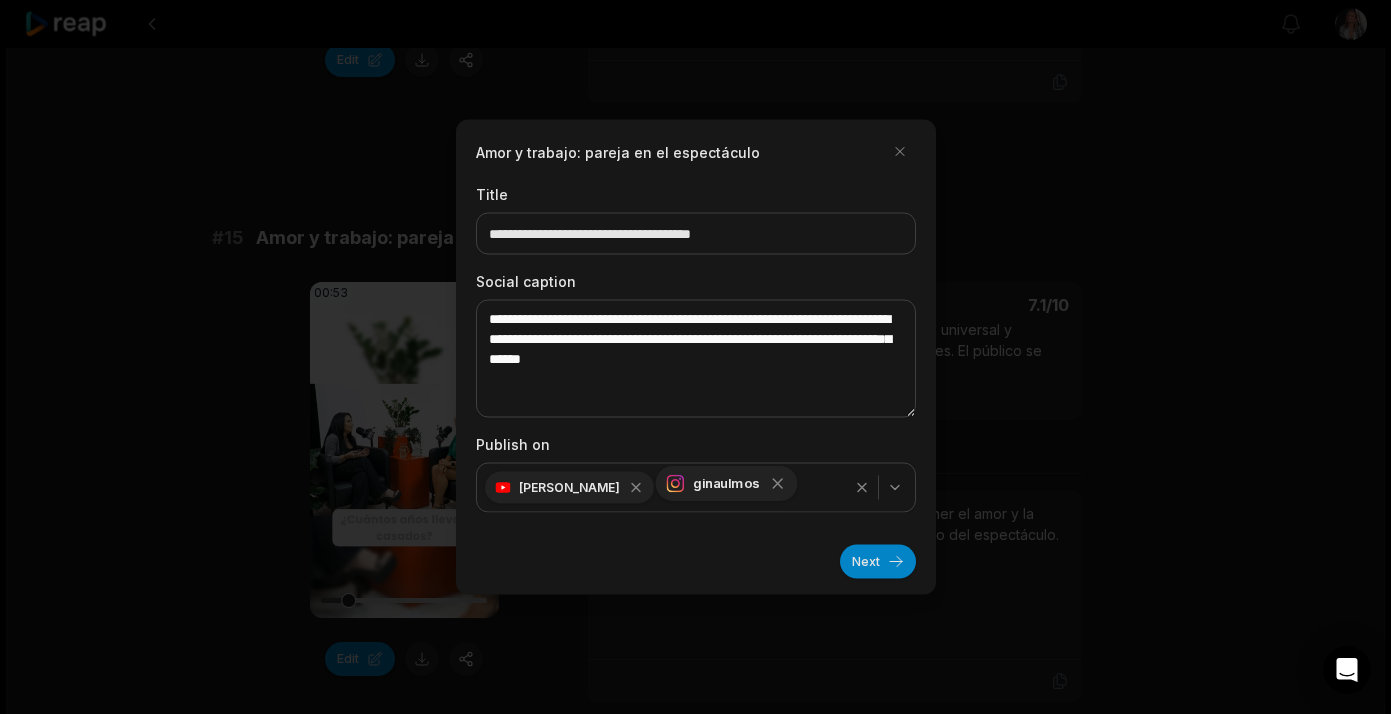 click 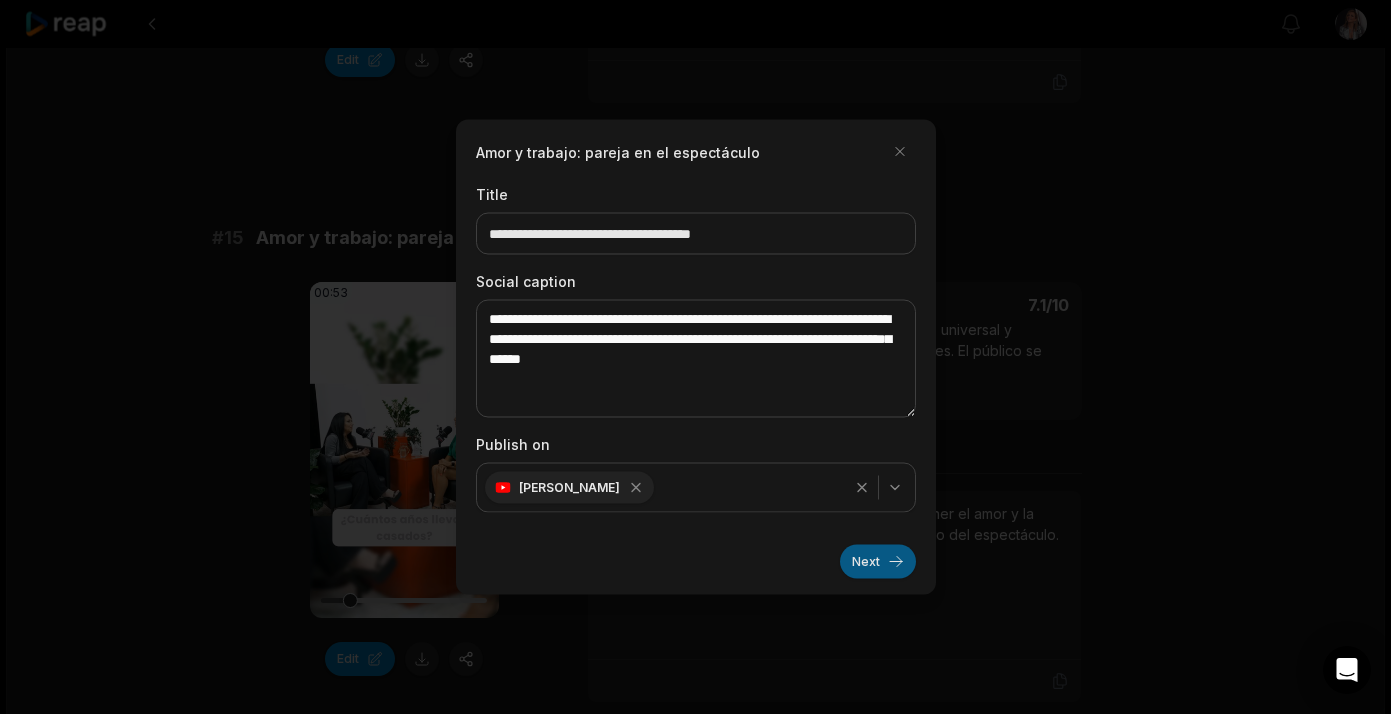 click on "Next" at bounding box center [878, 562] 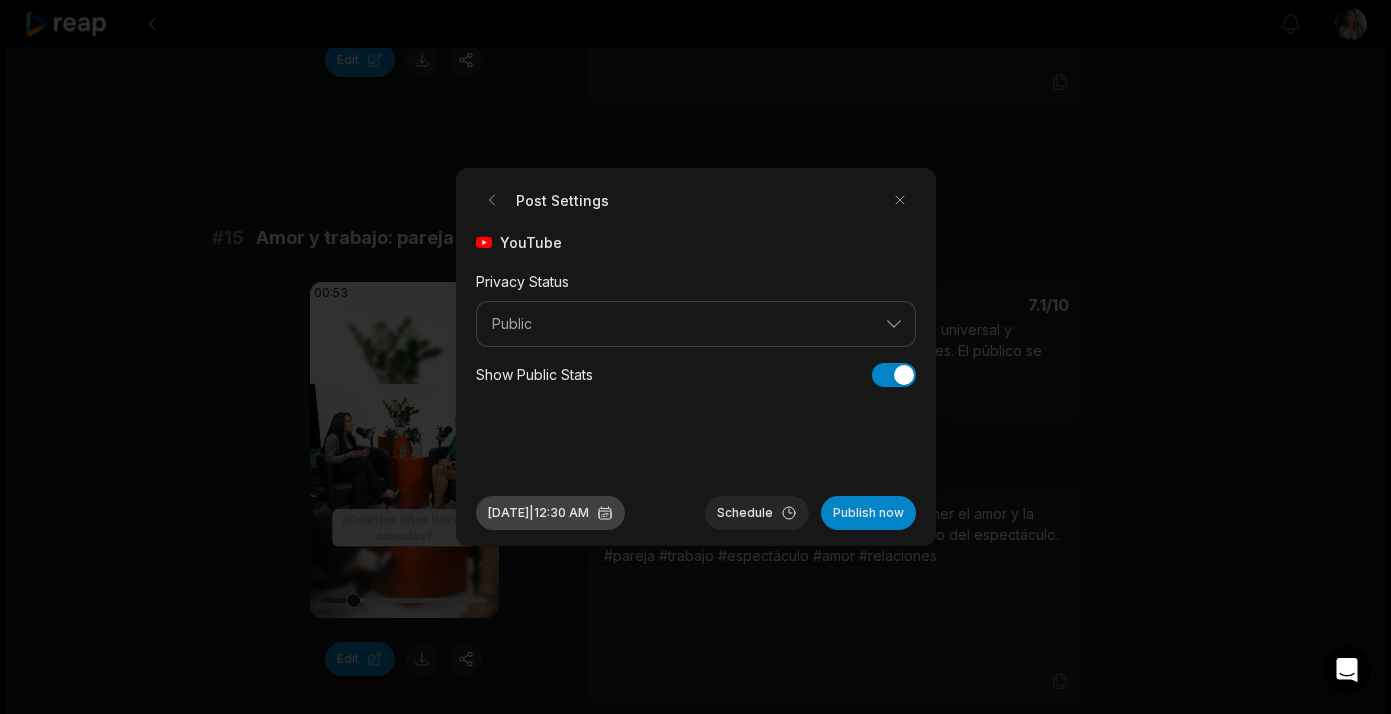 click on "Jul 23, 2025  |  12:30 AM" at bounding box center (550, 513) 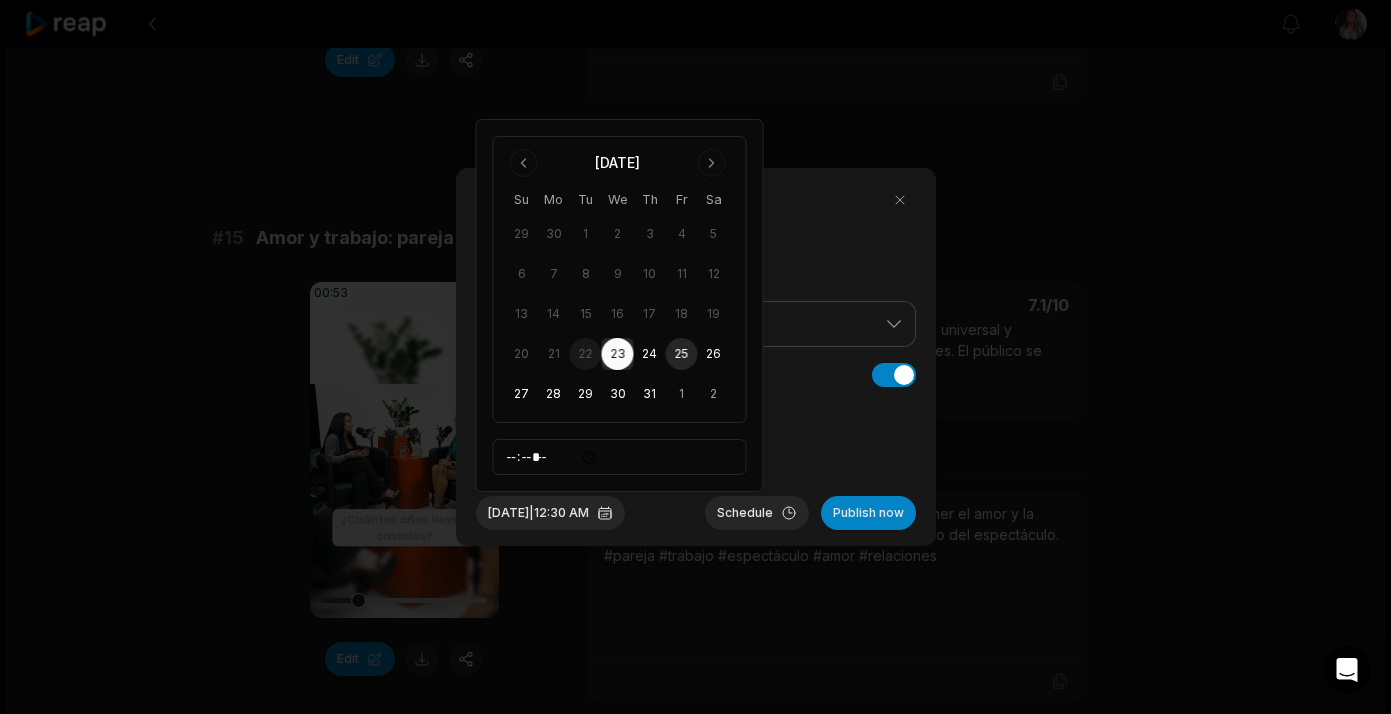 click on "25" at bounding box center [682, 354] 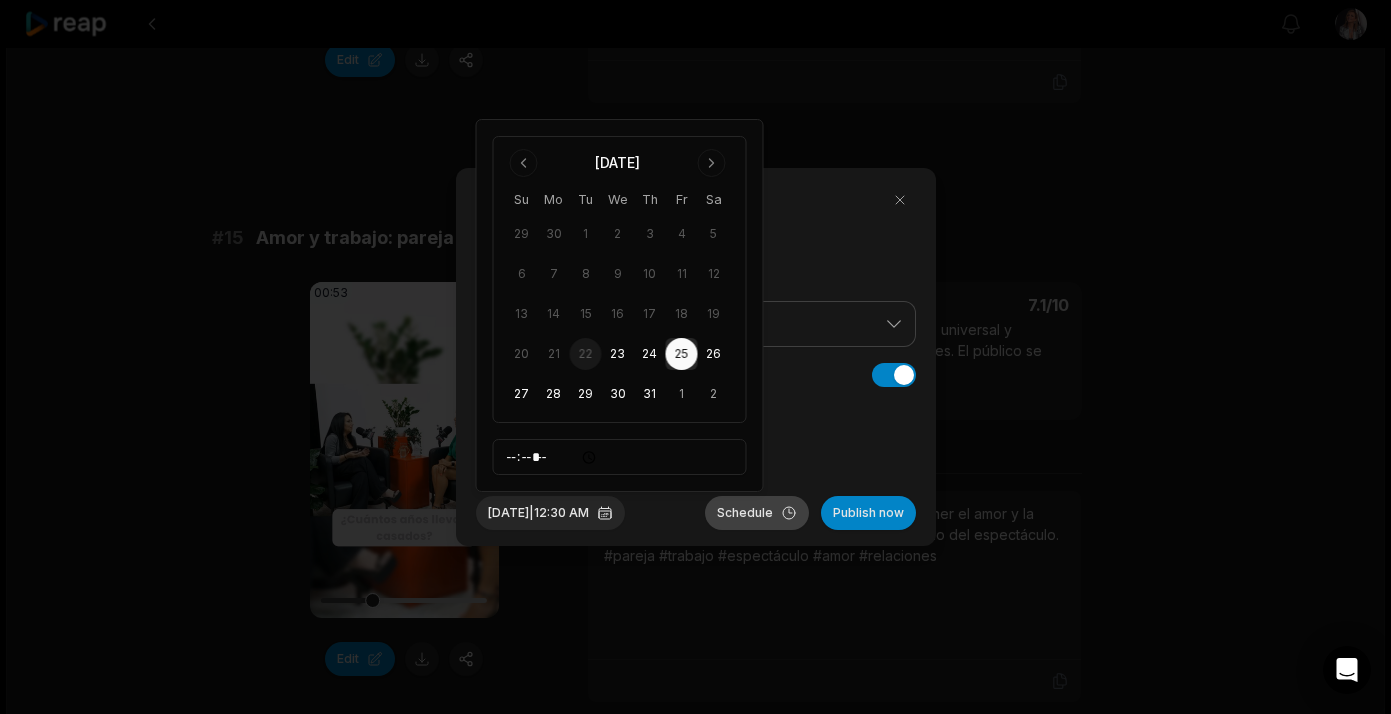 click on "Schedule" at bounding box center [757, 513] 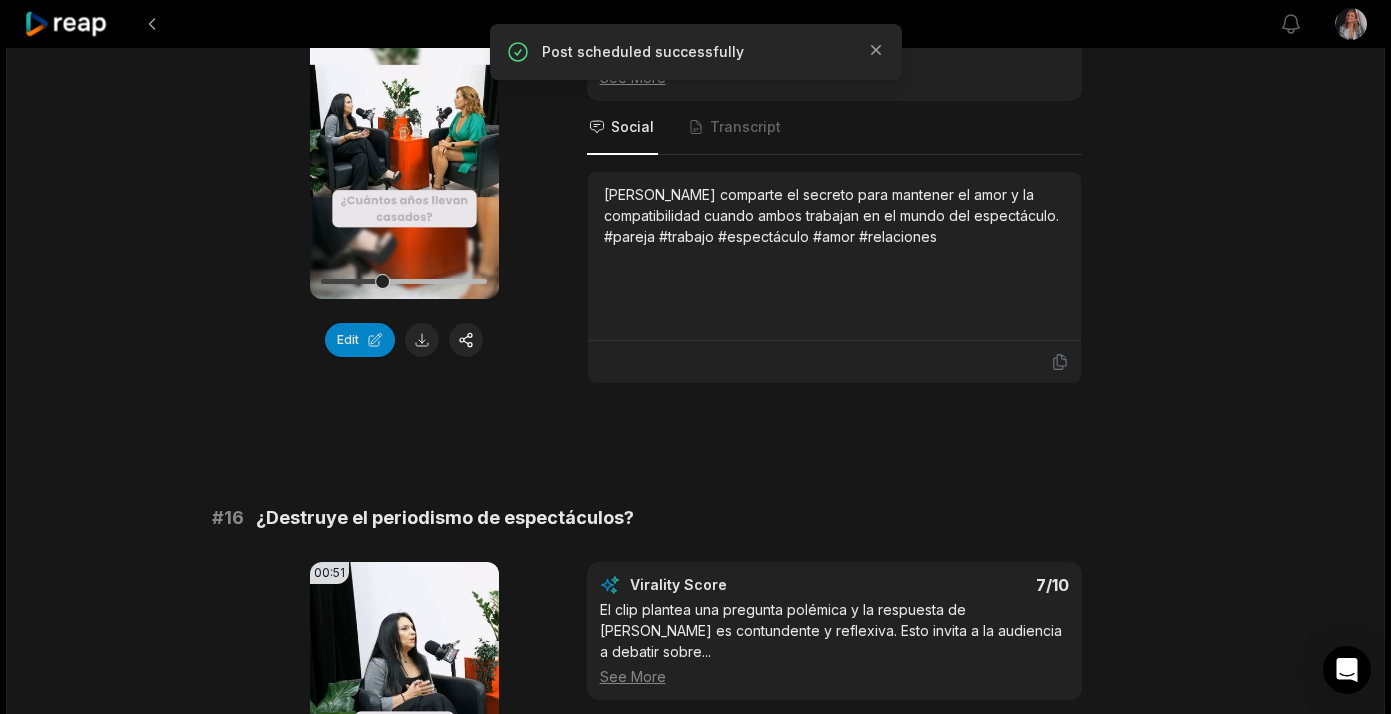 scroll, scrollTop: 2700, scrollLeft: 0, axis: vertical 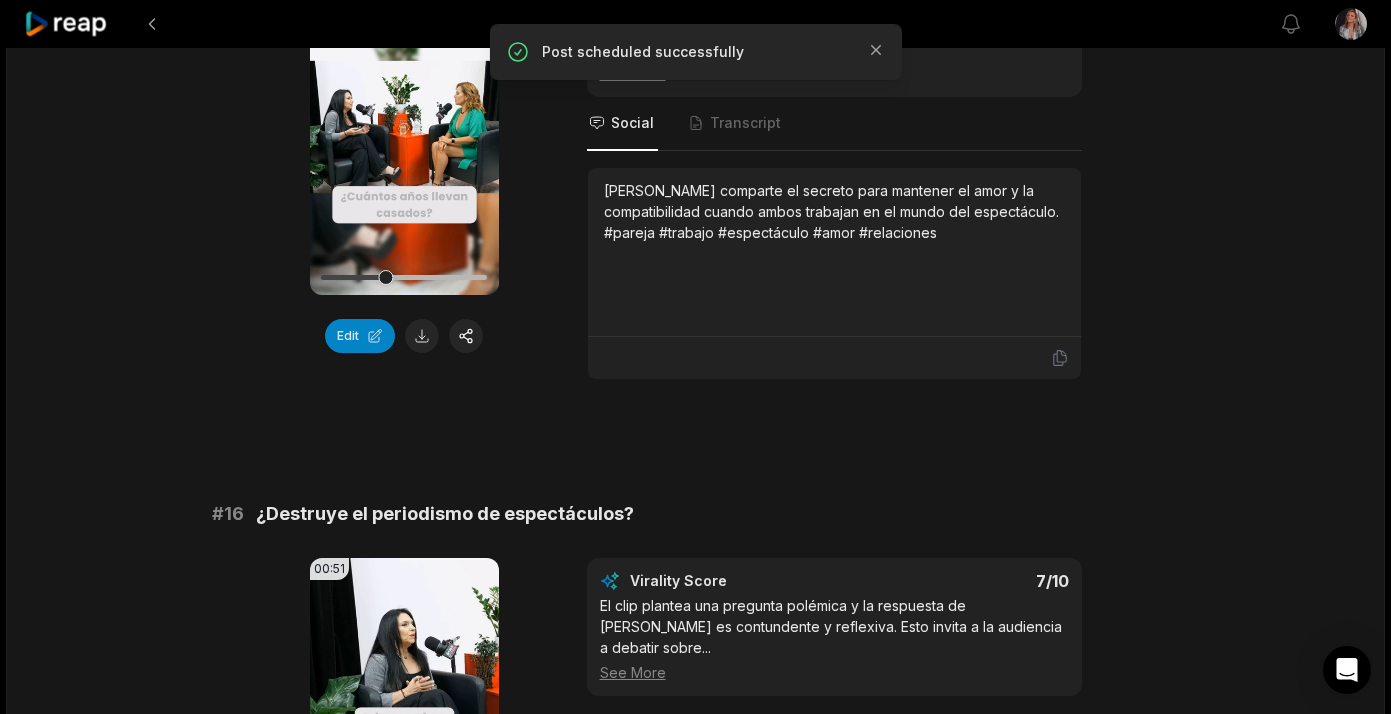 click 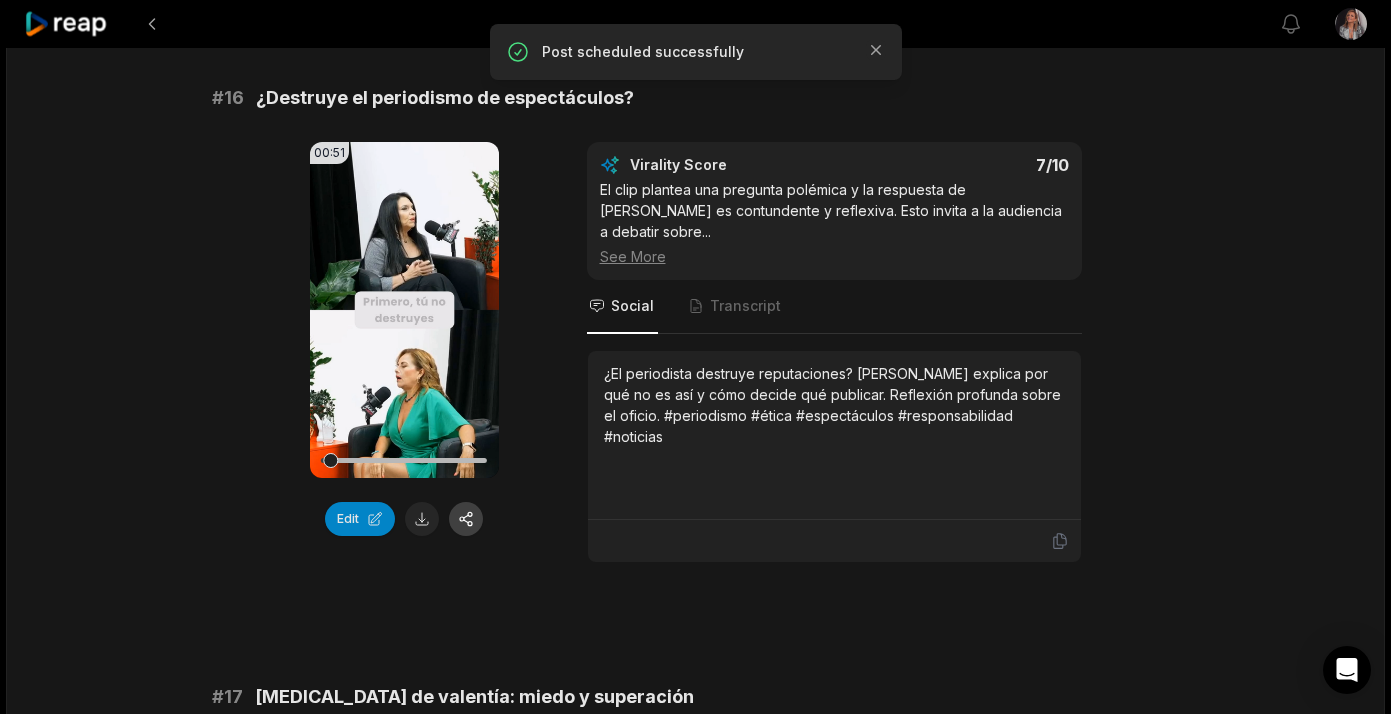 scroll, scrollTop: 3121, scrollLeft: 0, axis: vertical 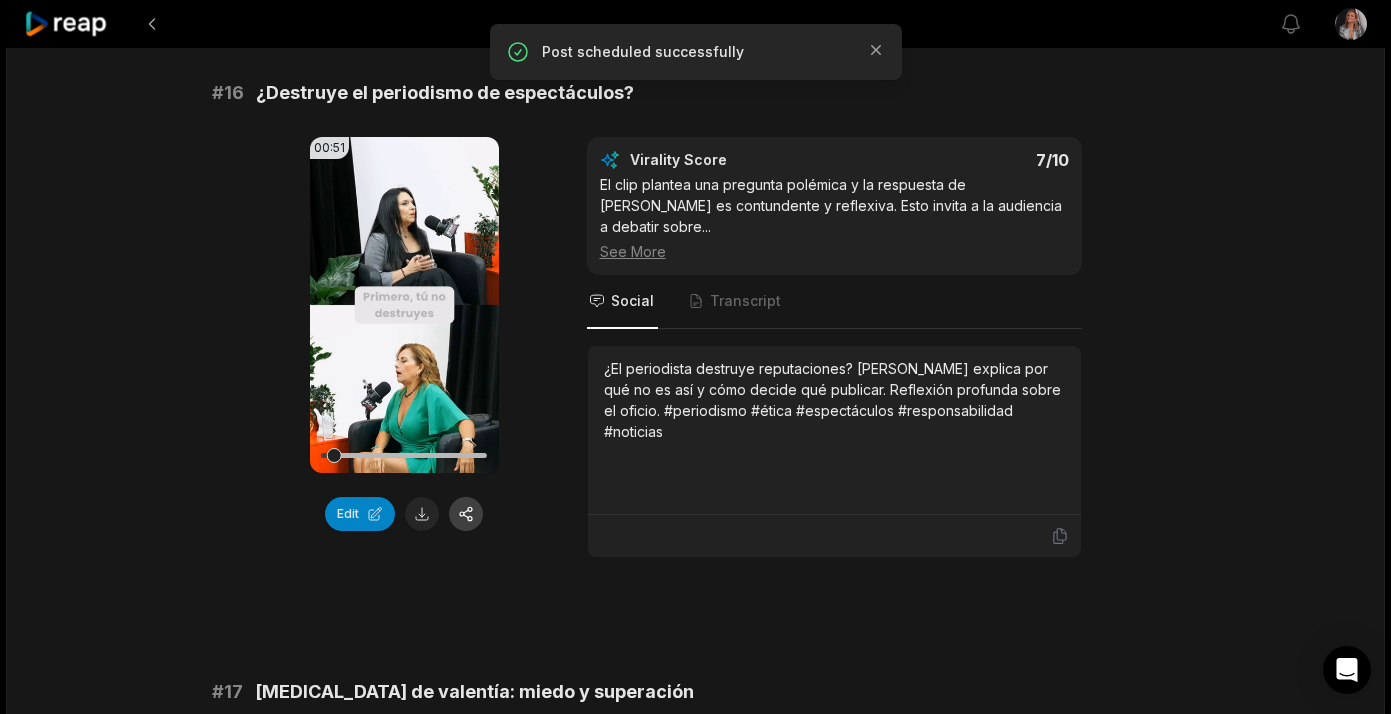click at bounding box center [466, 514] 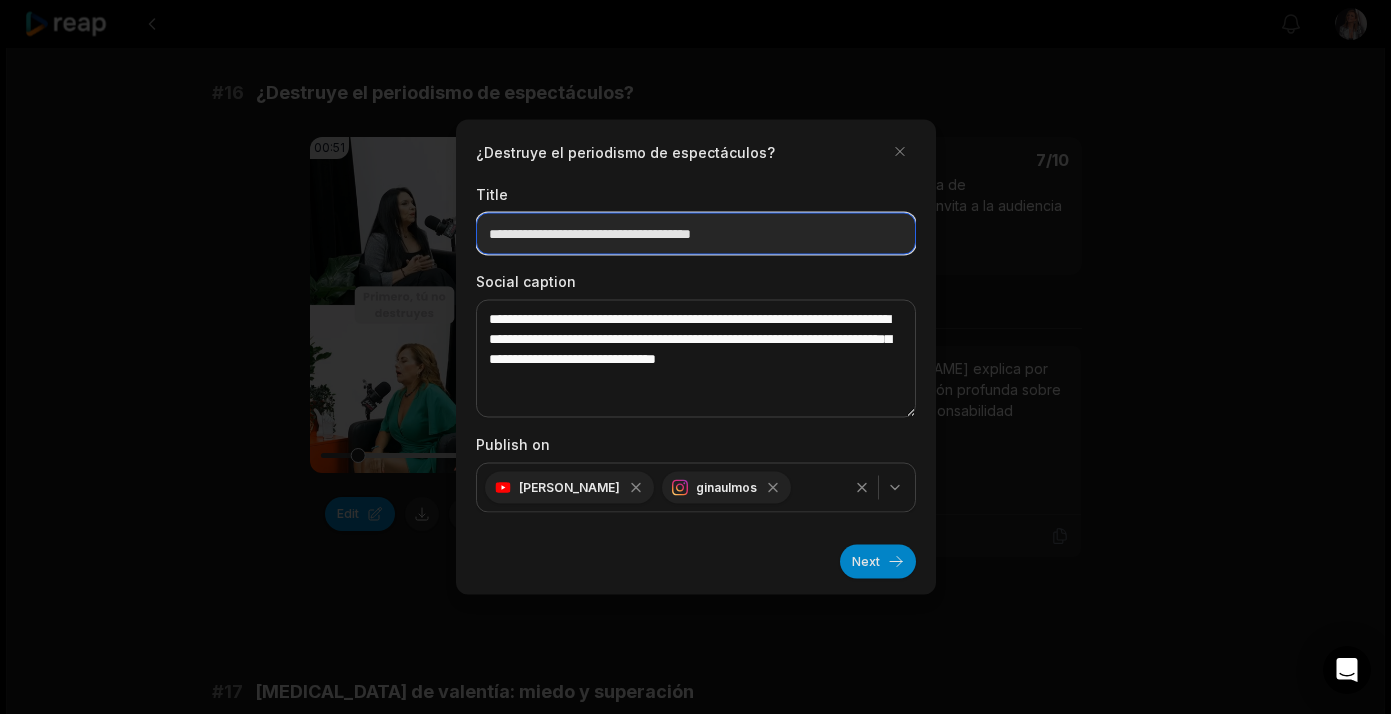 drag, startPoint x: 761, startPoint y: 237, endPoint x: 562, endPoint y: 238, distance: 199.00252 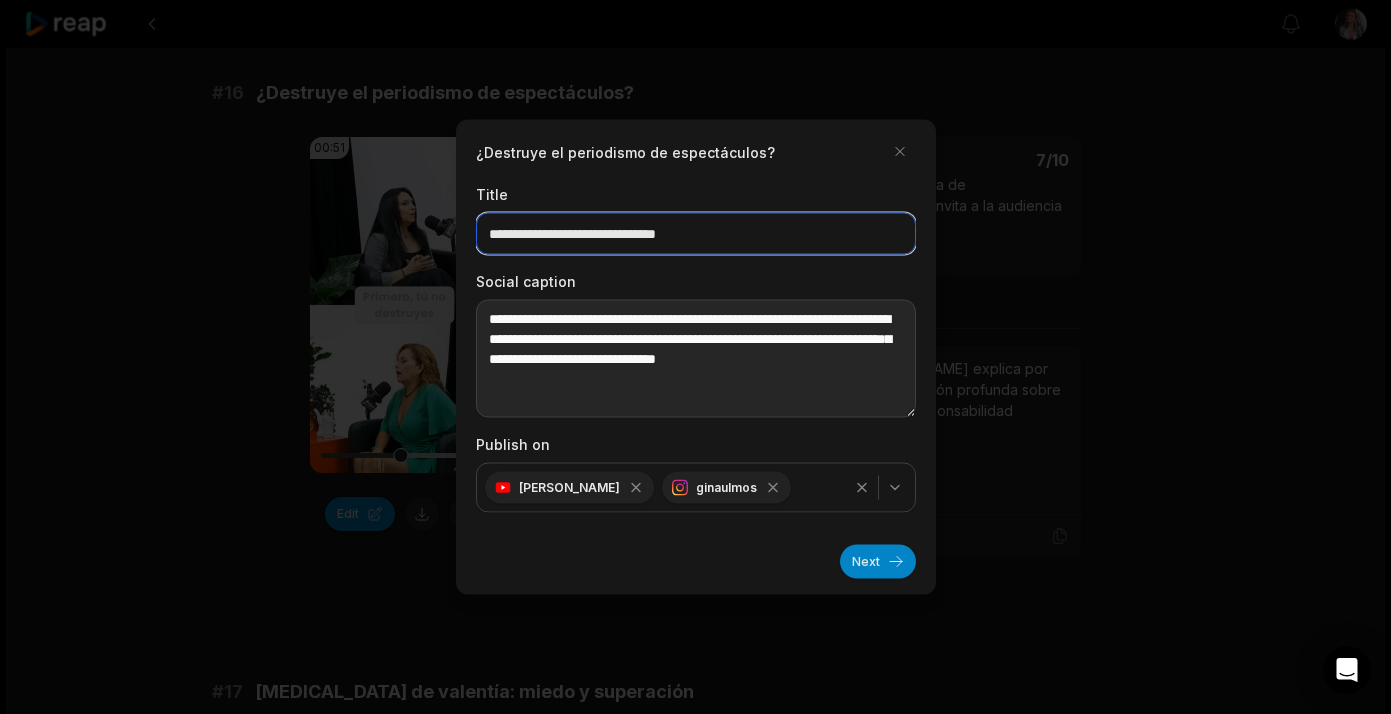 type on "**********" 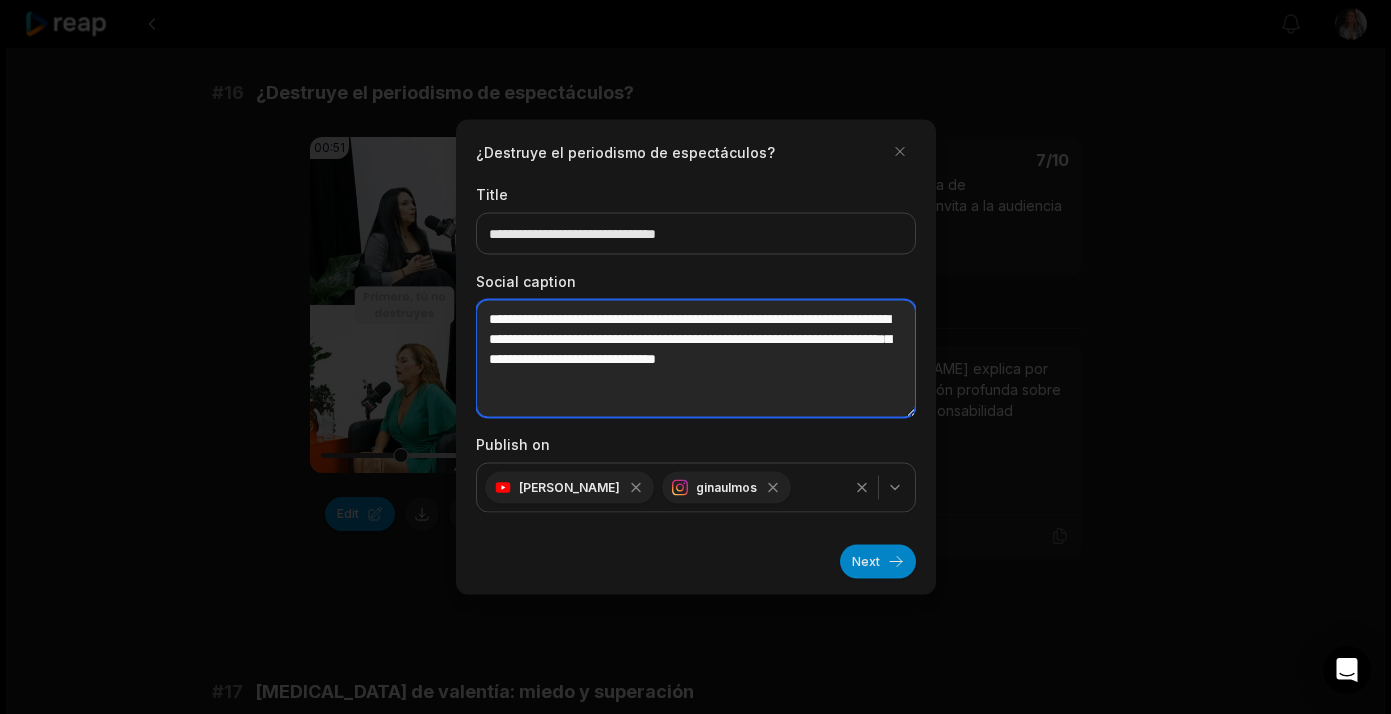 click on "**********" at bounding box center (696, 359) 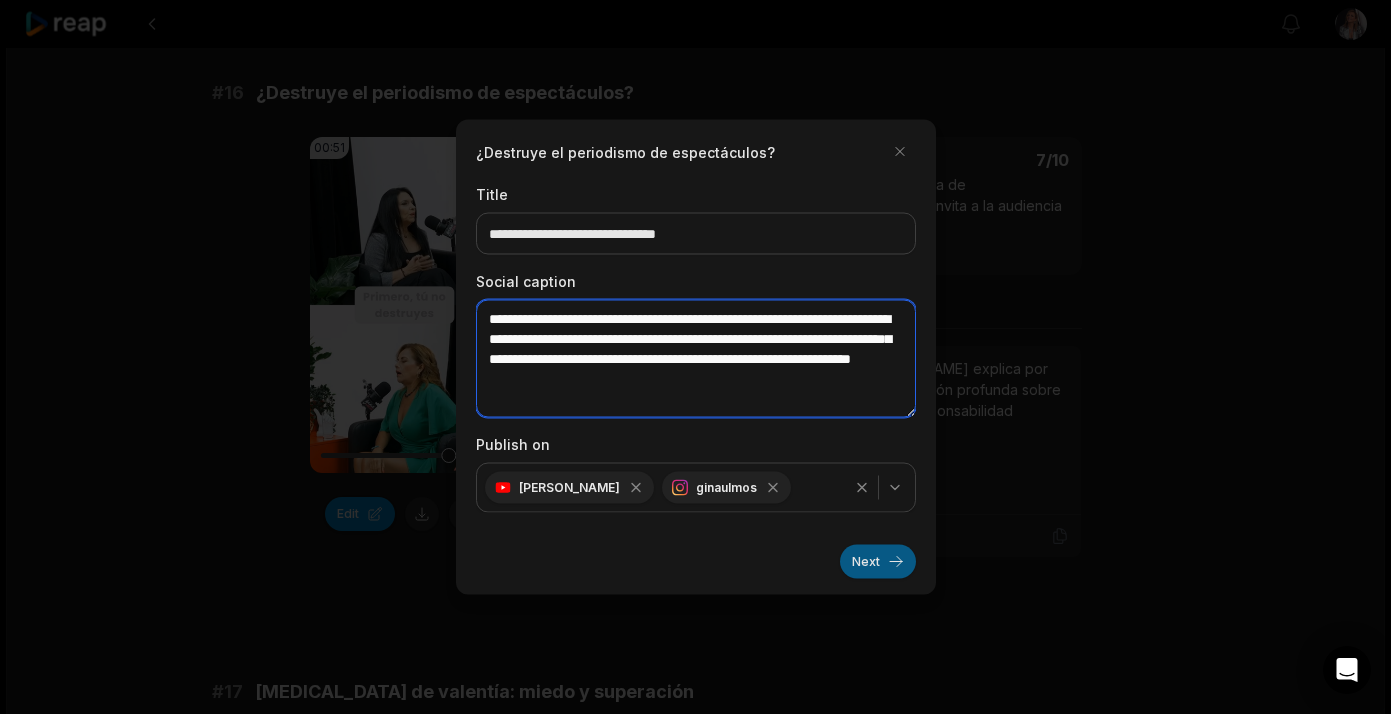 type on "**********" 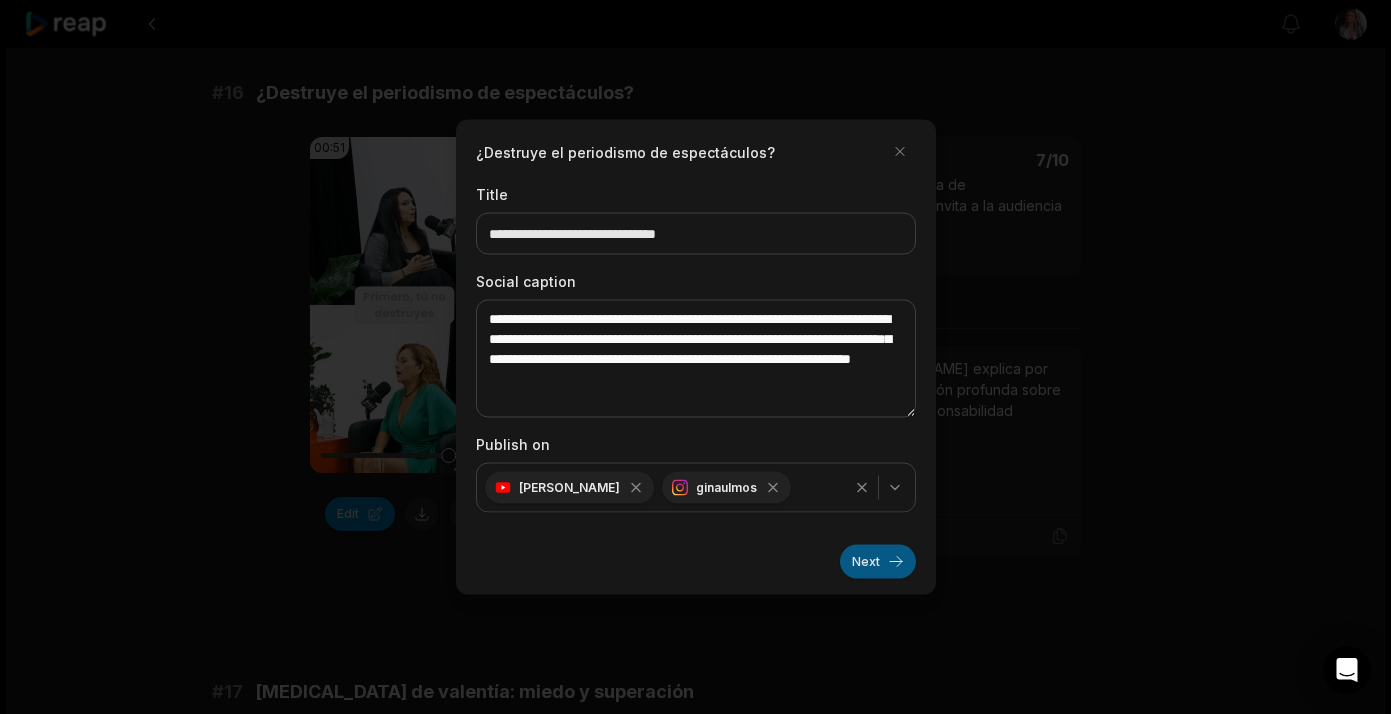 click on "Next" at bounding box center [878, 562] 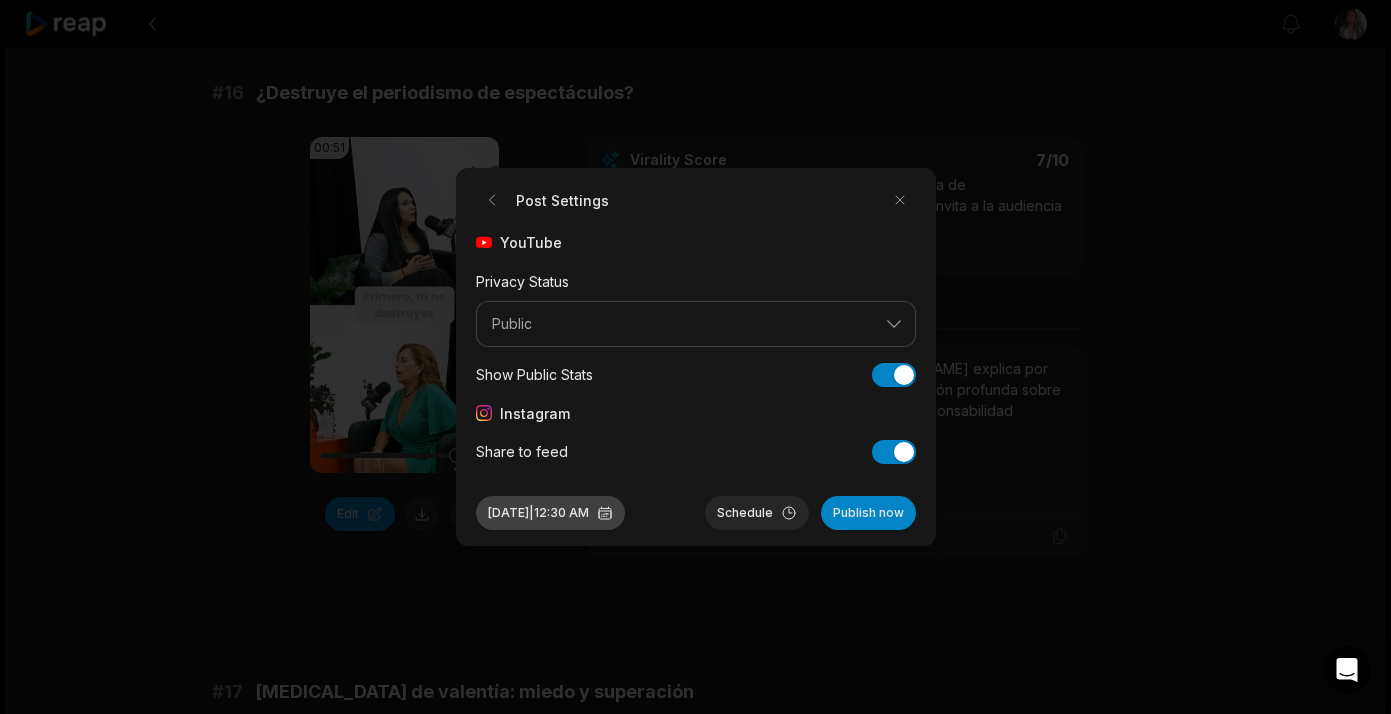 click on "Jul 23, 2025  |  12:30 AM" at bounding box center [550, 513] 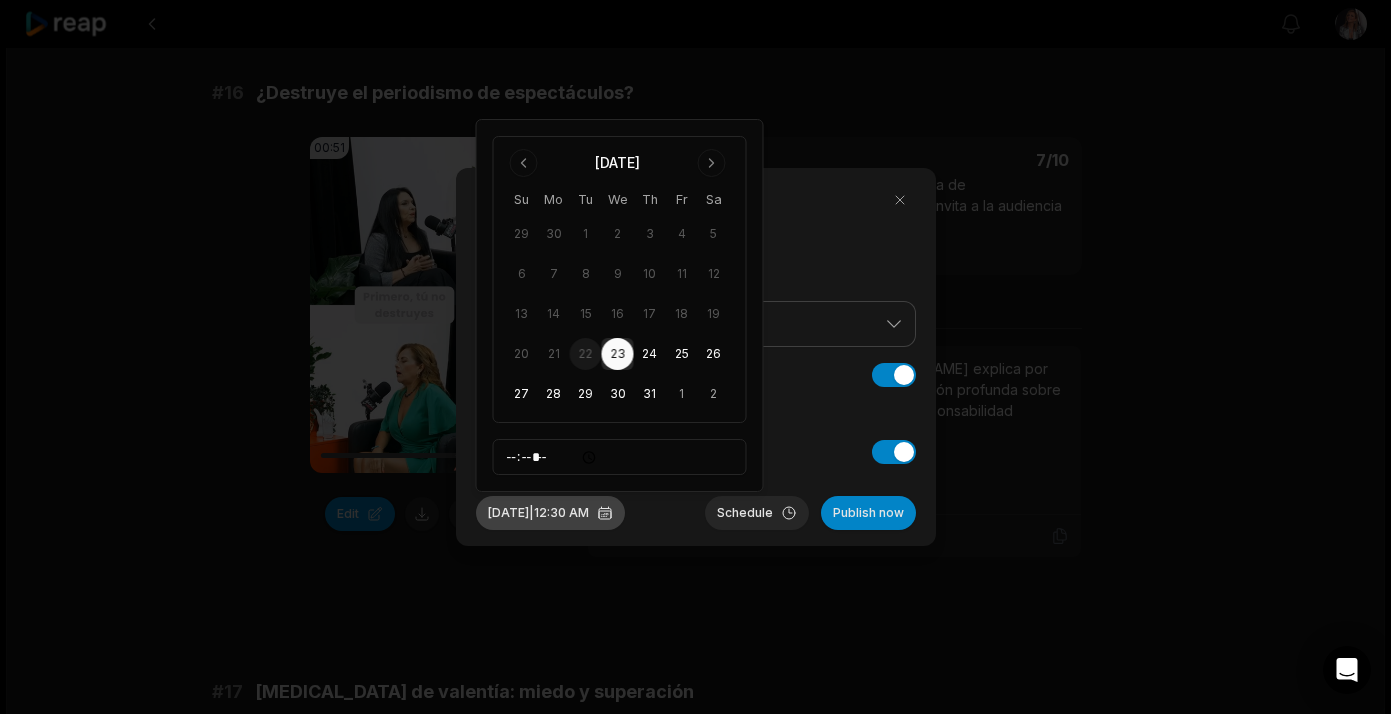 click on "Jul 23, 2025  |  12:30 AM" at bounding box center (550, 513) 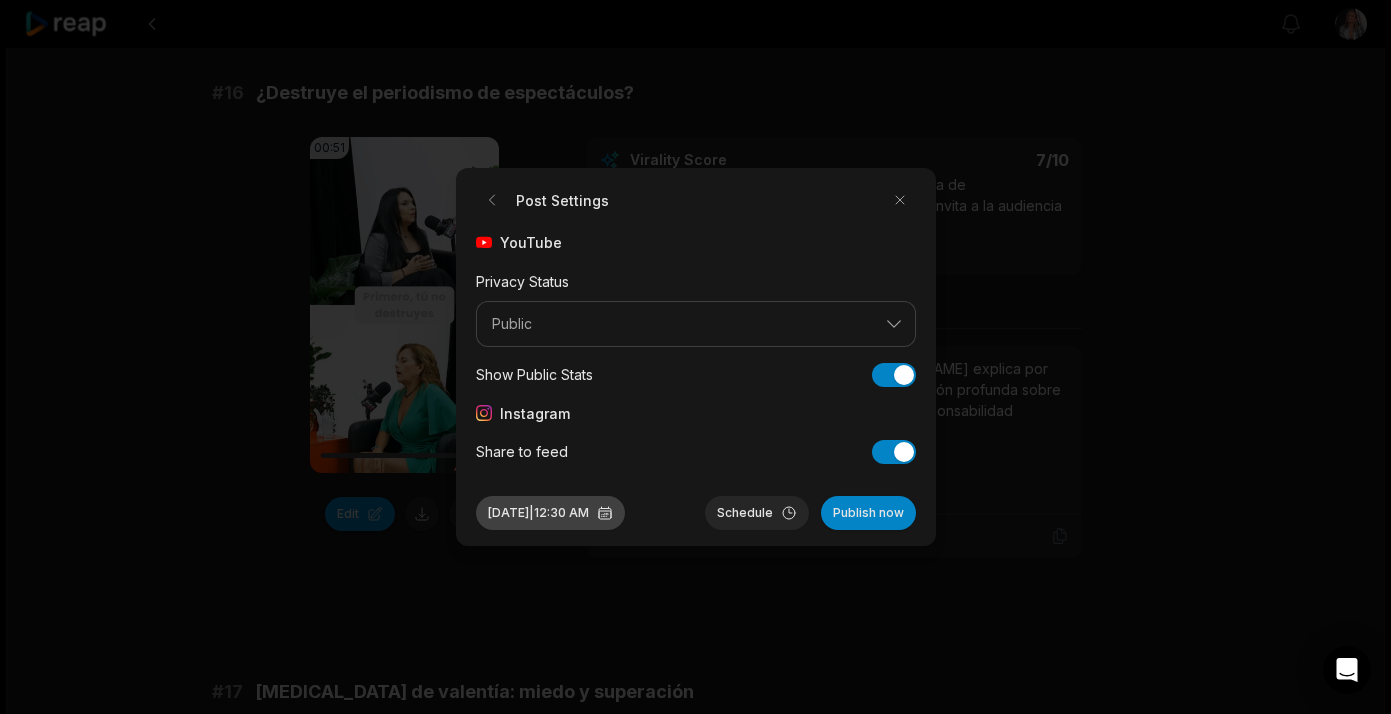 click on "Jul 23, 2025  |  12:30 AM" at bounding box center (550, 513) 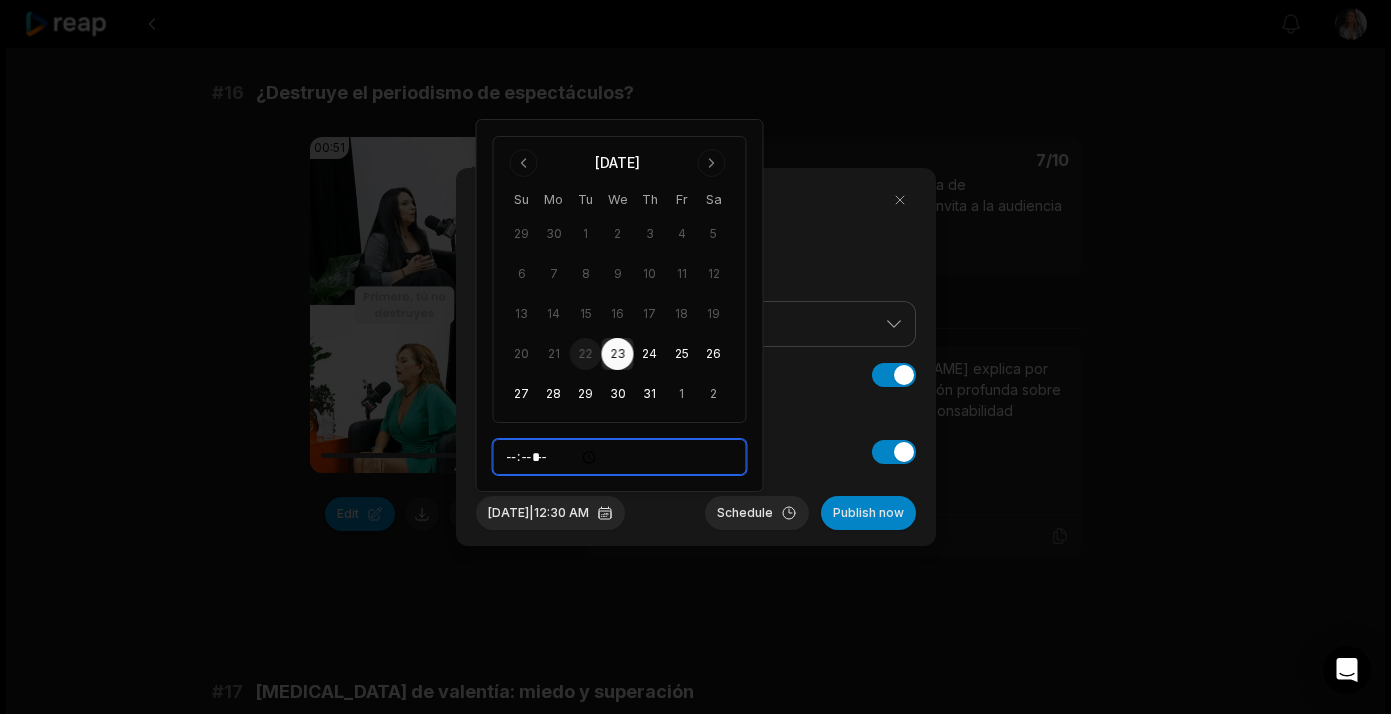 click on "*****" at bounding box center (620, 457) 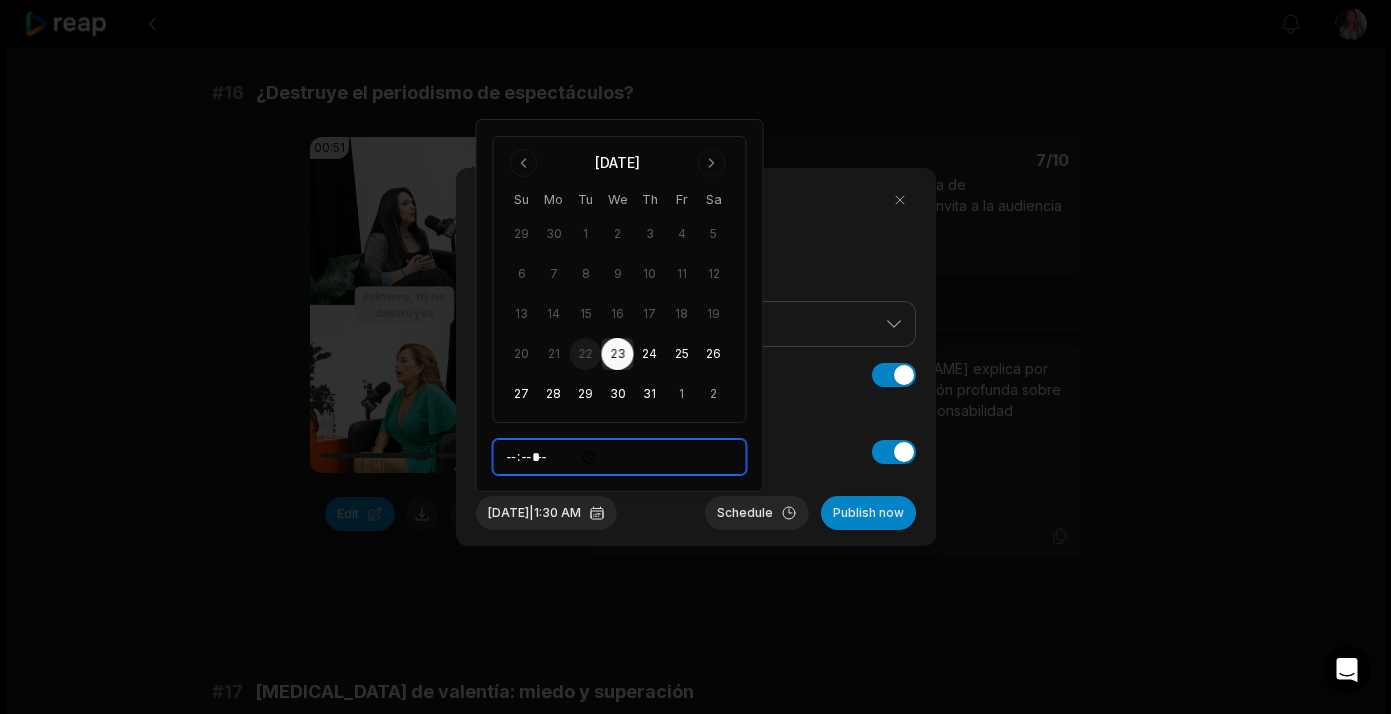 type on "*****" 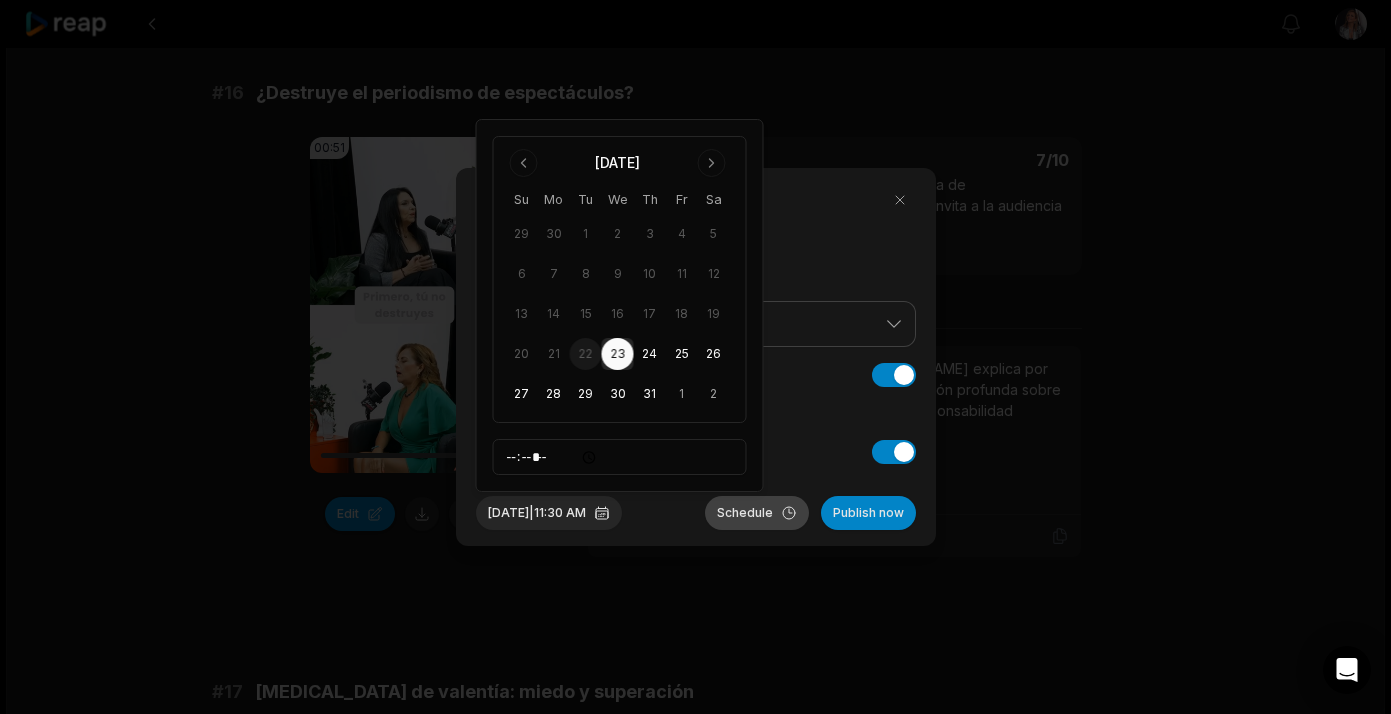 click on "Schedule" at bounding box center (757, 513) 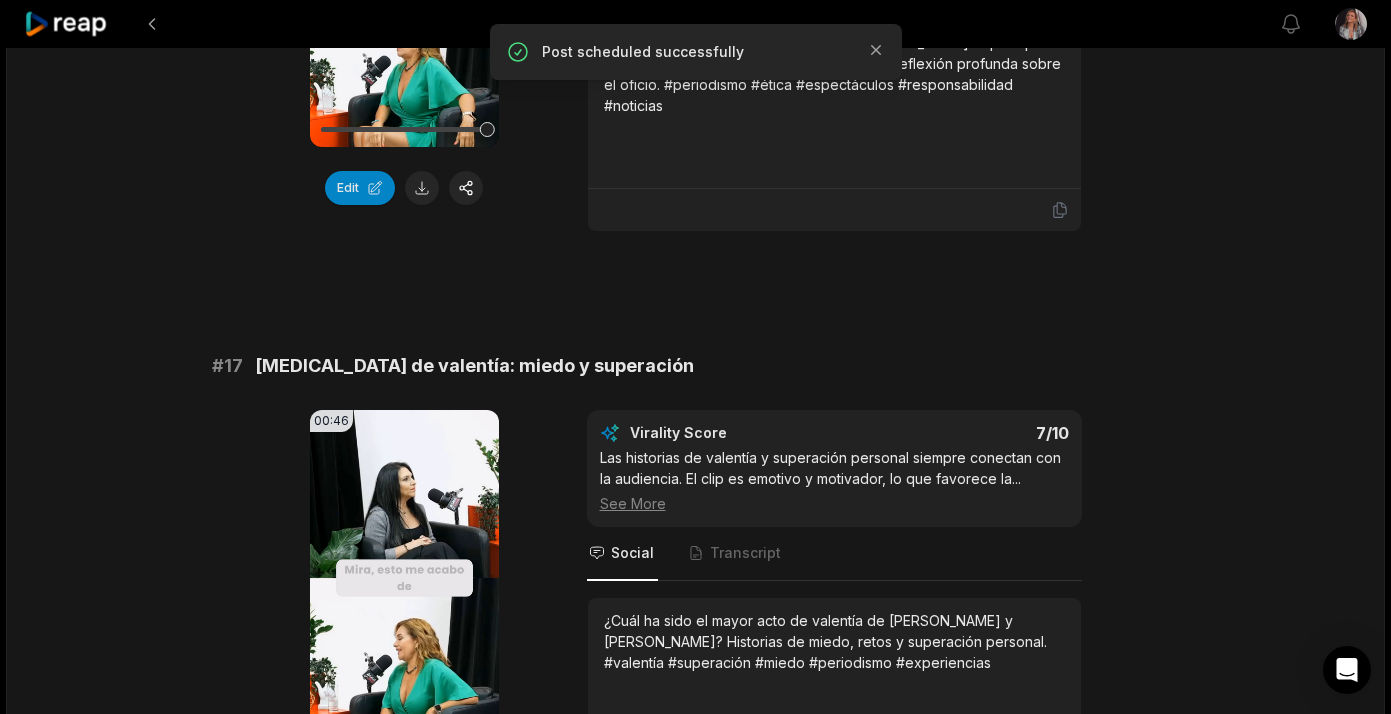 scroll, scrollTop: 3451, scrollLeft: 0, axis: vertical 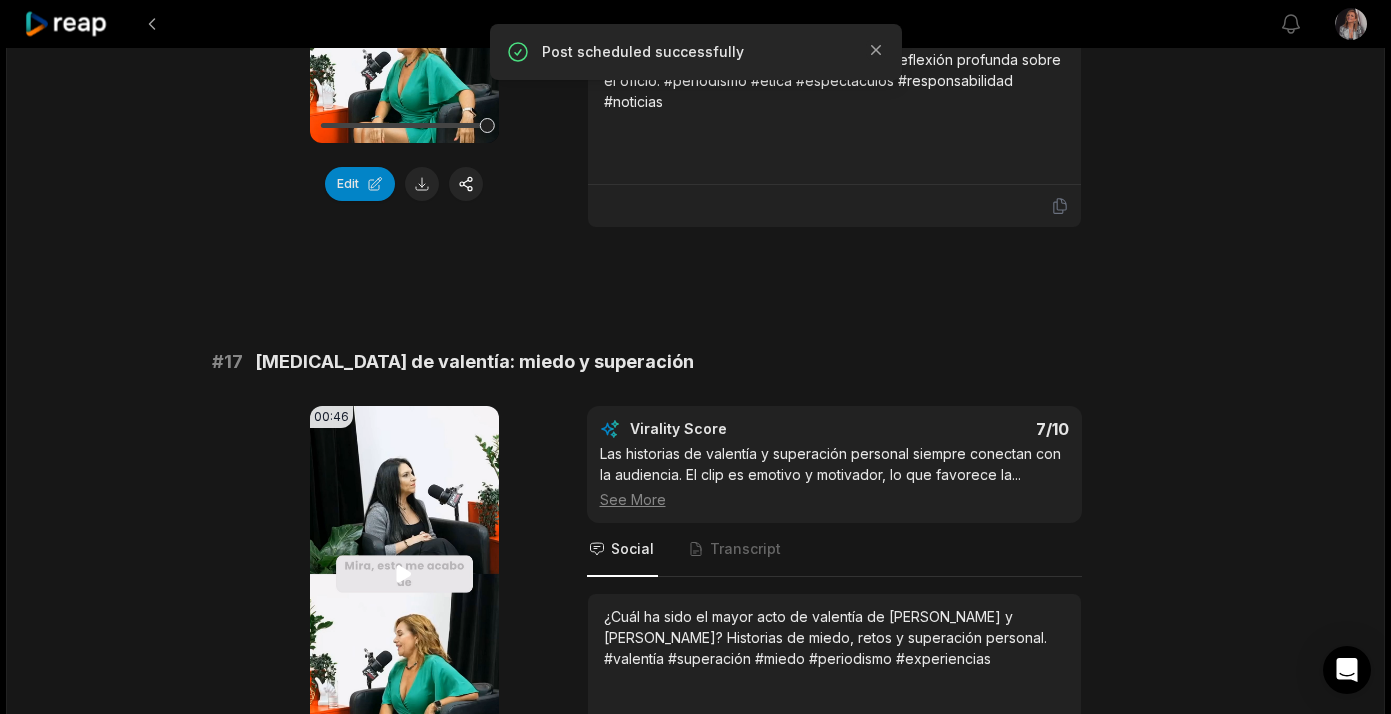 click 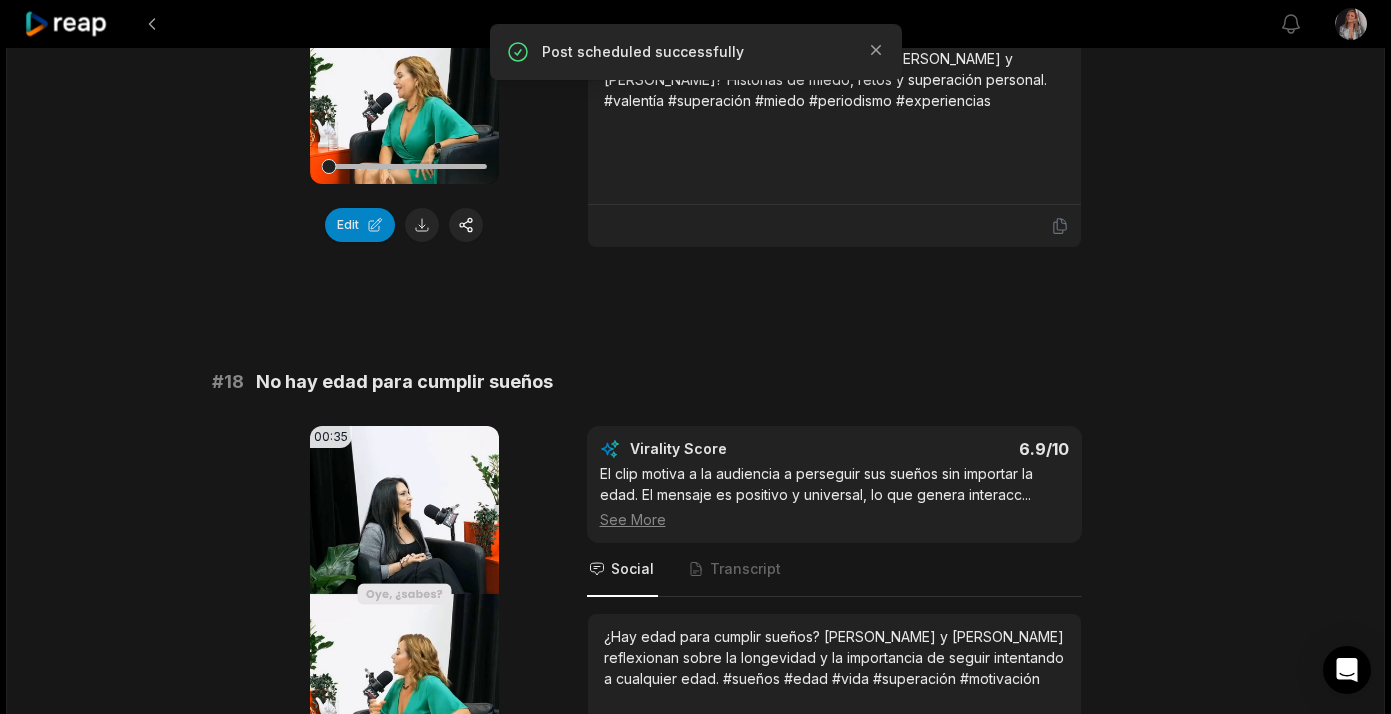 scroll, scrollTop: 4043, scrollLeft: 0, axis: vertical 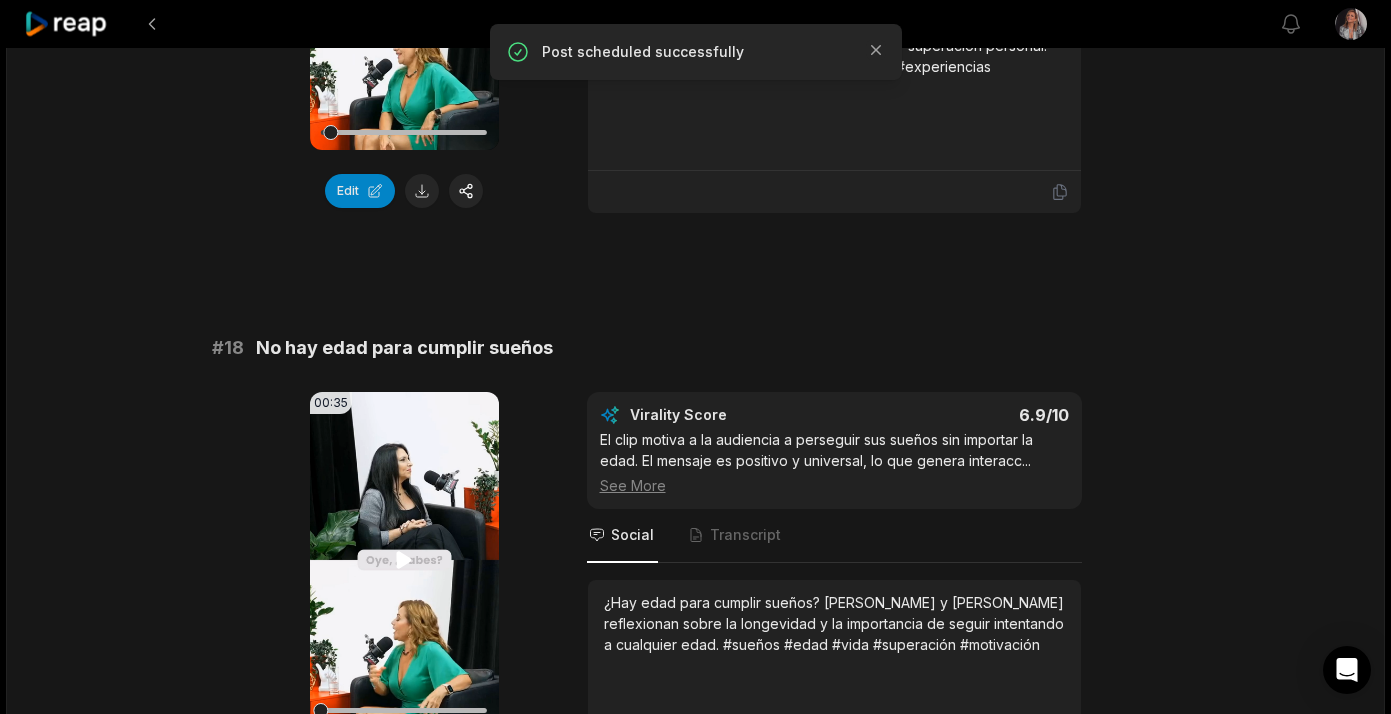 click 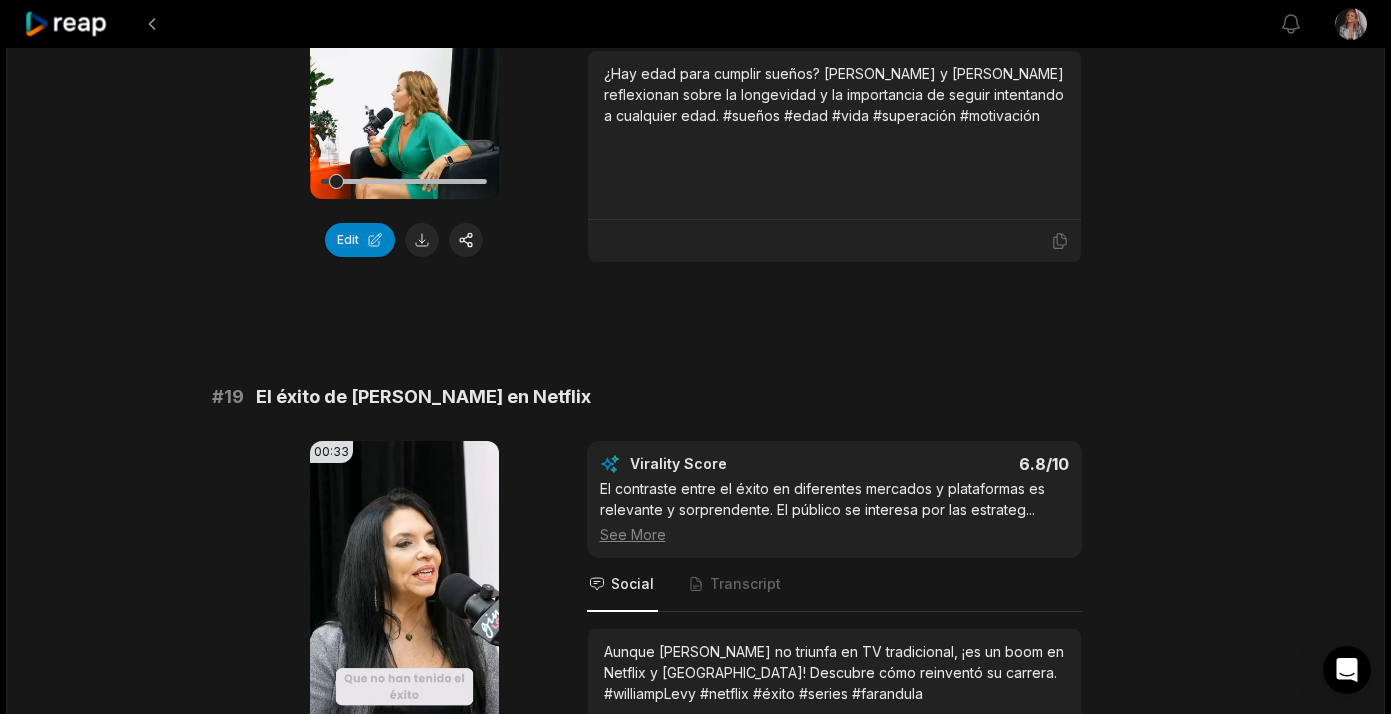 scroll, scrollTop: 4575, scrollLeft: 0, axis: vertical 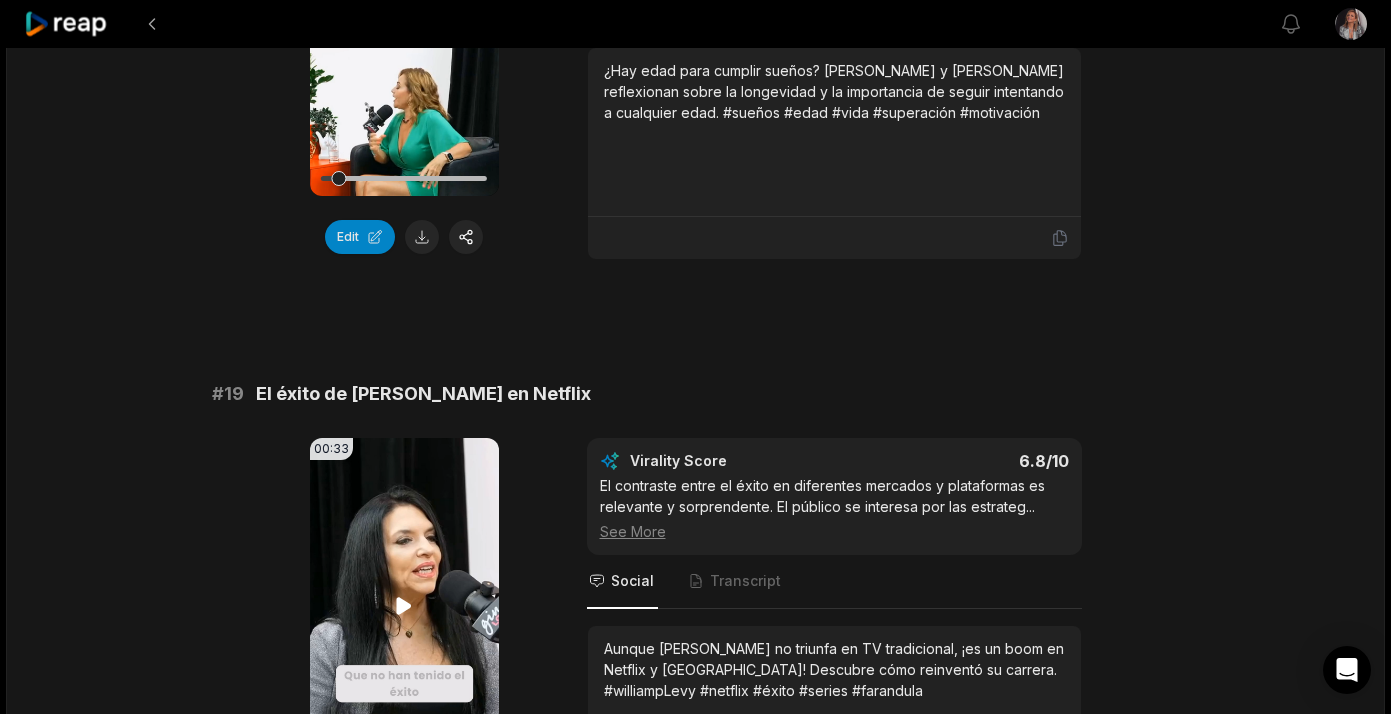 click 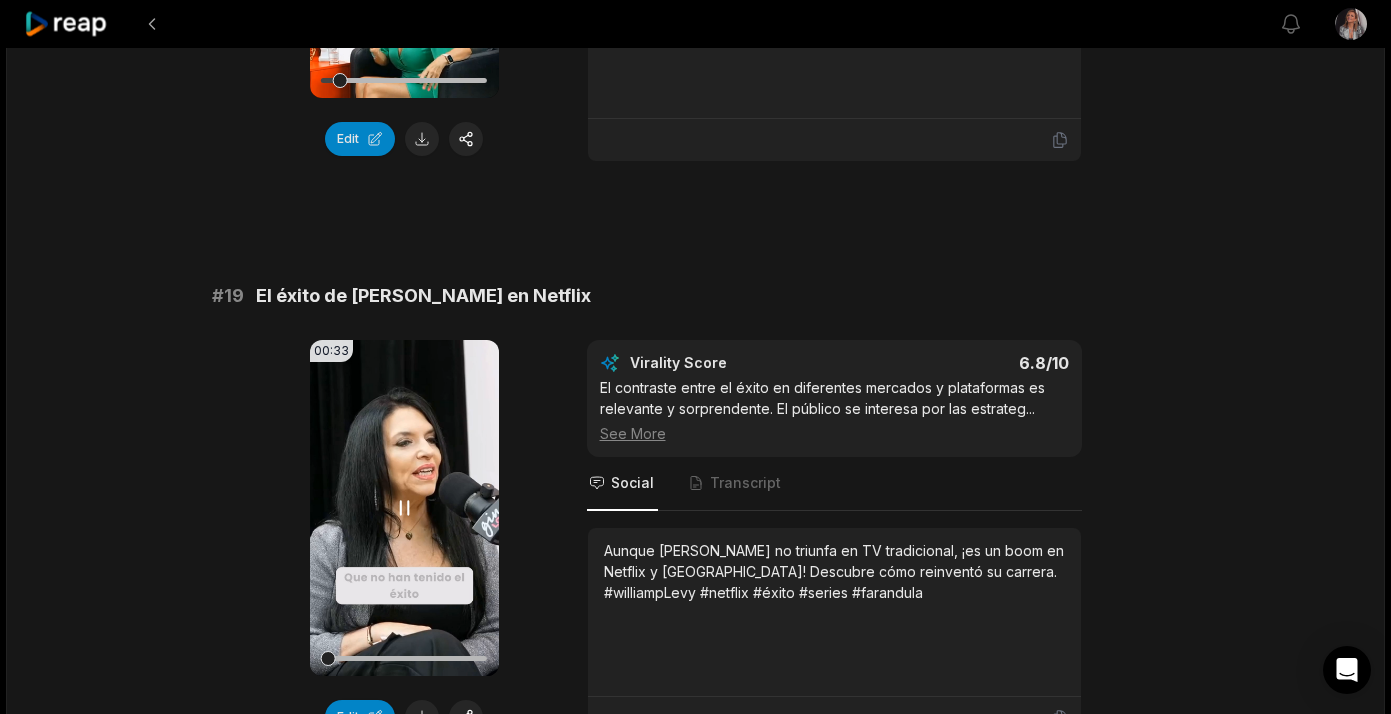 scroll, scrollTop: 4693, scrollLeft: 0, axis: vertical 